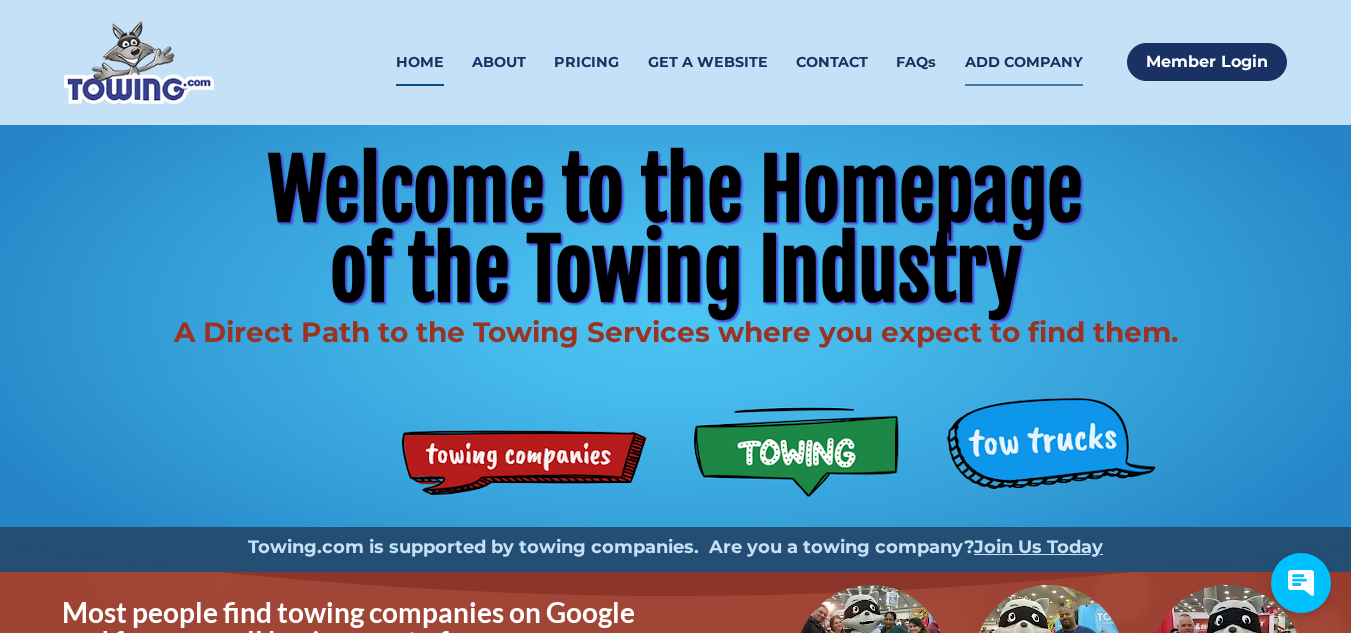 scroll, scrollTop: 0, scrollLeft: 0, axis: both 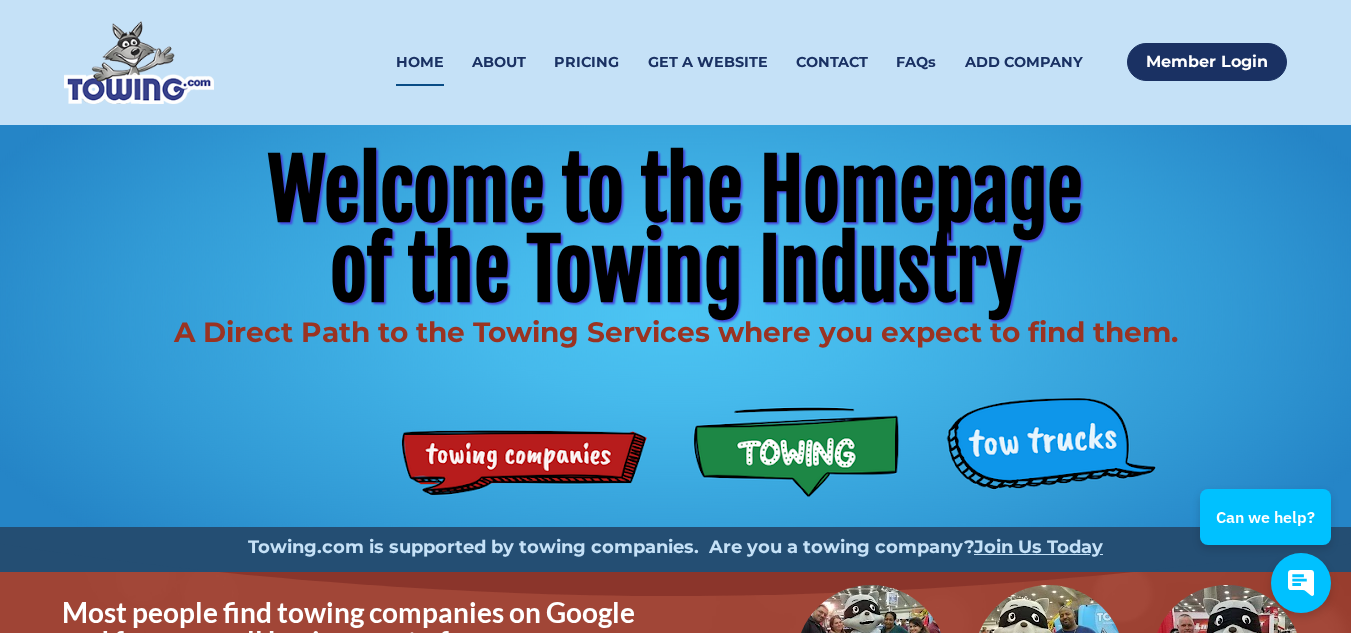 click on "HOME ABOUT PRICING GET A WEBSITE CONTACT FAQs ADD COMPANY Member Login" at bounding box center [676, 62] 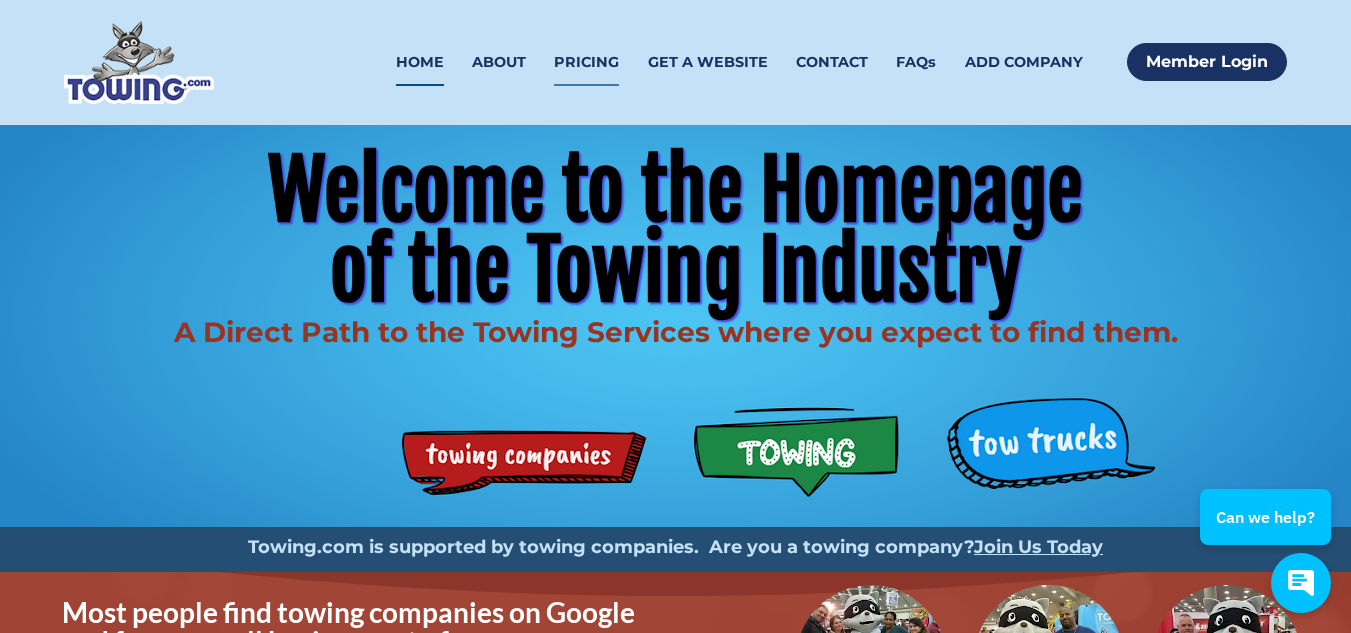 click on "PRICING" at bounding box center [586, 62] 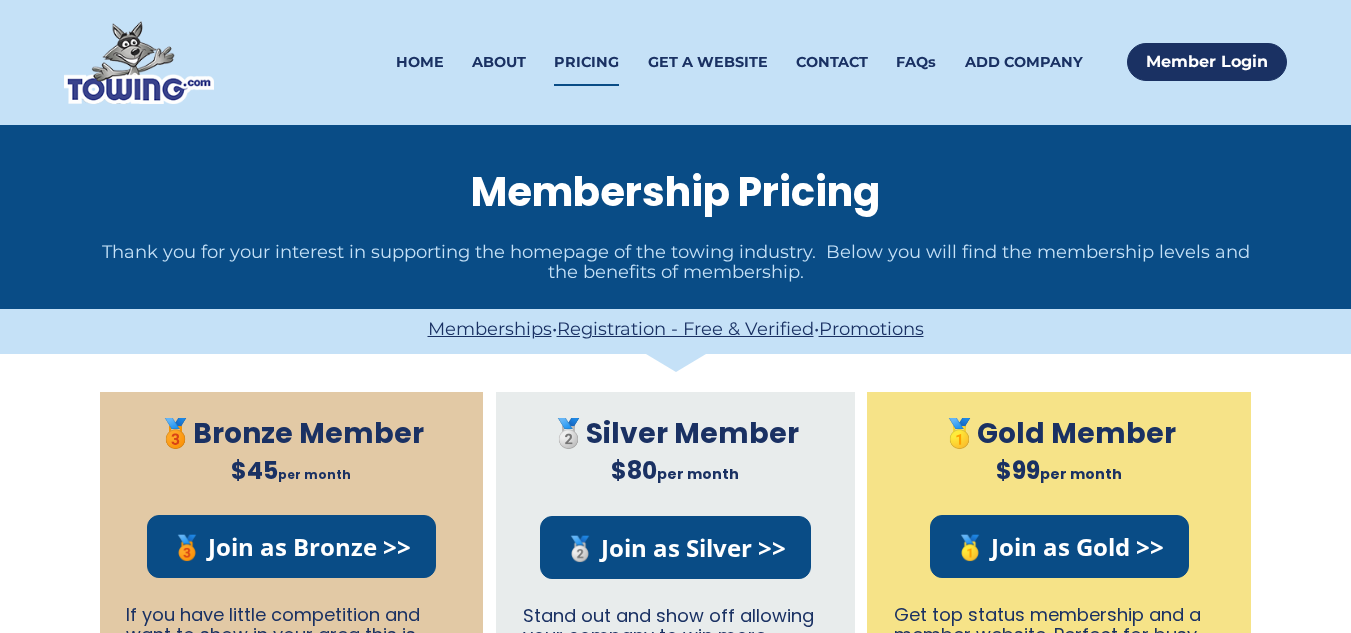 scroll, scrollTop: 0, scrollLeft: 0, axis: both 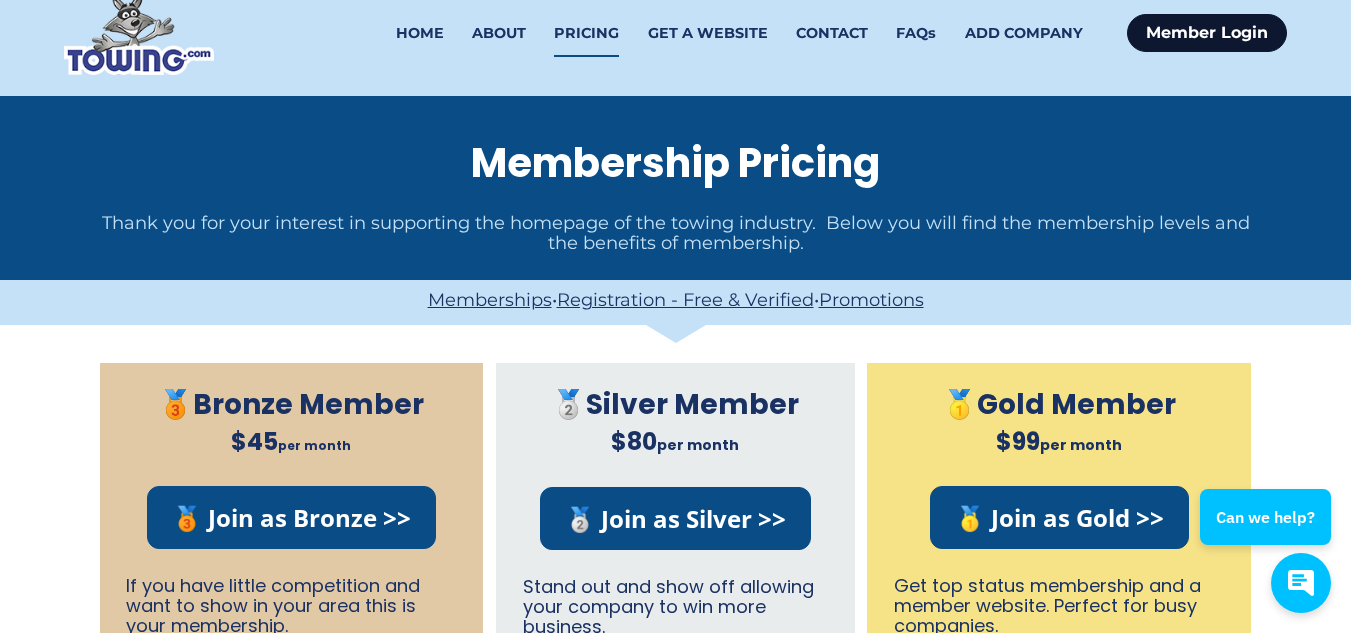 click on "Member Login" at bounding box center [1207, 33] 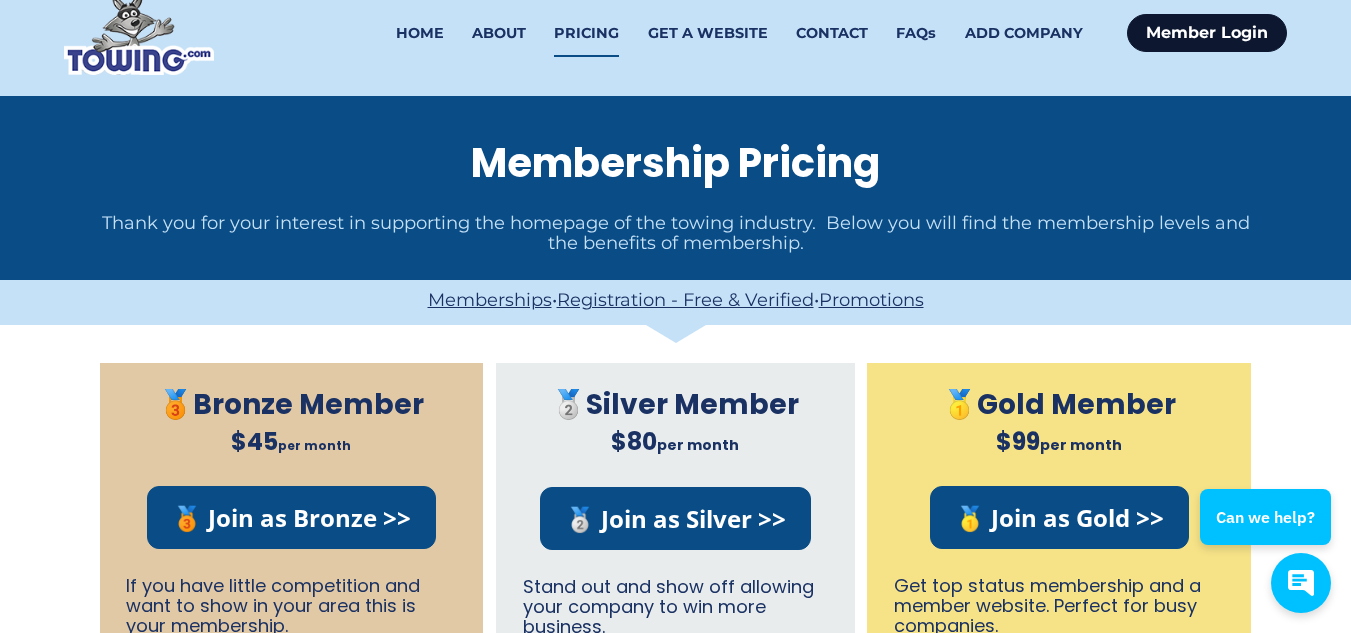 click on "Member Login" at bounding box center (1207, 33) 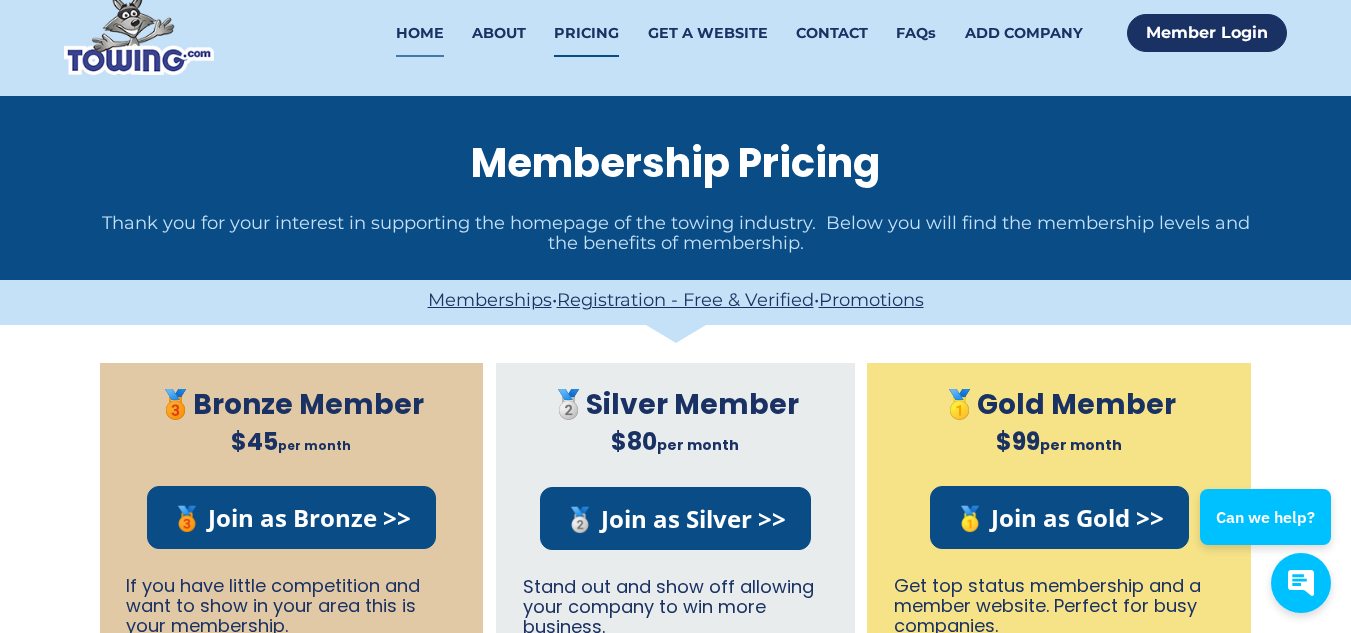 click on "HOME" at bounding box center [420, 33] 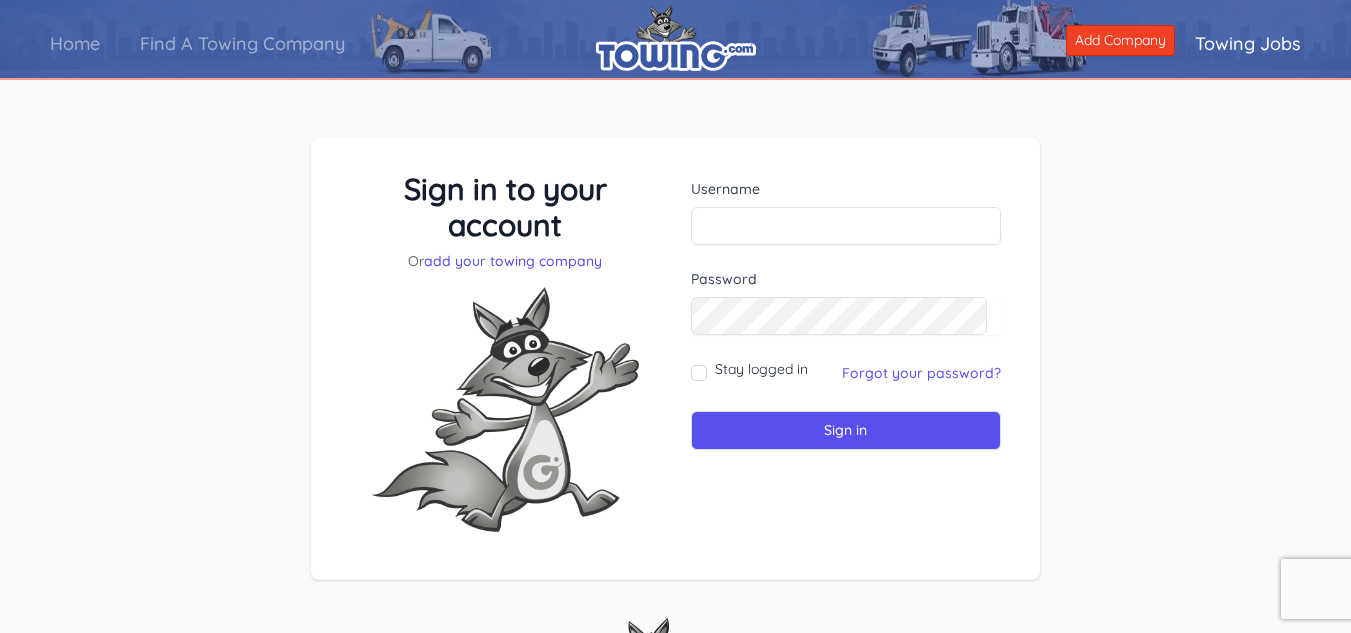 scroll, scrollTop: 0, scrollLeft: 0, axis: both 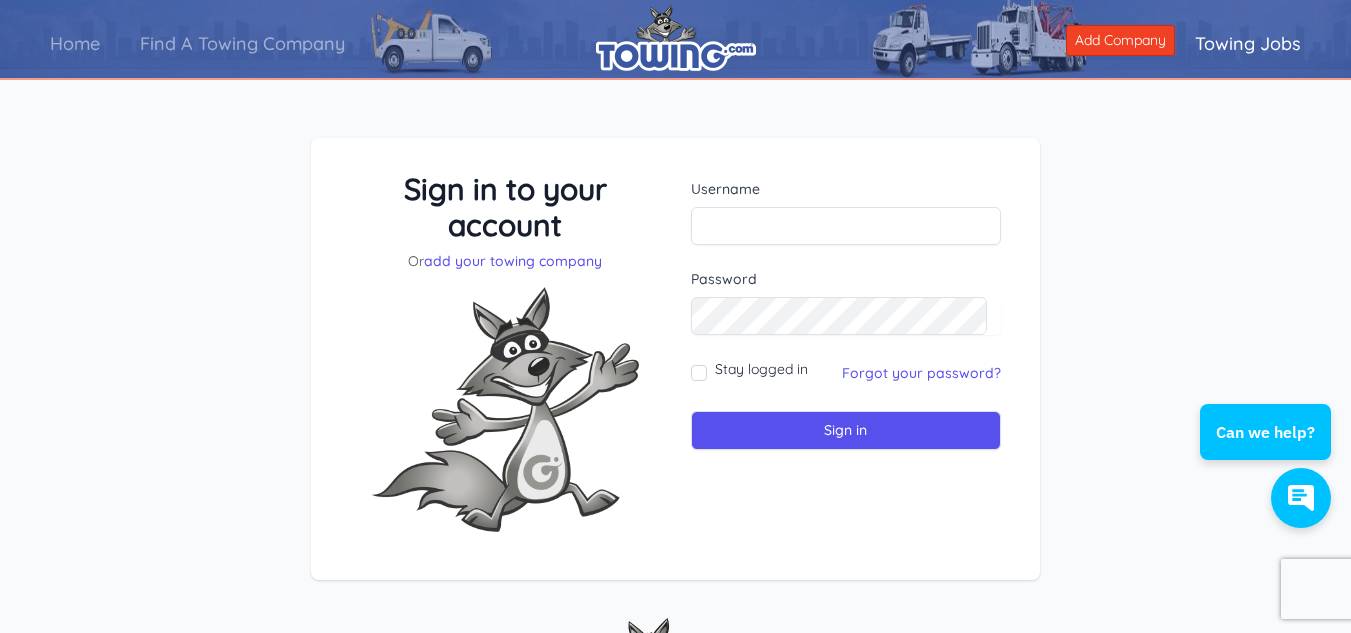 click at bounding box center [846, 226] 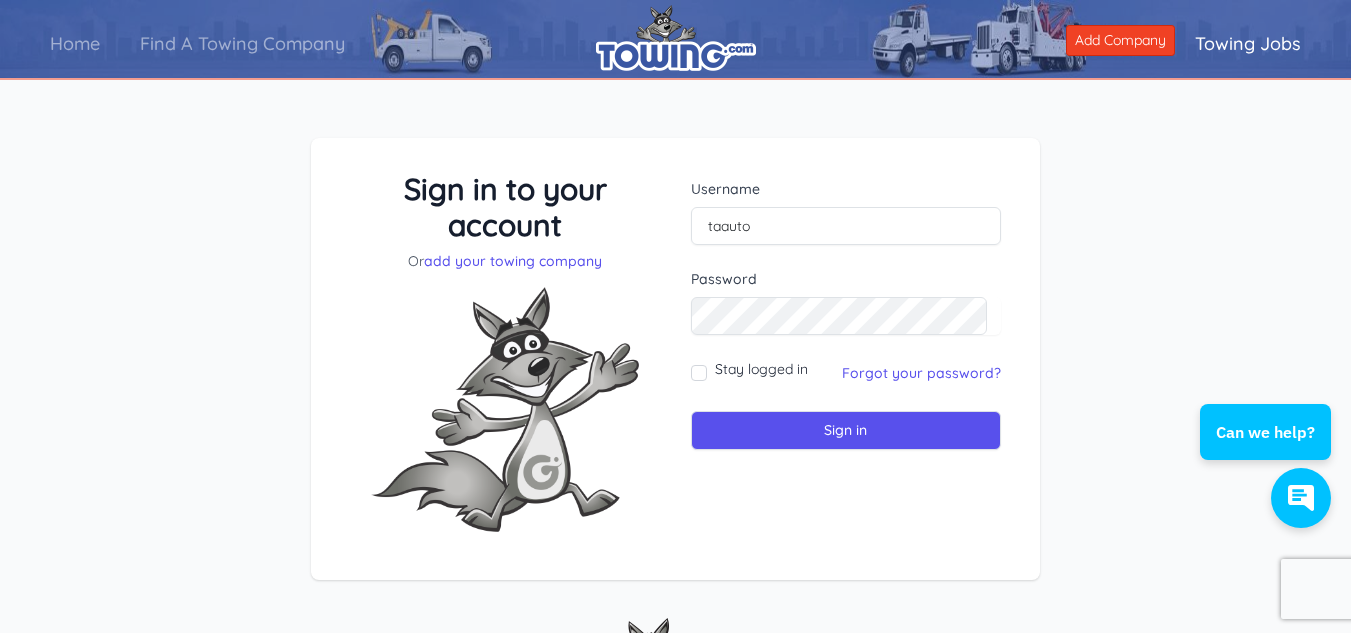 type on "taauto" 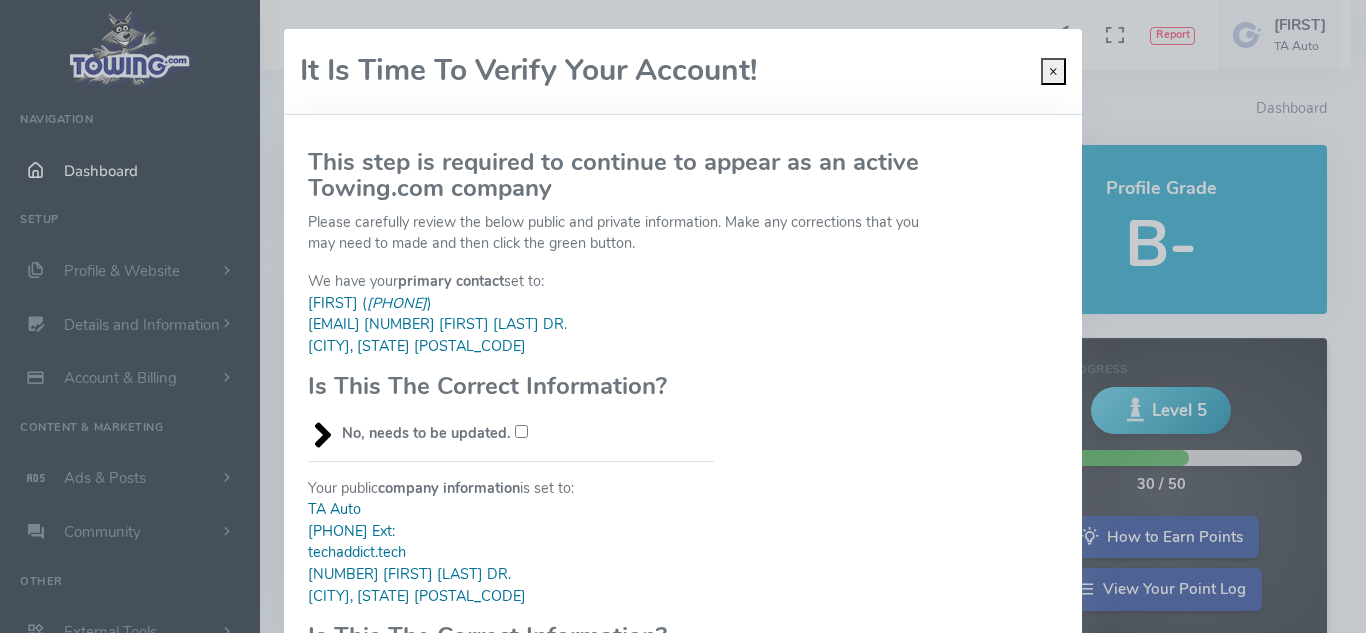 scroll, scrollTop: 0, scrollLeft: 0, axis: both 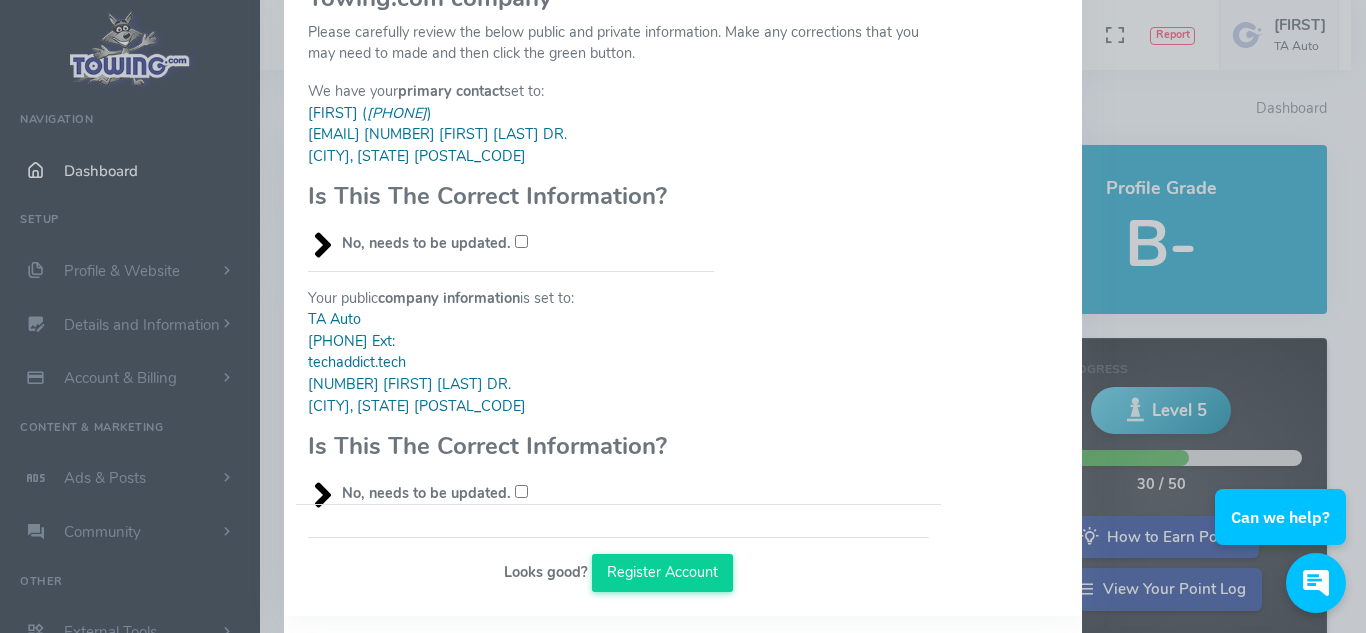 click on "No, needs to be updated." at bounding box center (521, 241) 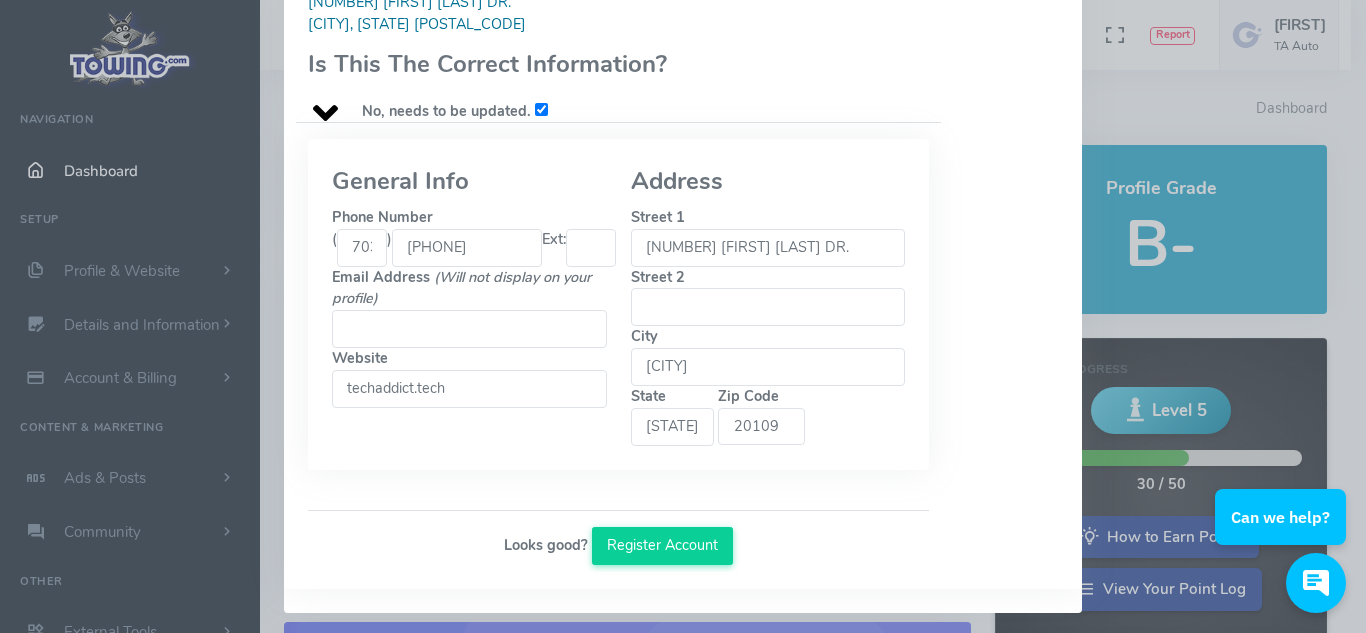 scroll, scrollTop: 578, scrollLeft: 0, axis: vertical 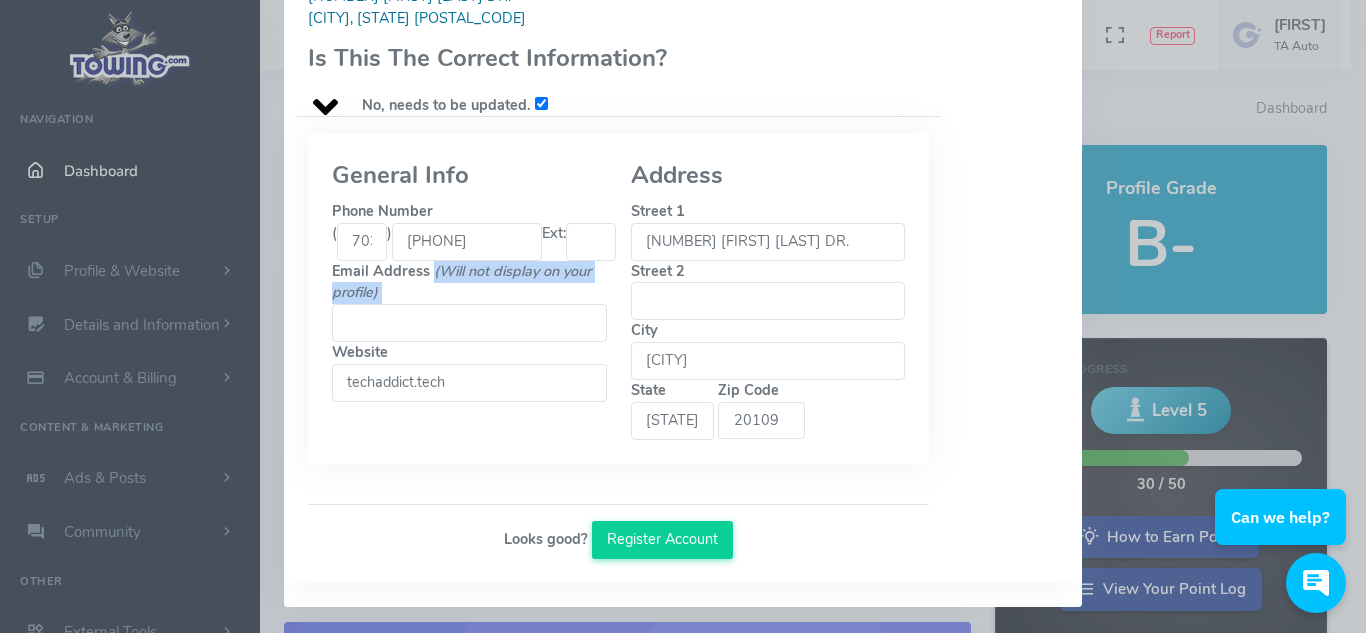 drag, startPoint x: 430, startPoint y: 305, endPoint x: 429, endPoint y: 319, distance: 14.035668 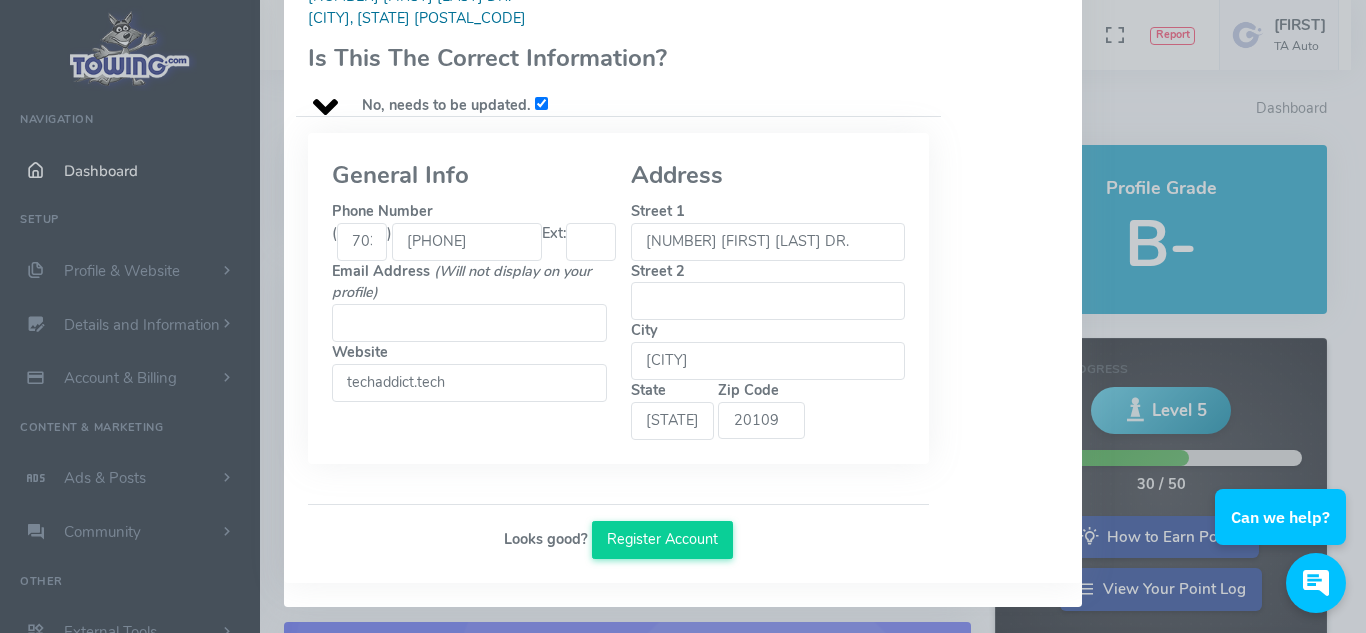 click on "Email Address   (Will not display on your profile)" at bounding box center [469, 323] 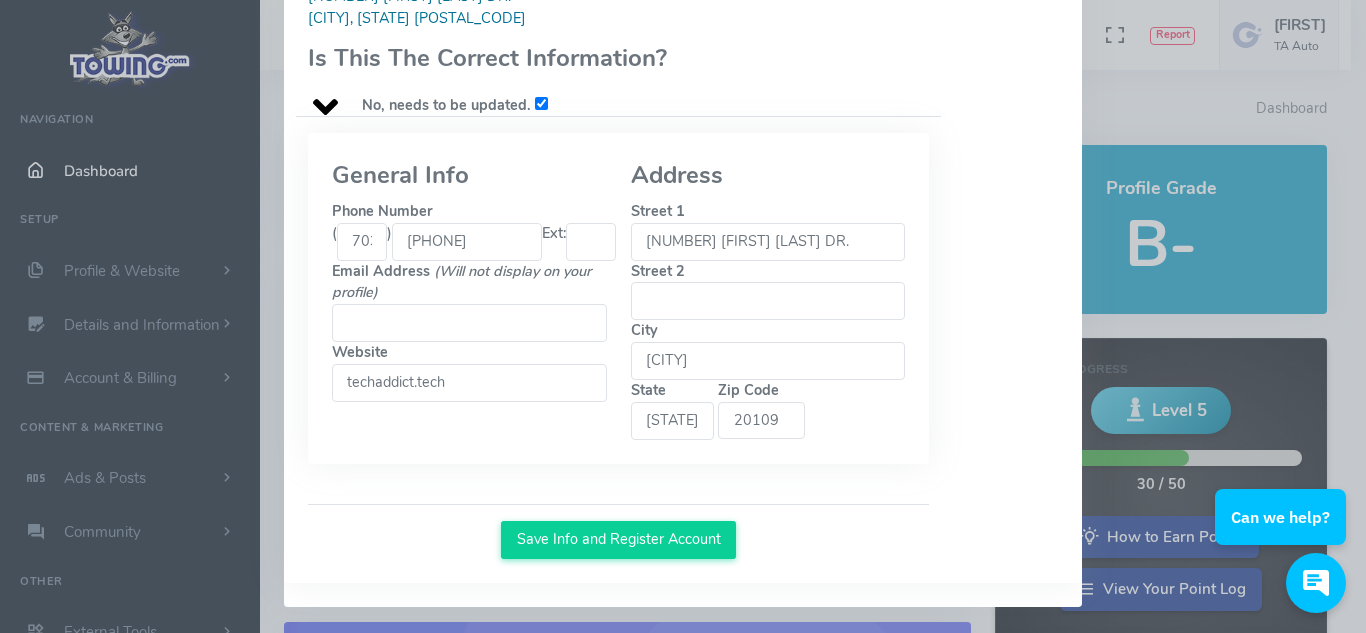 type on "autoaddicted1@gmail.com" 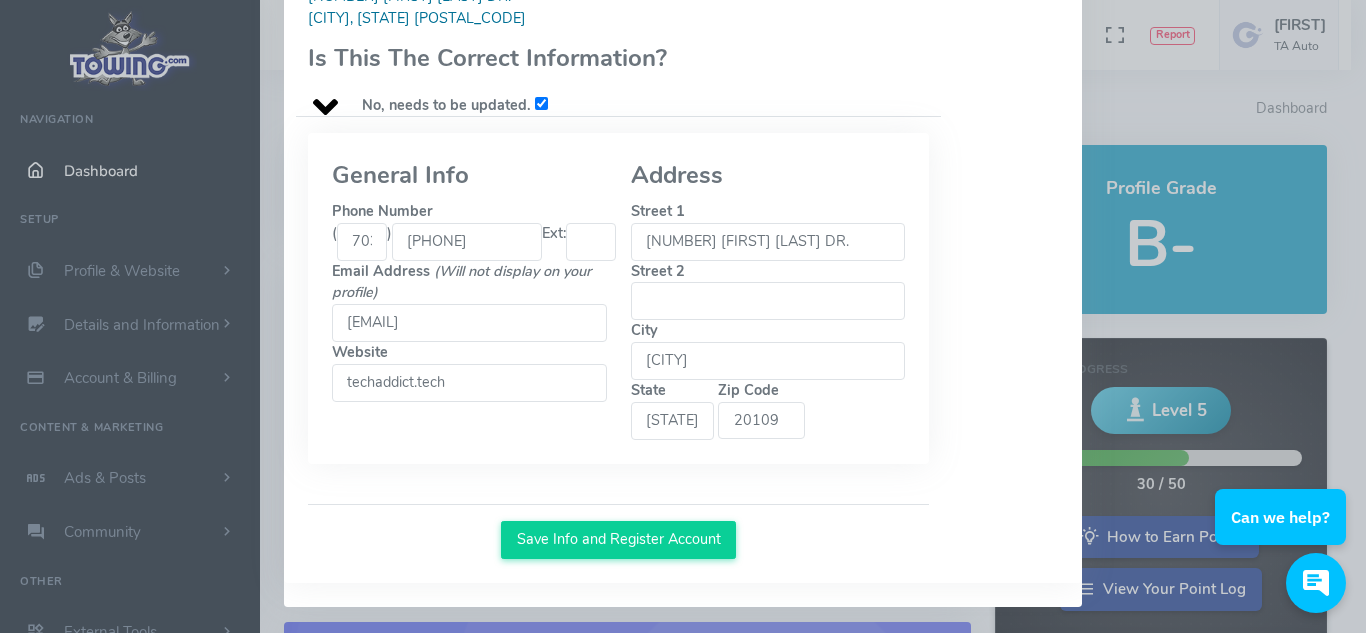 click on "techaddict.tech" at bounding box center [469, 383] 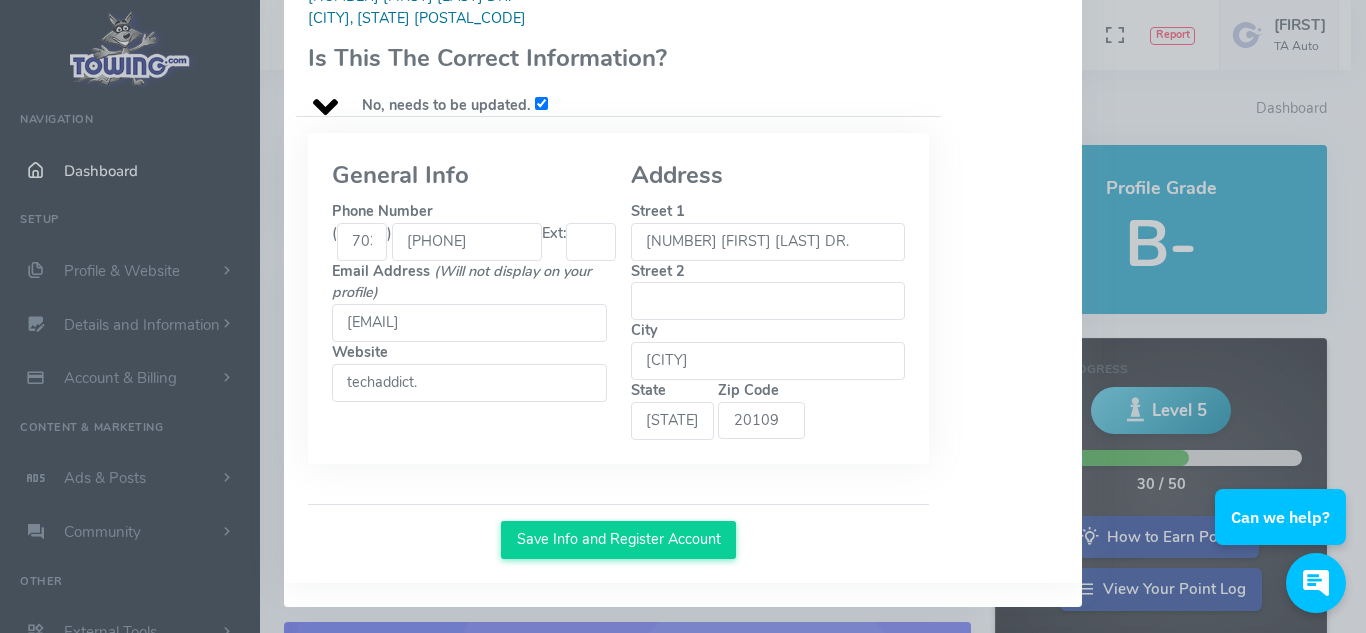 type on "techaddict." 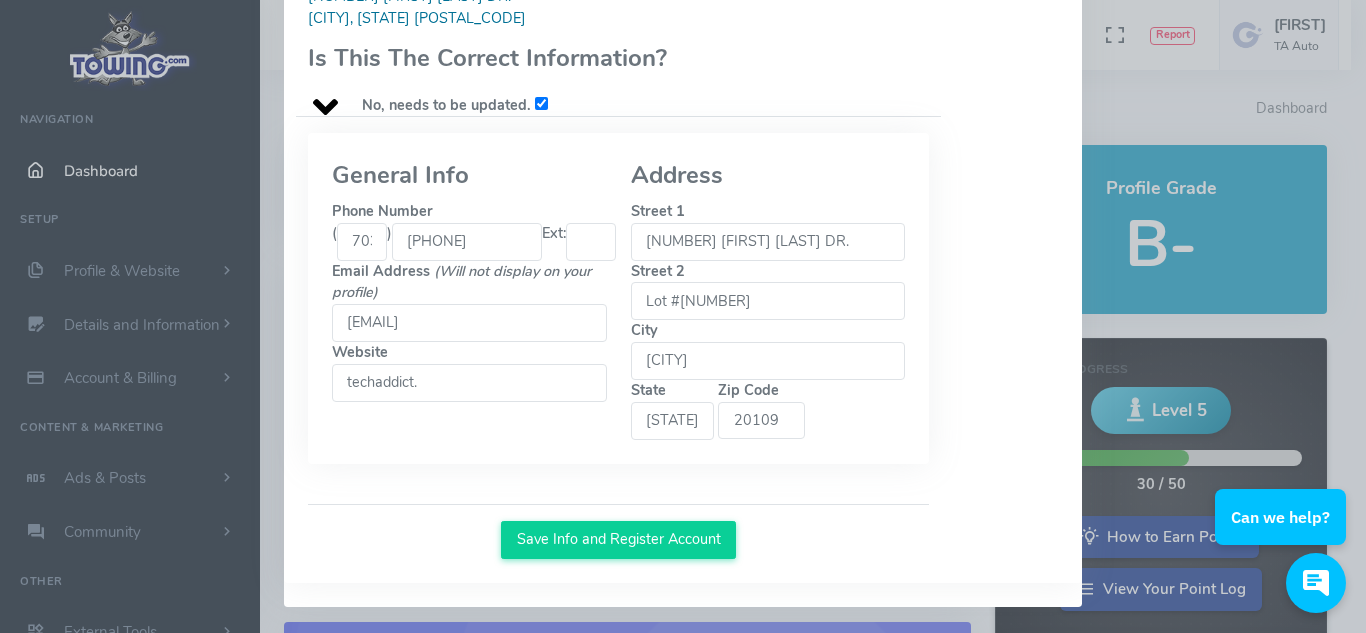 type on "Lot #2" 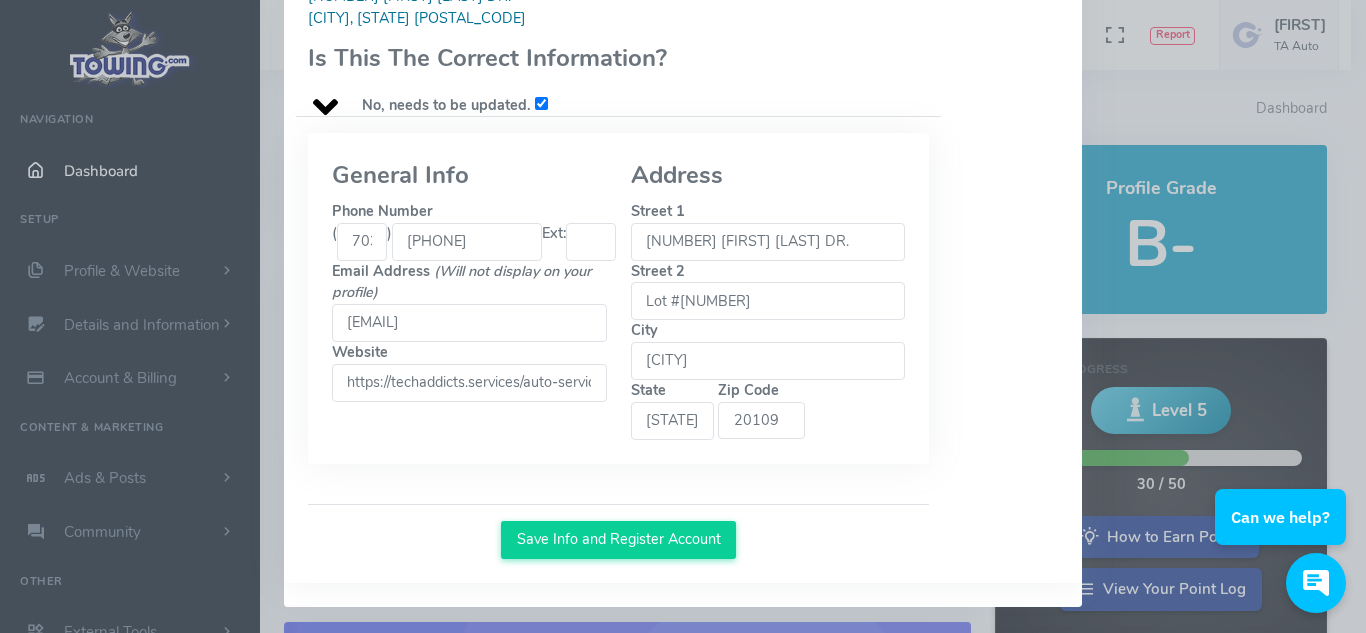 scroll, scrollTop: 0, scrollLeft: 24, axis: horizontal 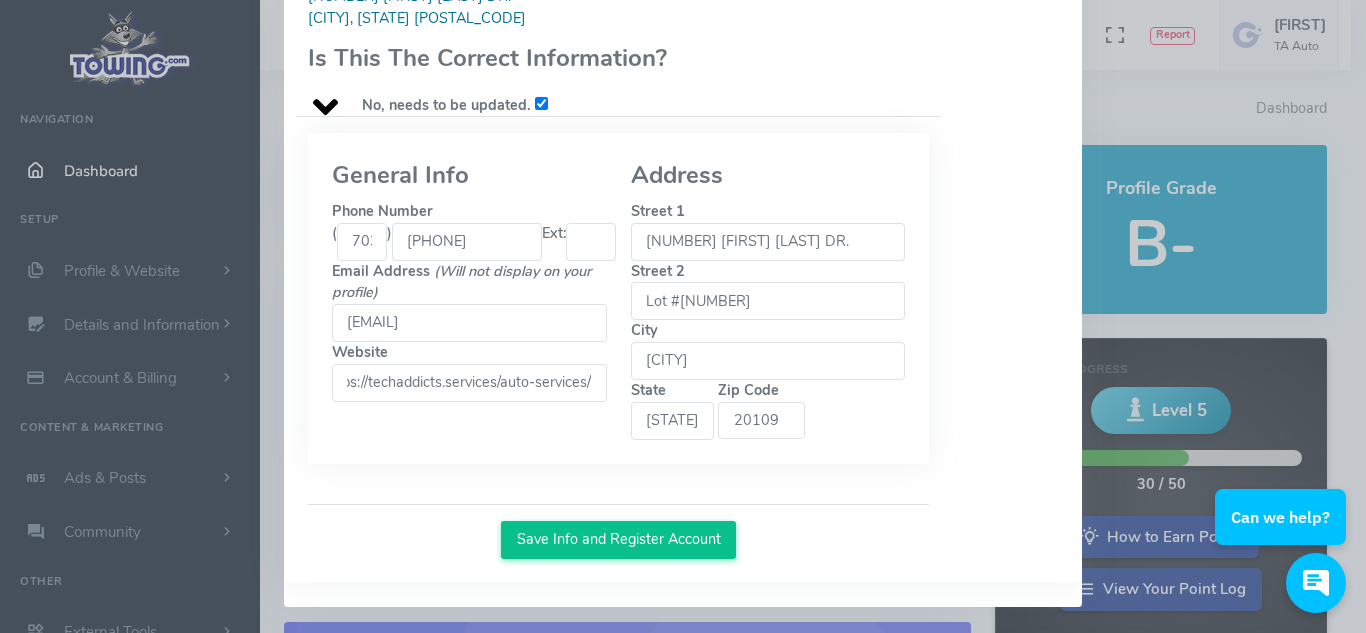type on "https://techaddicts.services/auto-services/" 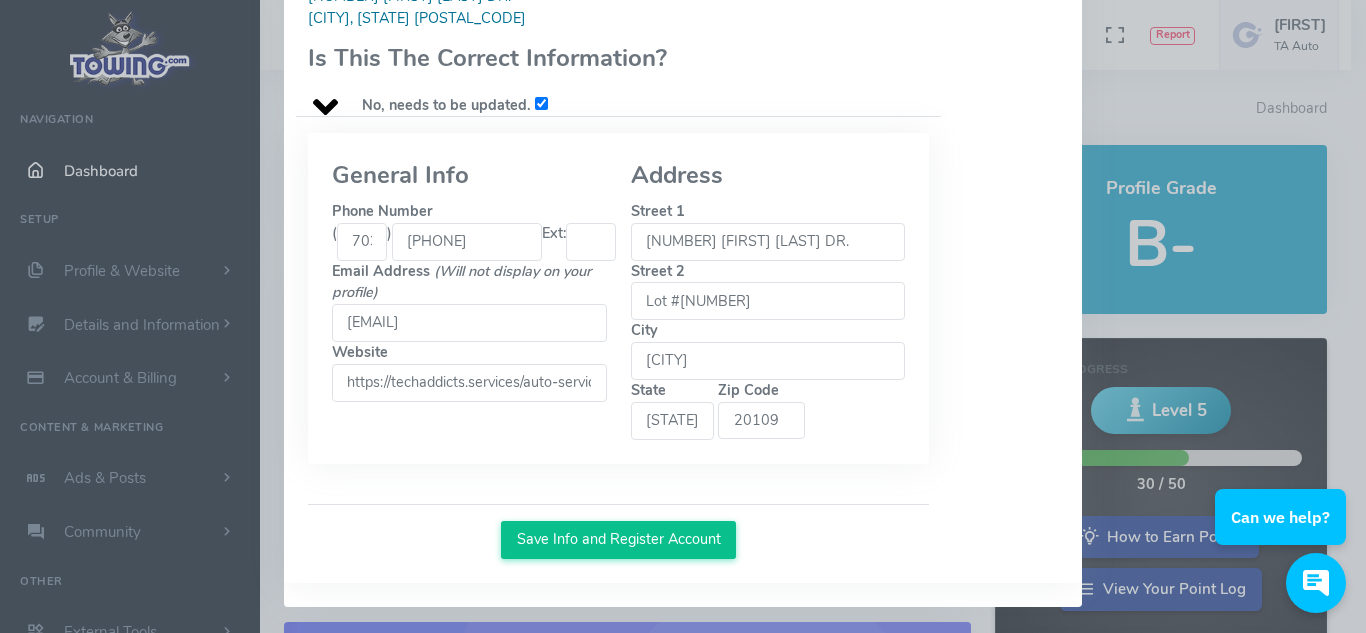 click on "Save Info and Register Account" at bounding box center (618, 540) 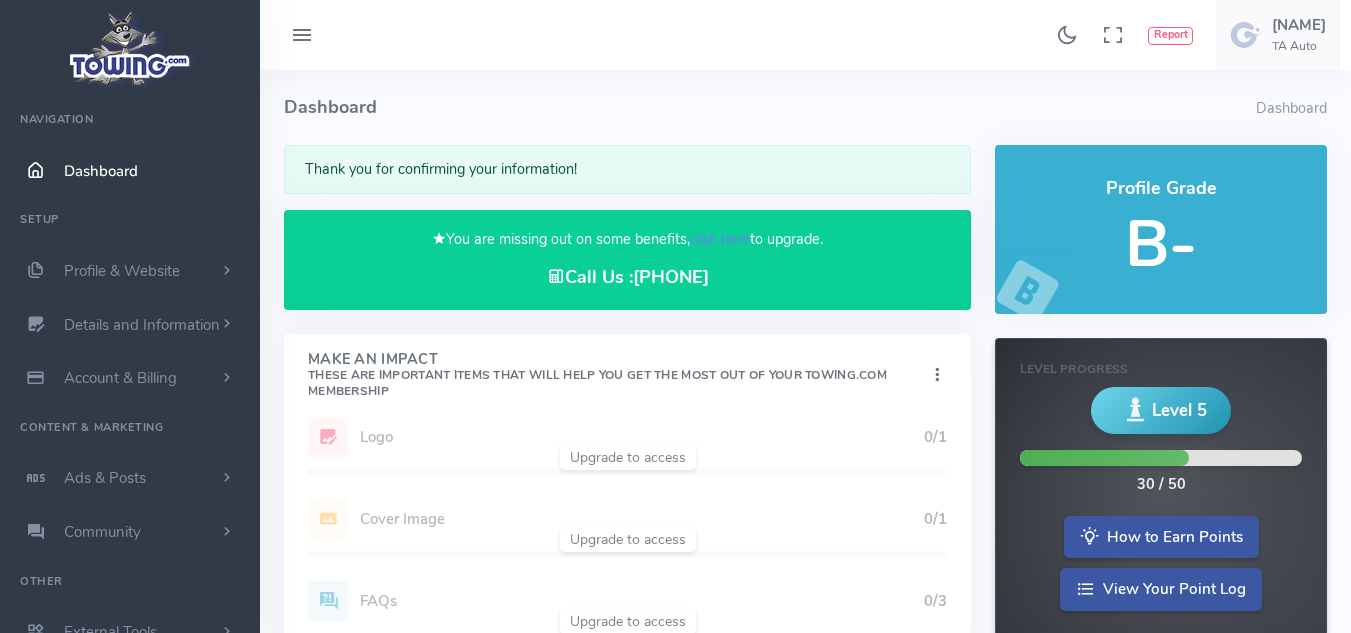scroll, scrollTop: 0, scrollLeft: 0, axis: both 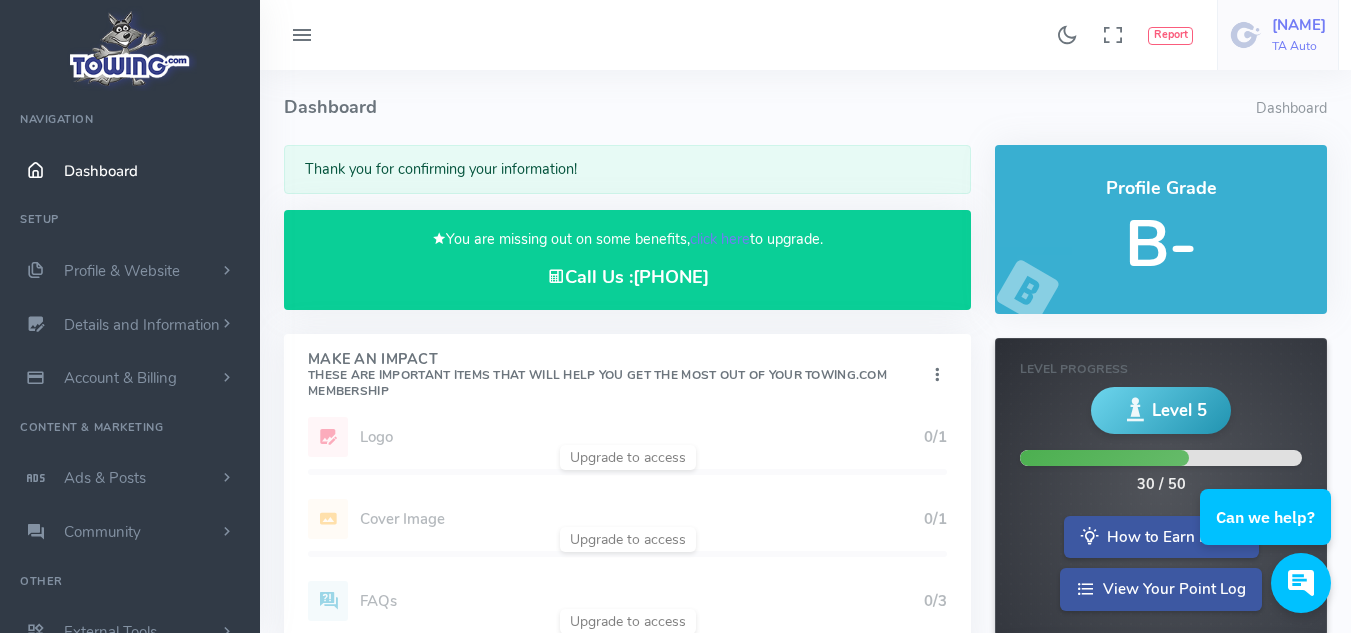 click on "[LAST]" at bounding box center (1299, 25) 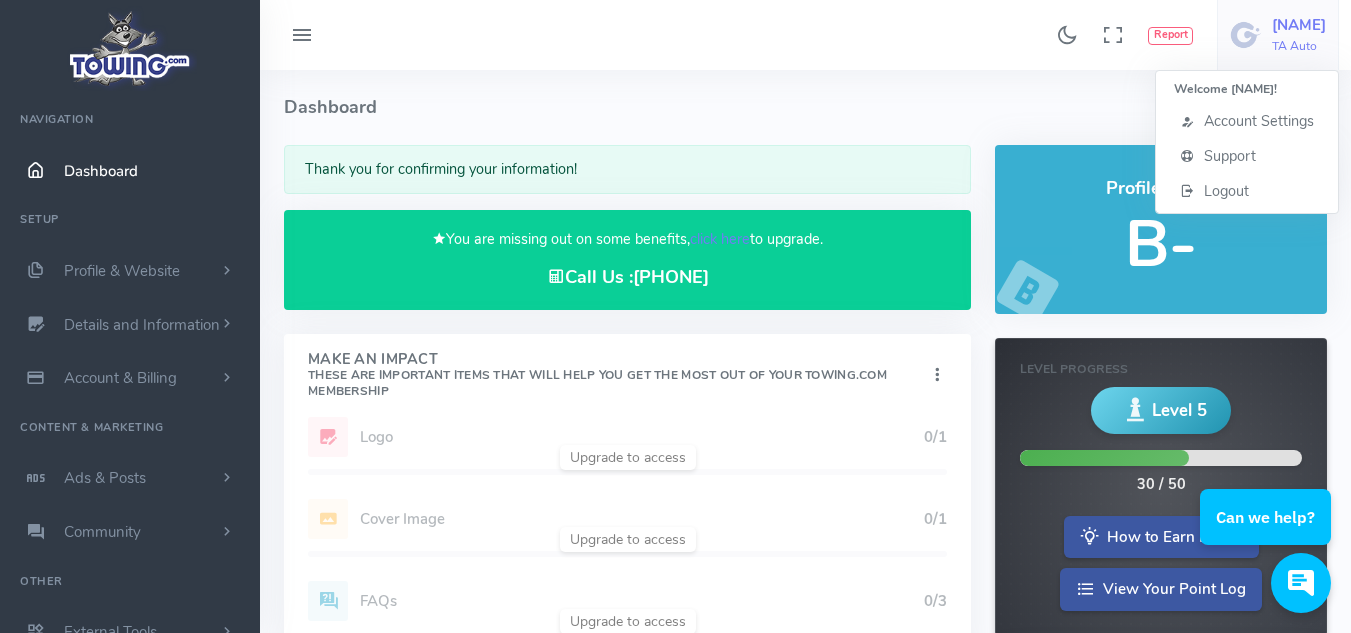 click on "[LAST]" at bounding box center [1299, 25] 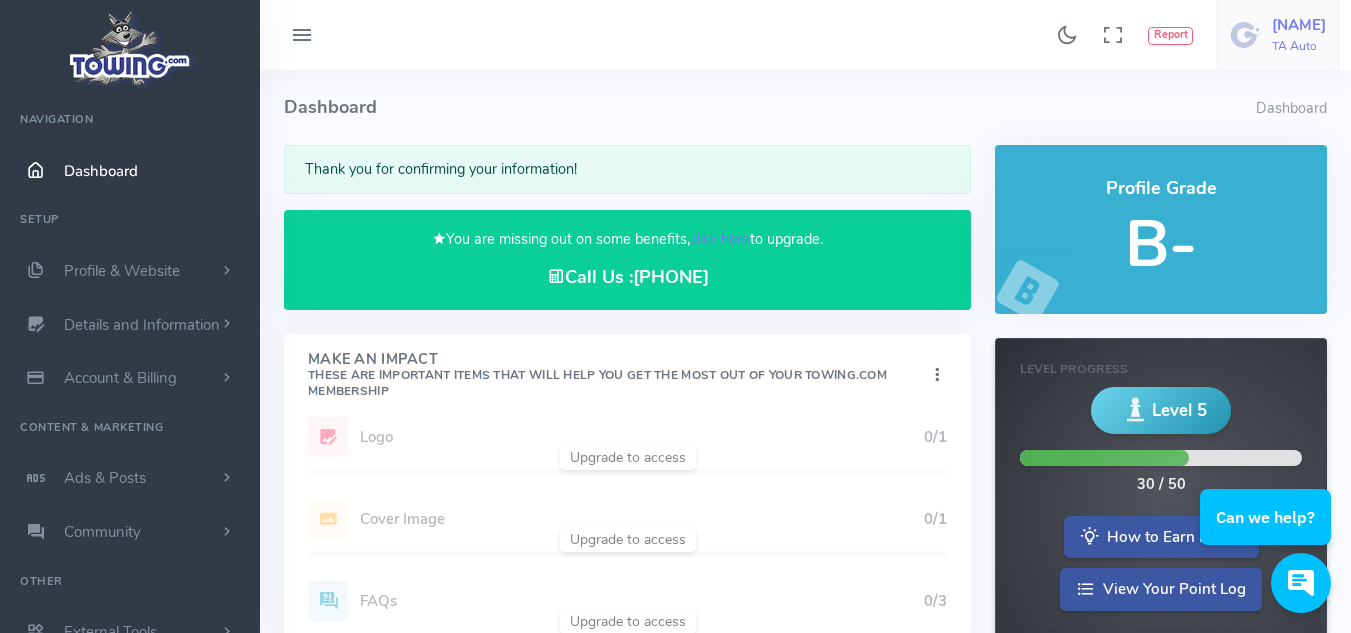 click on "[LAST]" at bounding box center (1299, 25) 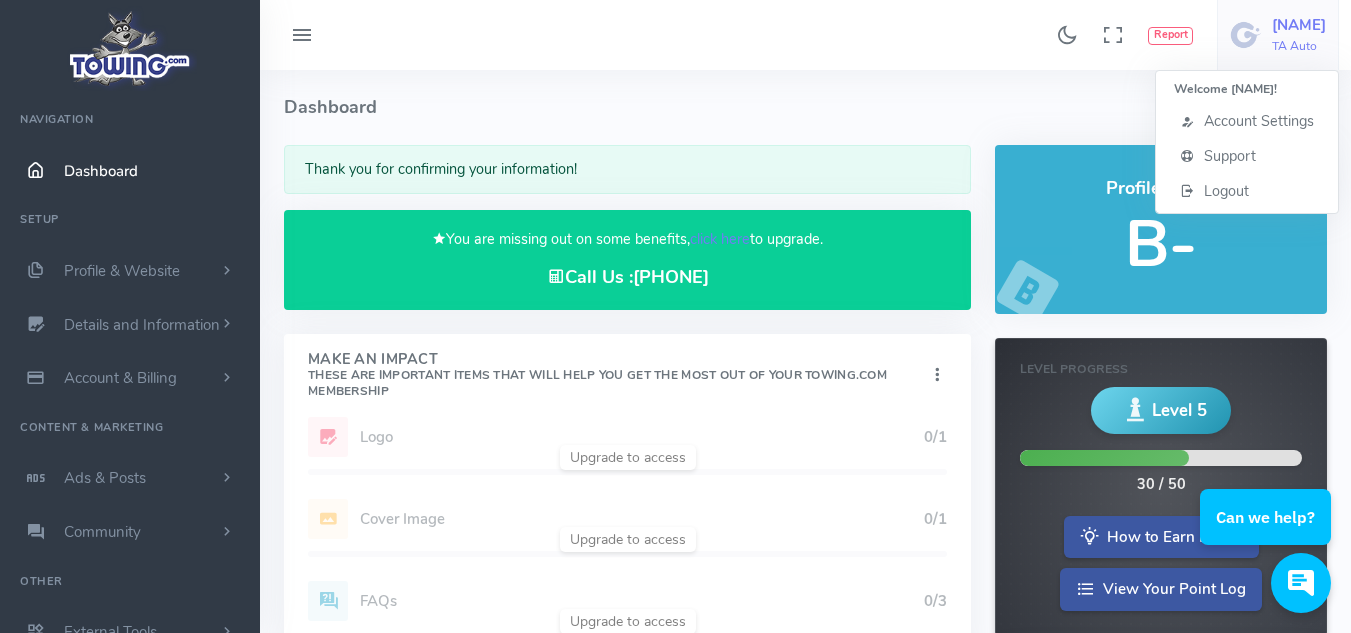 click on "[LAST]" at bounding box center [1299, 25] 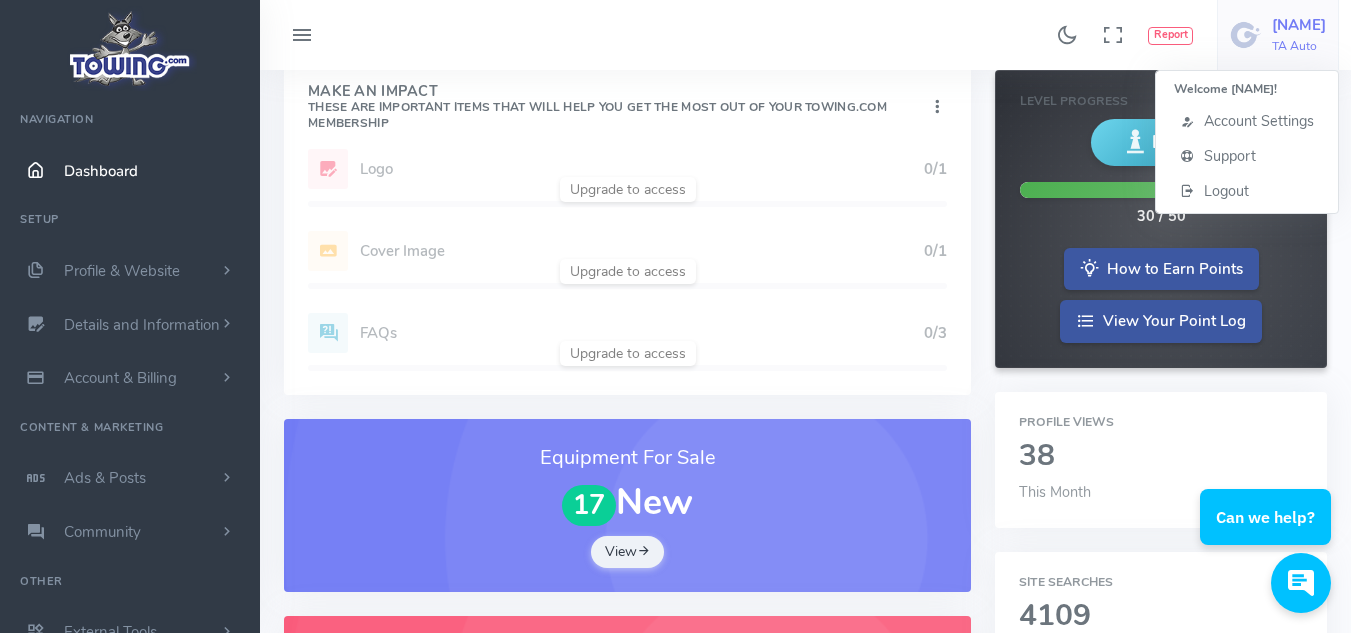 scroll, scrollTop: 0, scrollLeft: 0, axis: both 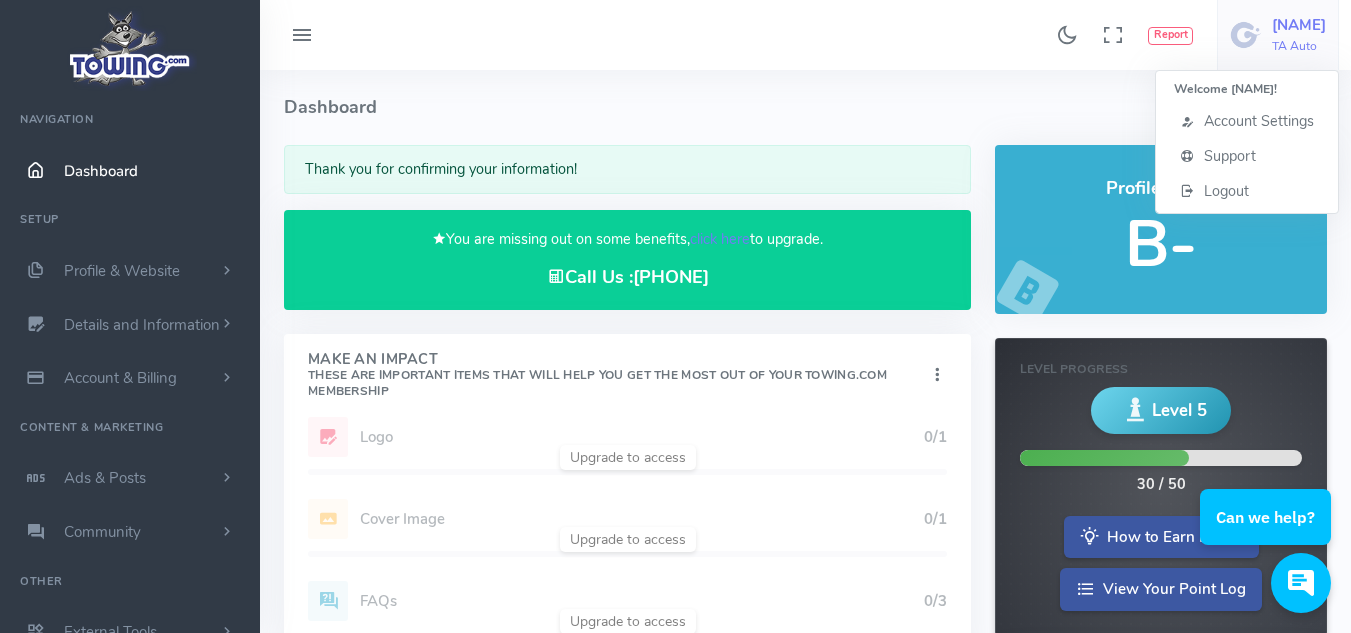 click on "KERRINGTON
TA Auto" at bounding box center [1299, 35] 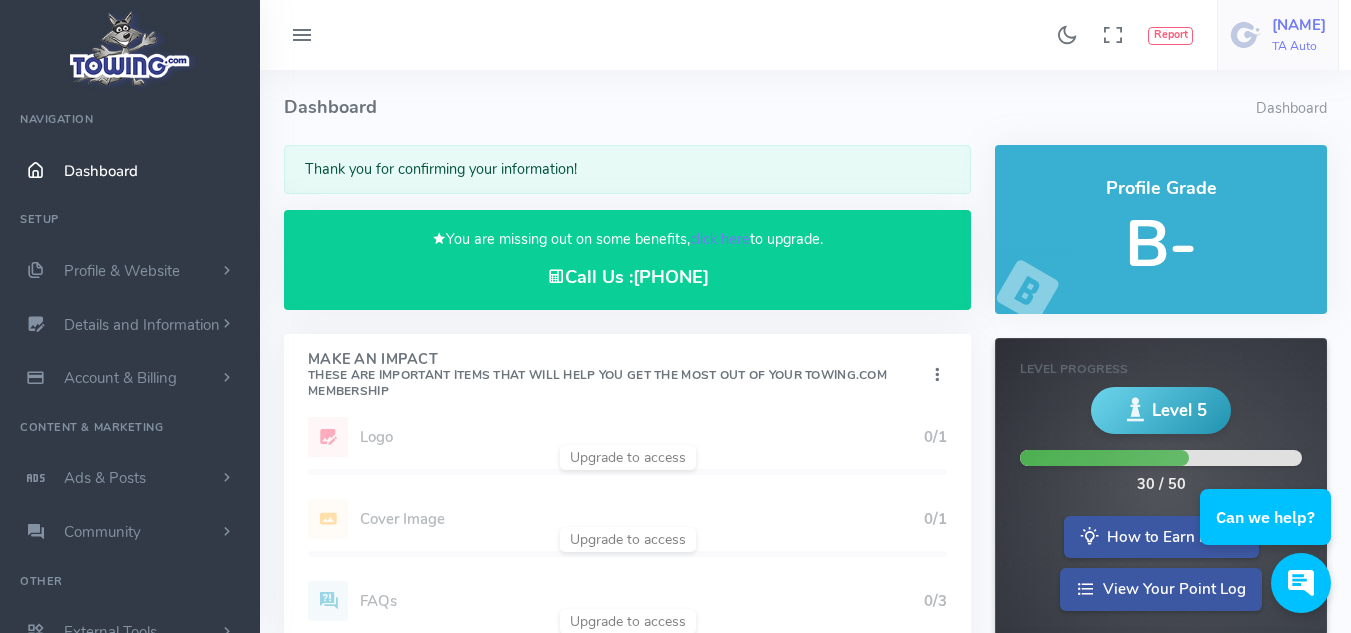 click on "[FIRST]" at bounding box center (1299, 25) 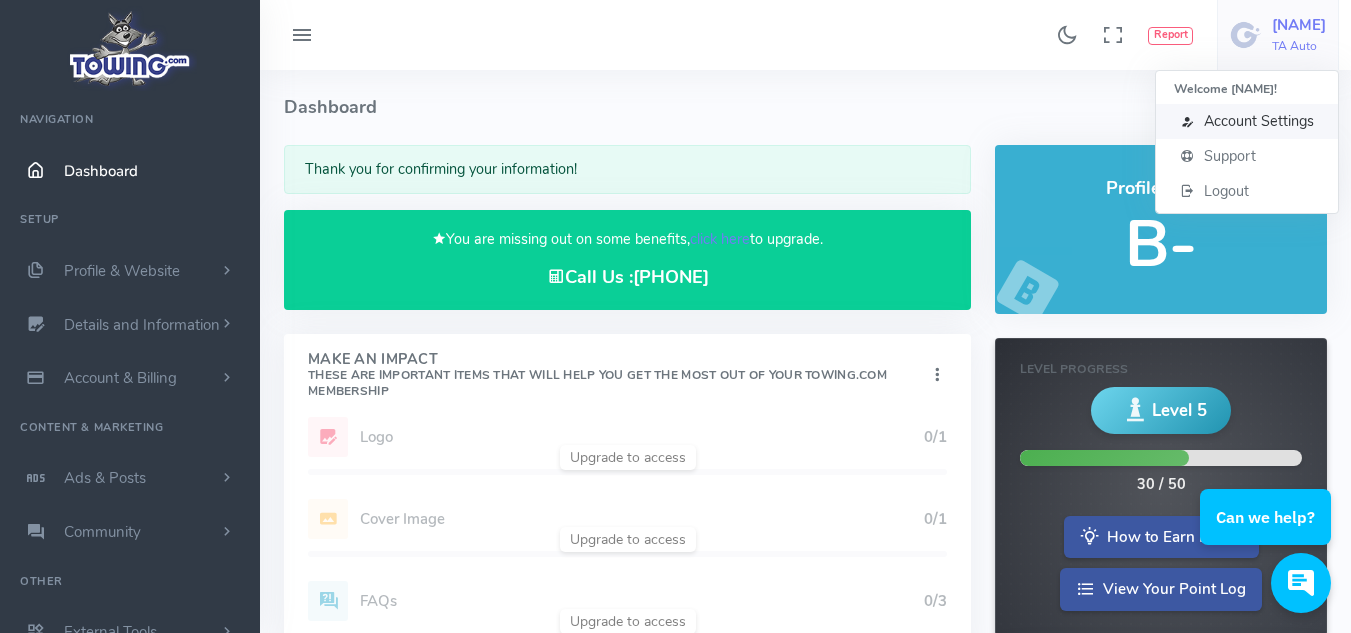 click on "Account Settings" at bounding box center (1247, 121) 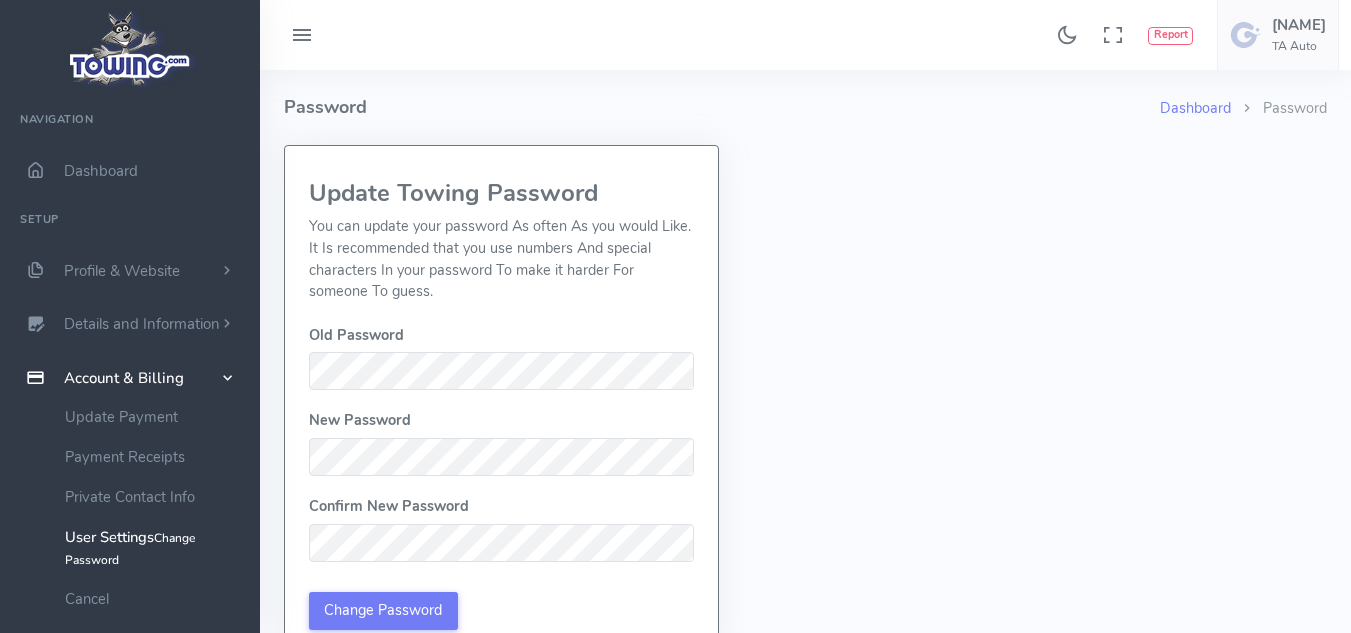 scroll, scrollTop: 0, scrollLeft: 0, axis: both 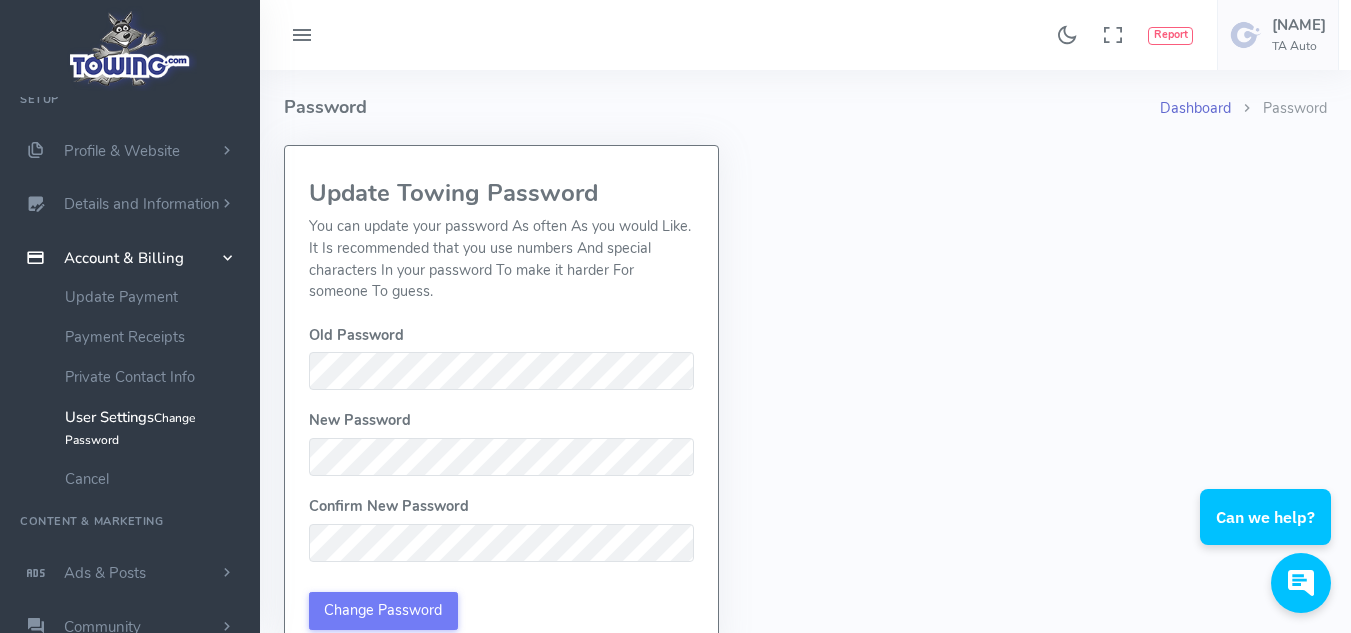 click on "Dashboard" at bounding box center [1195, 108] 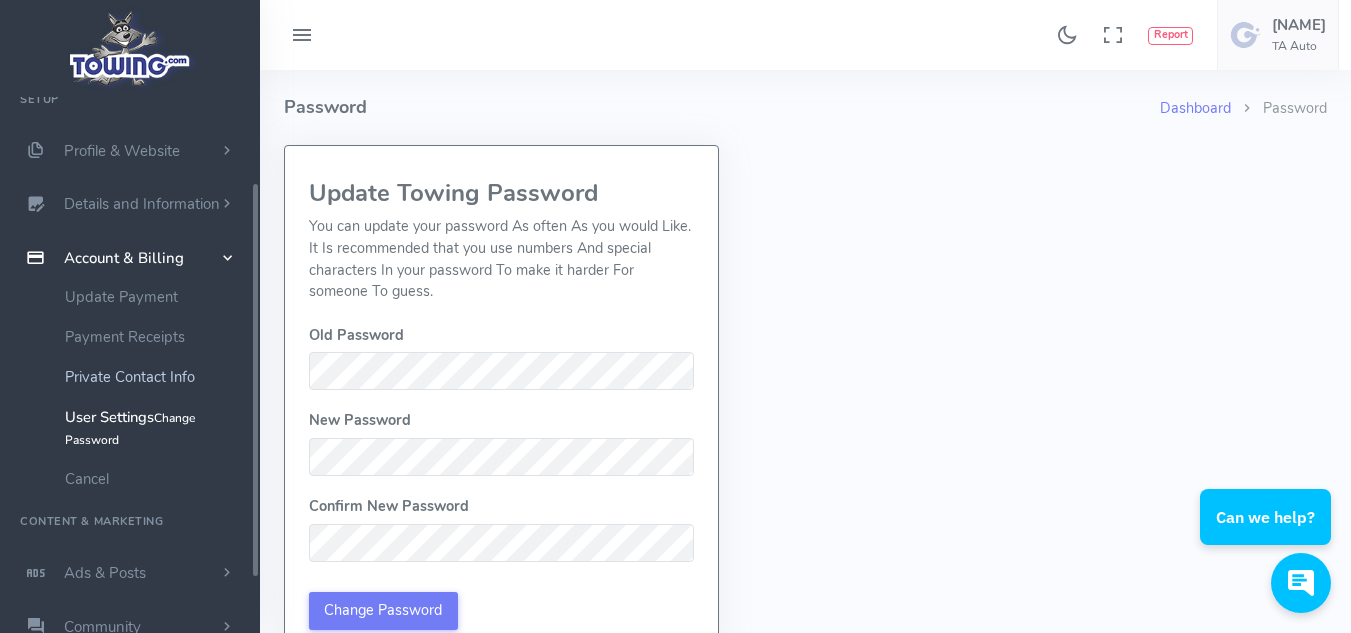click on "Private Contact Info" at bounding box center [155, 377] 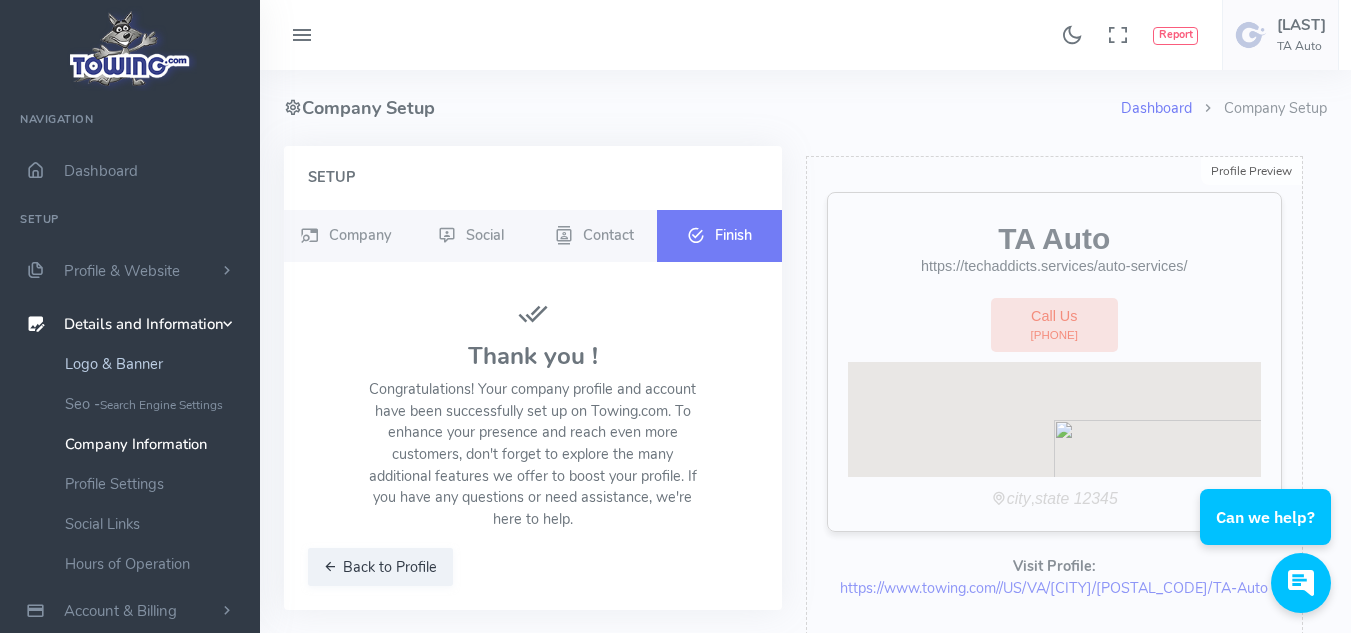 scroll, scrollTop: 0, scrollLeft: 0, axis: both 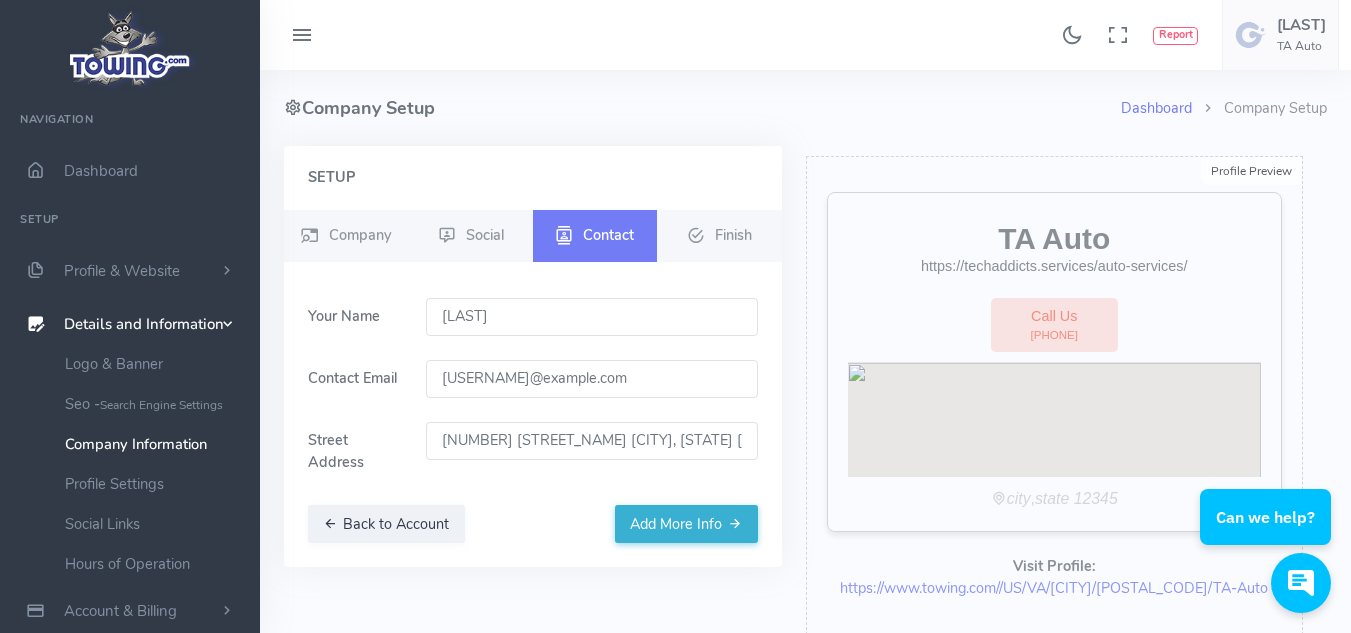 click on "Contact" at bounding box center [595, 236] 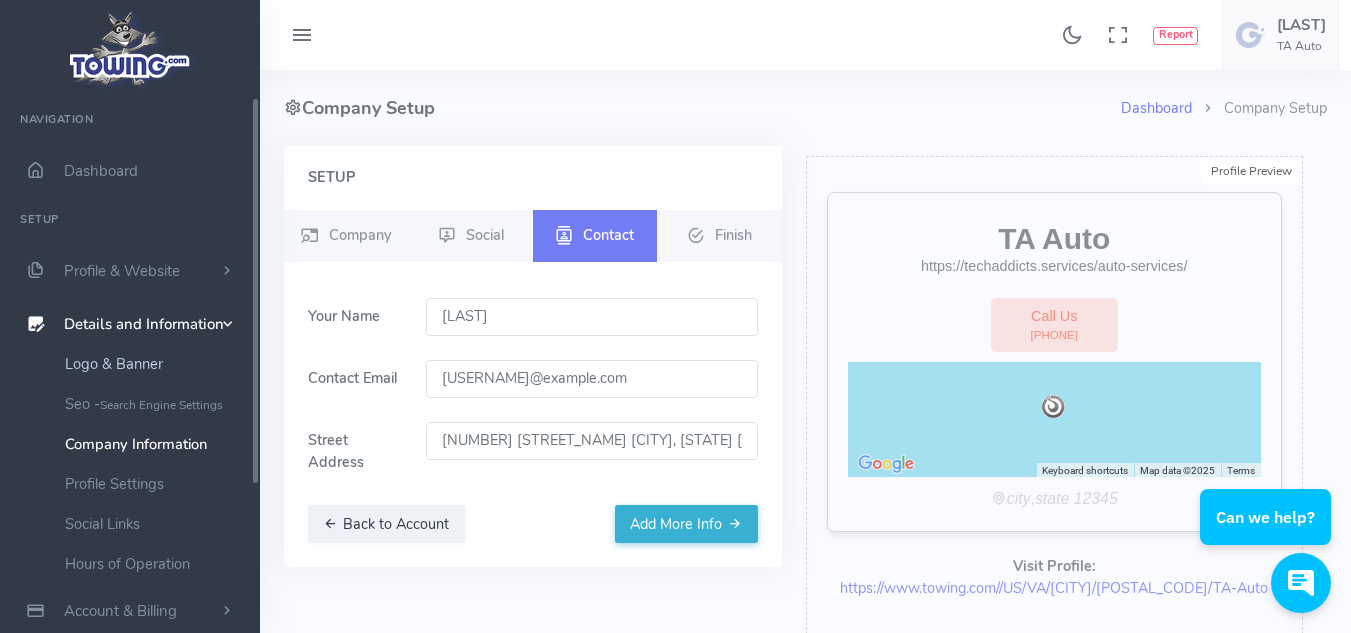 drag, startPoint x: 568, startPoint y: 309, endPoint x: 203, endPoint y: 363, distance: 368.9729 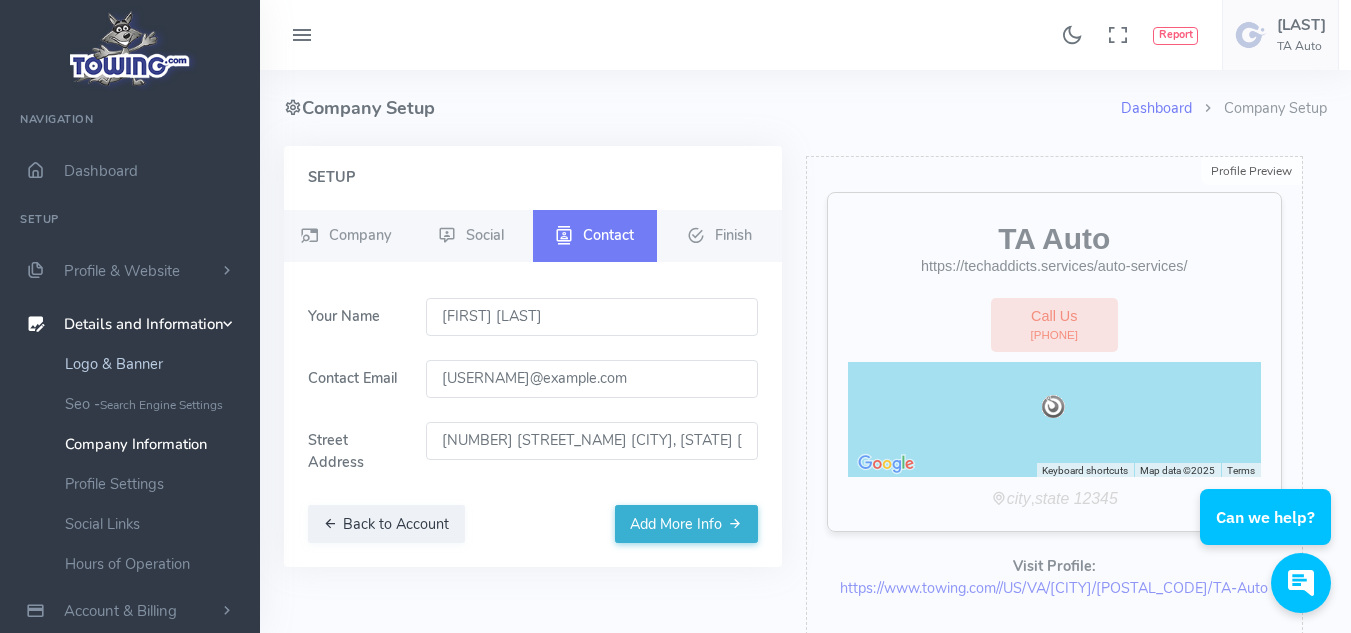 type on "[FIRST] [LAST]" 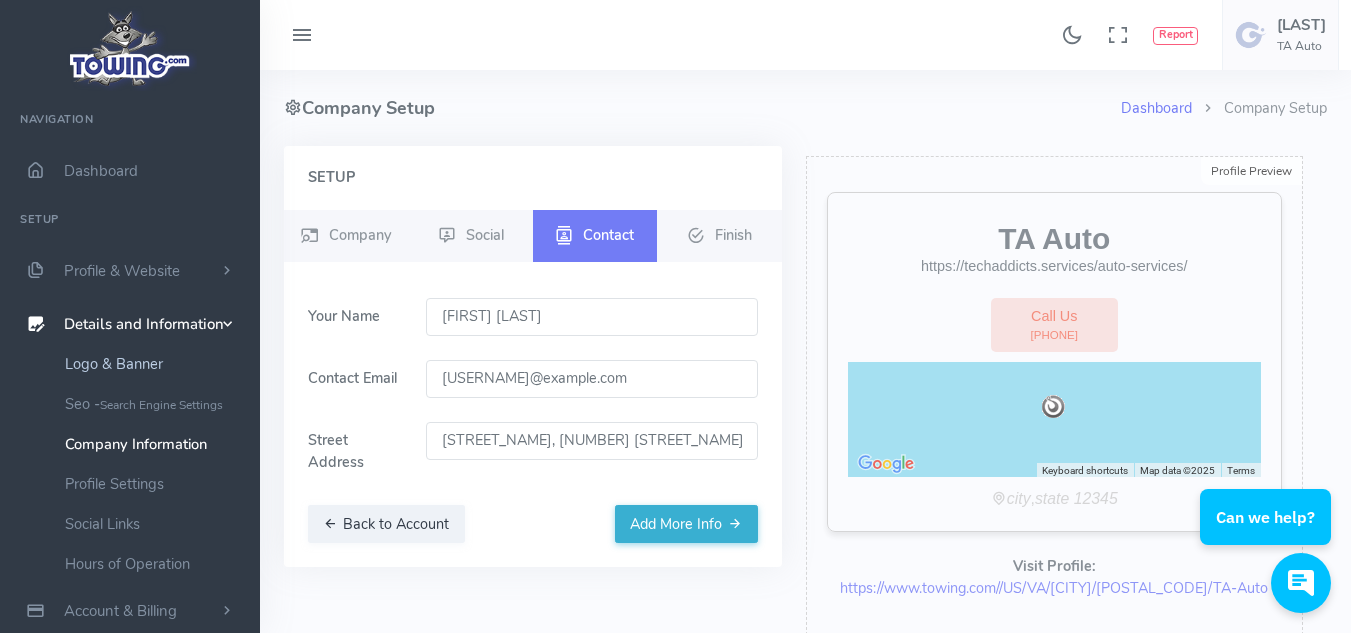 type 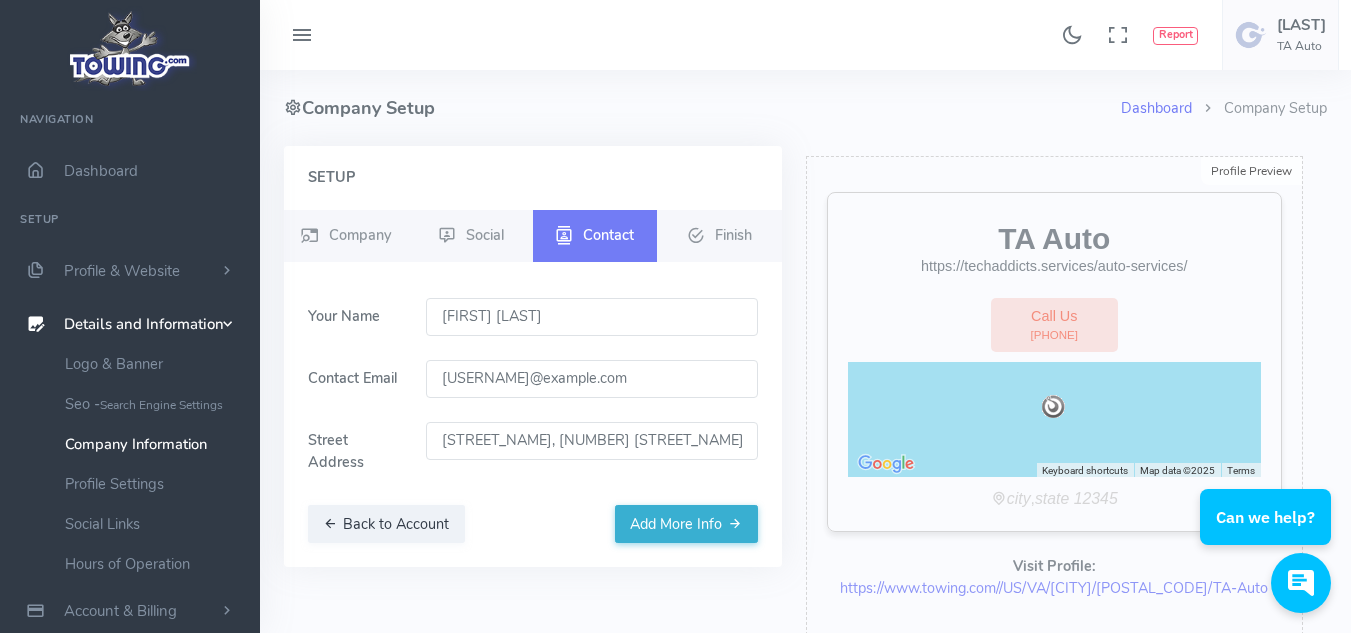 click on "Add More Info" at bounding box center [686, 524] 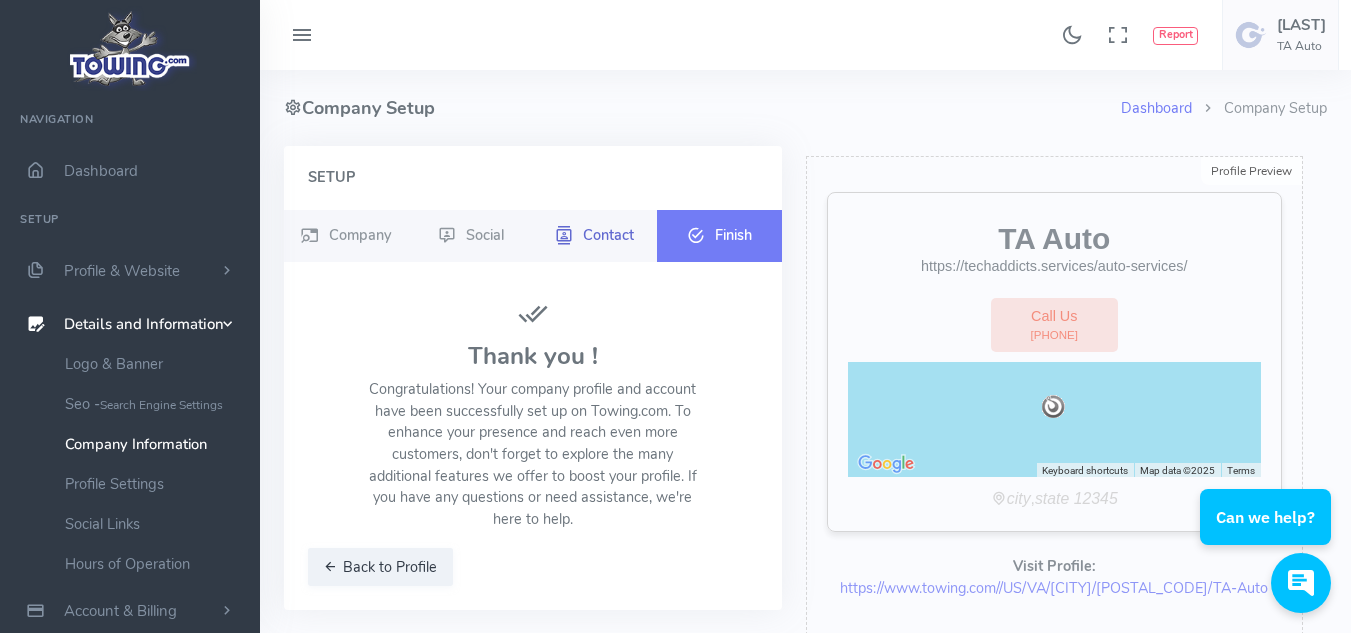 click on "Contact" at bounding box center [595, 236] 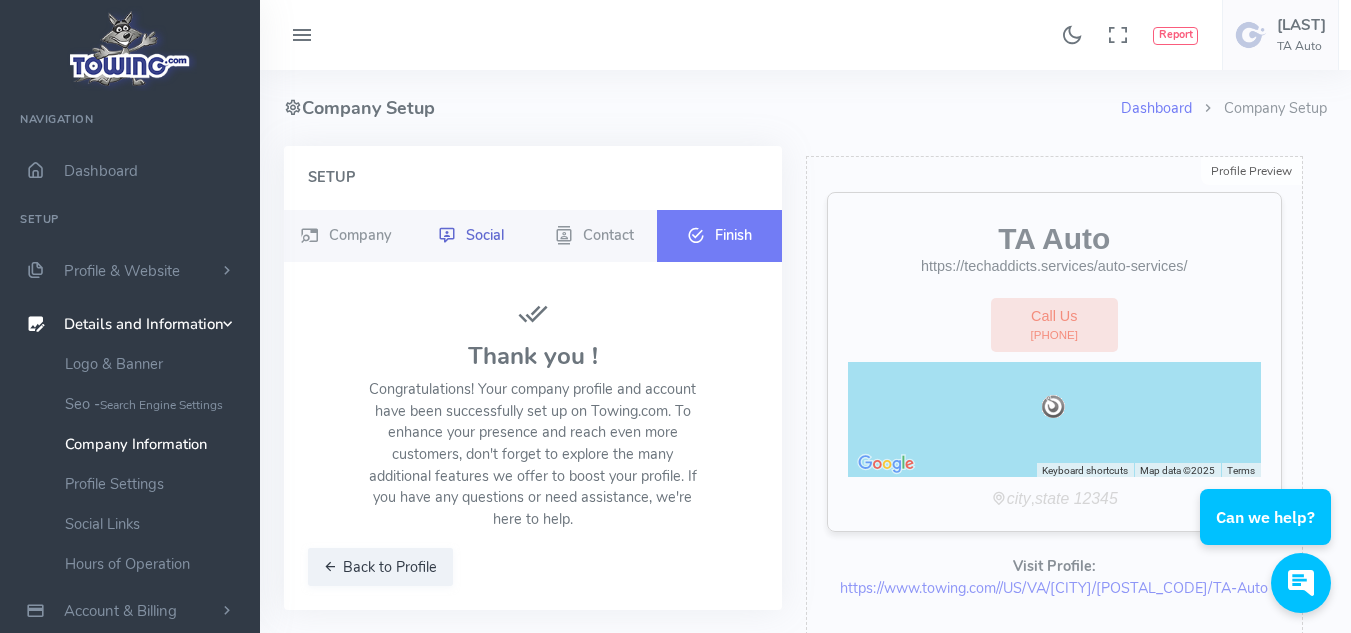 click on "Social" at bounding box center [485, 234] 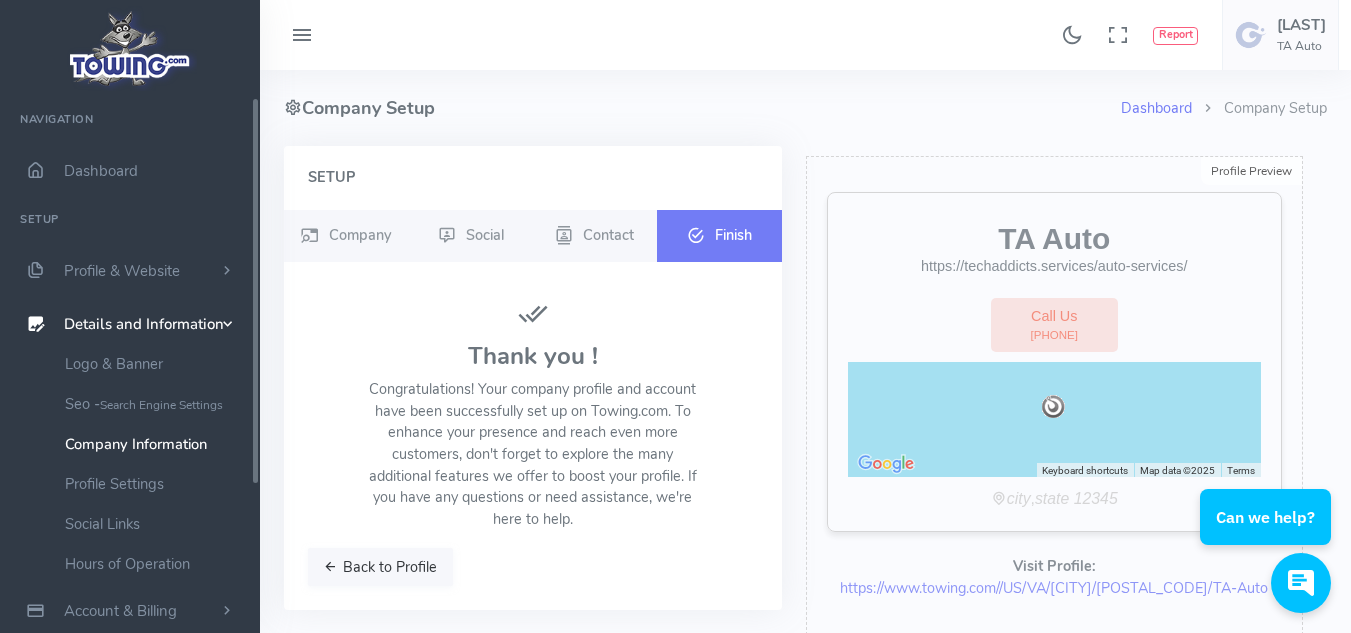 click on "Back to Profile" at bounding box center [380, 567] 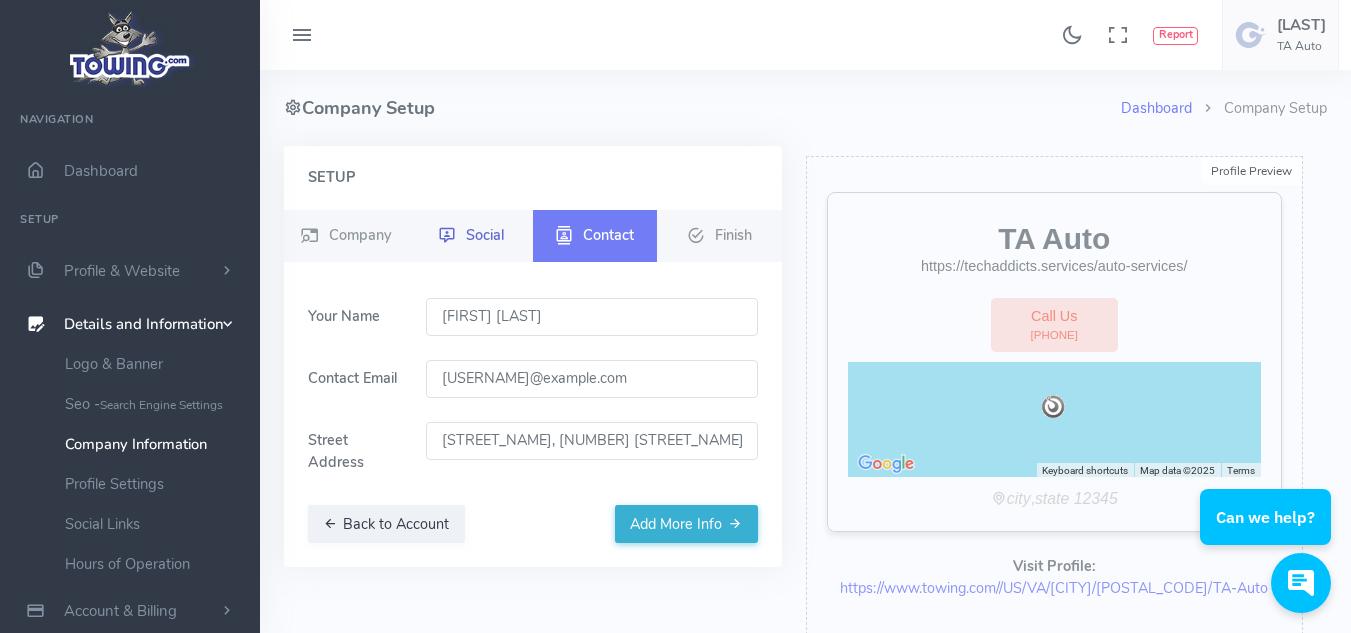 click on "Social" at bounding box center (470, 236) 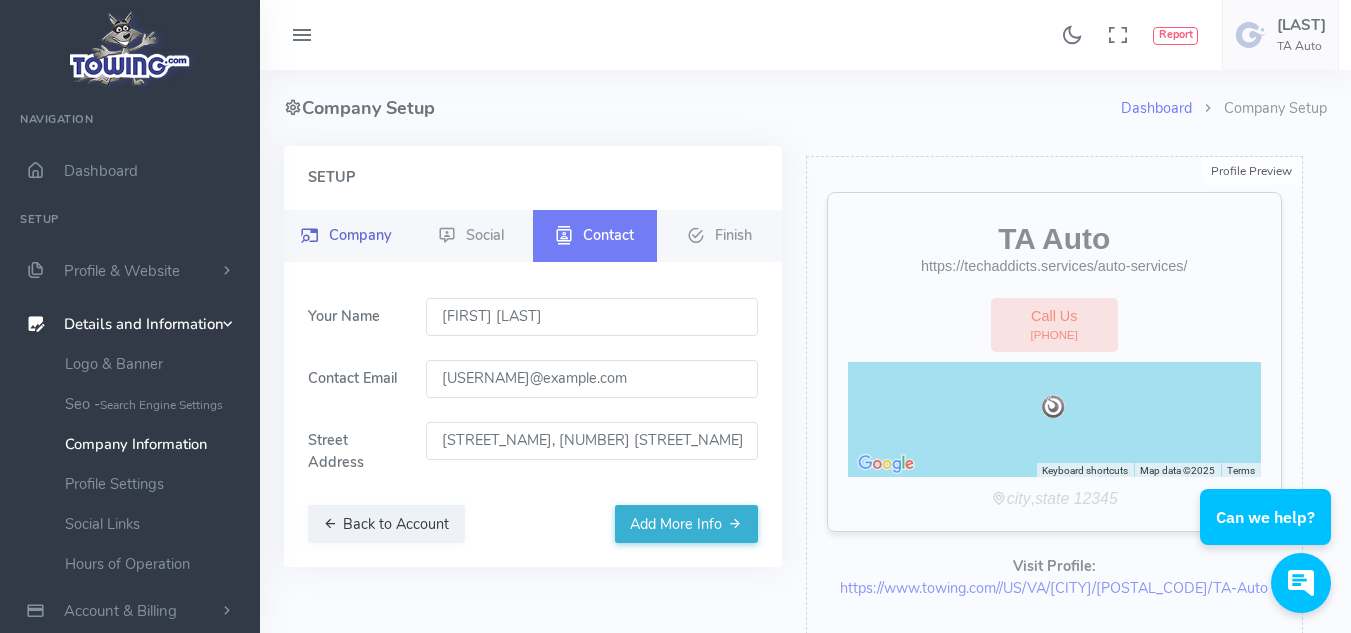 click on "Company" at bounding box center [360, 234] 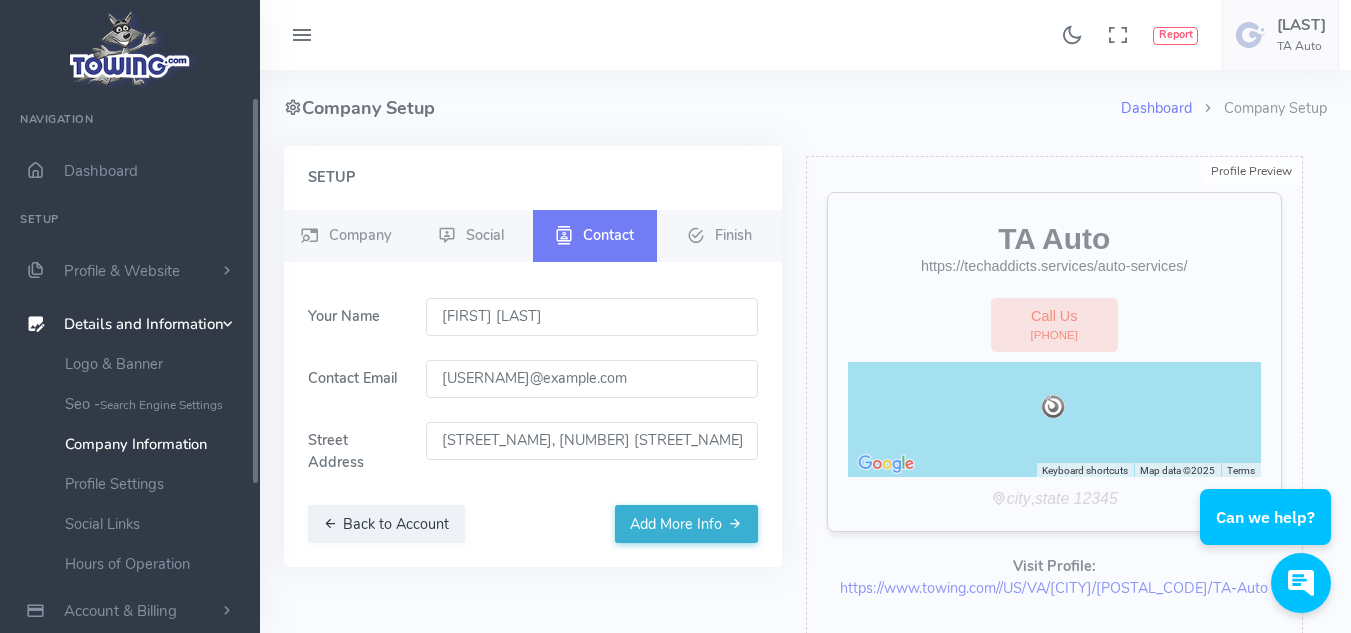 click on "Details and Information" at bounding box center (144, 325) 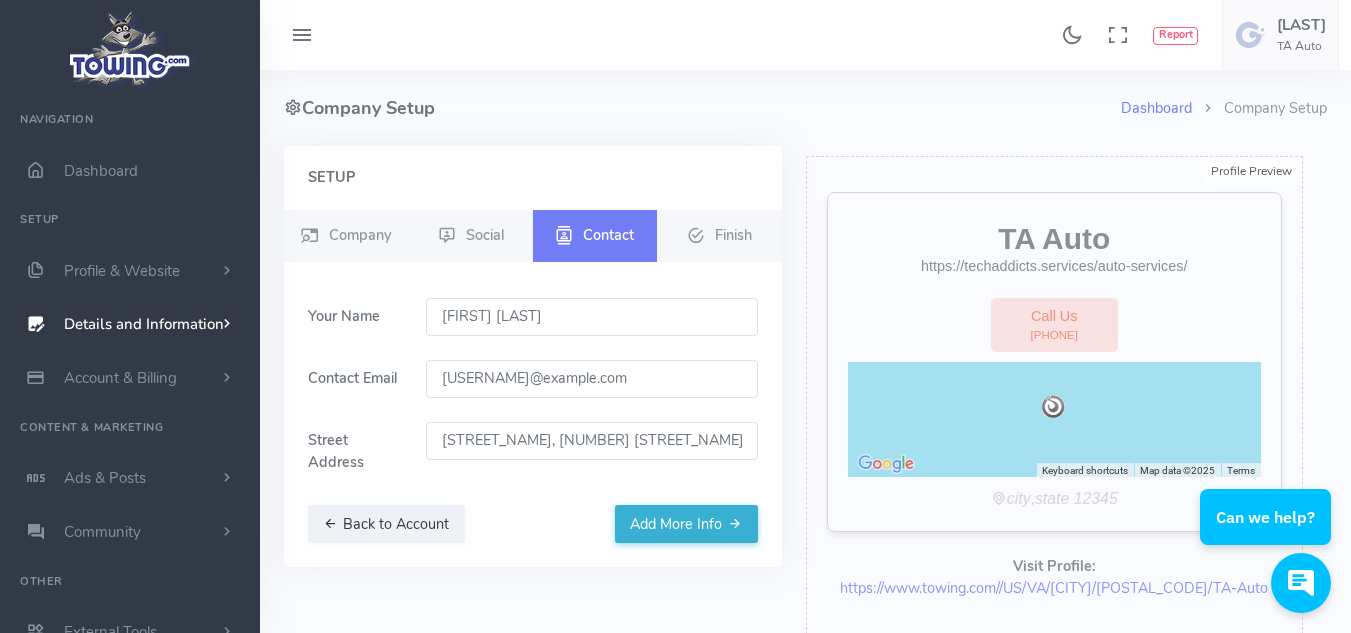 click on "Details and Information" at bounding box center [144, 325] 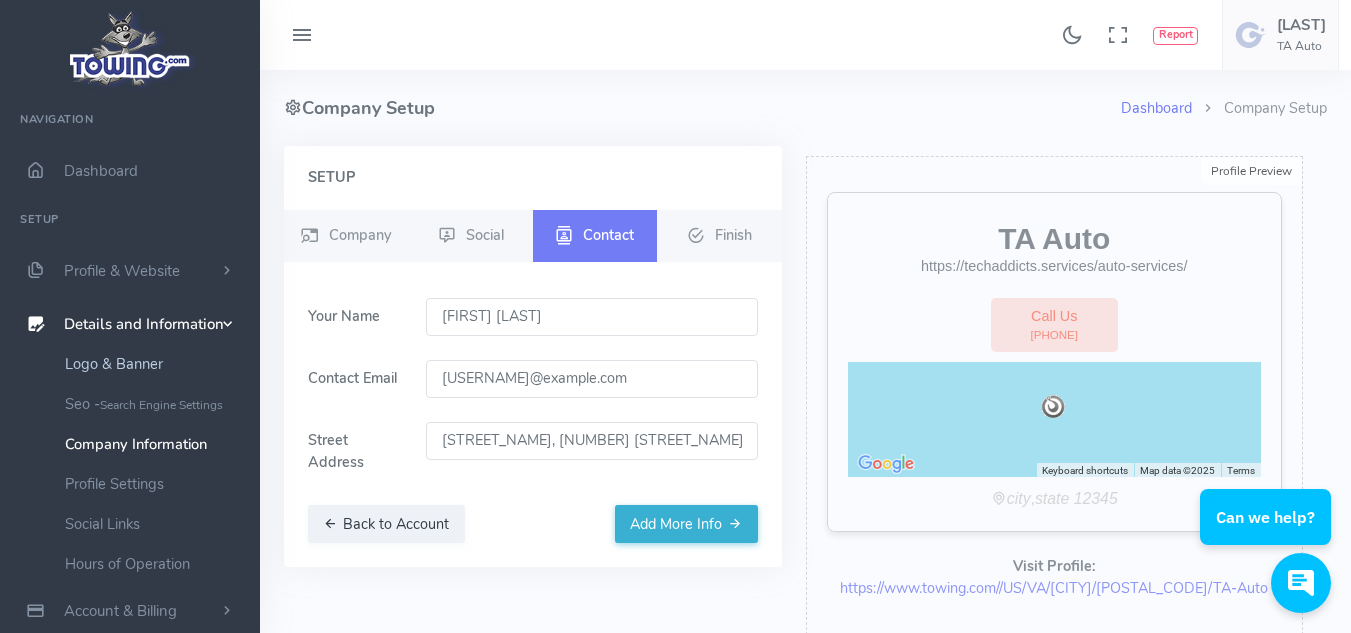 click on "Logo & Banner" at bounding box center [155, 364] 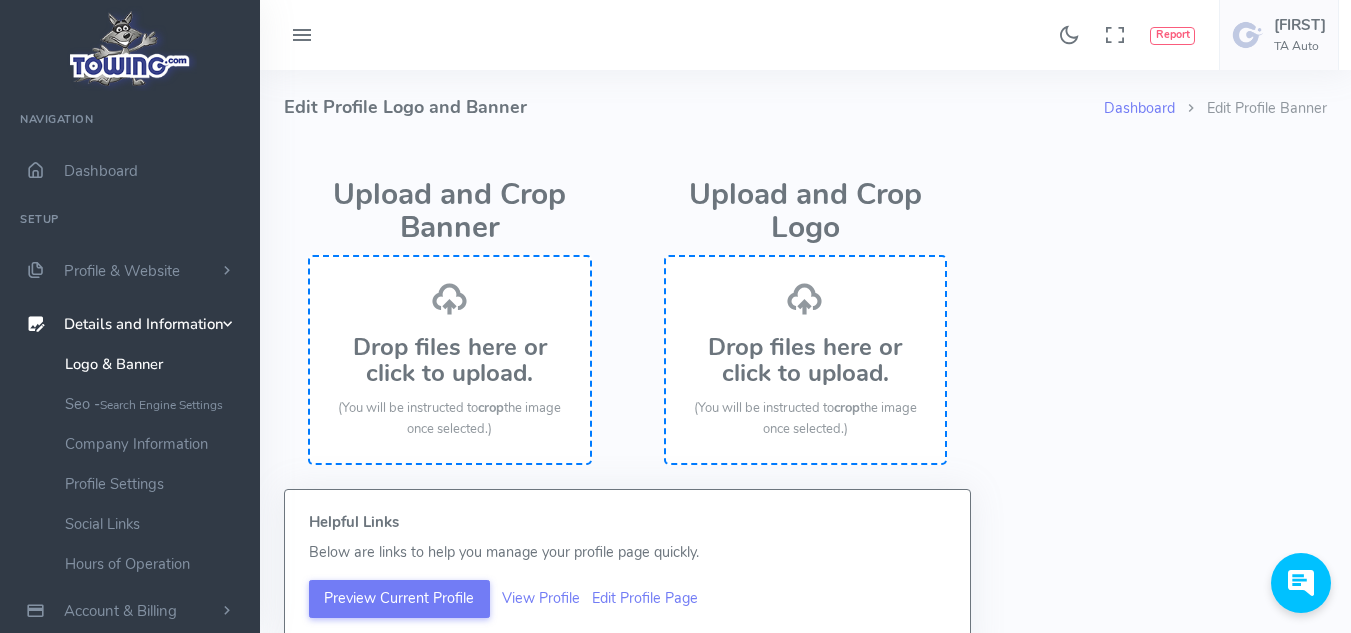 scroll, scrollTop: 0, scrollLeft: 0, axis: both 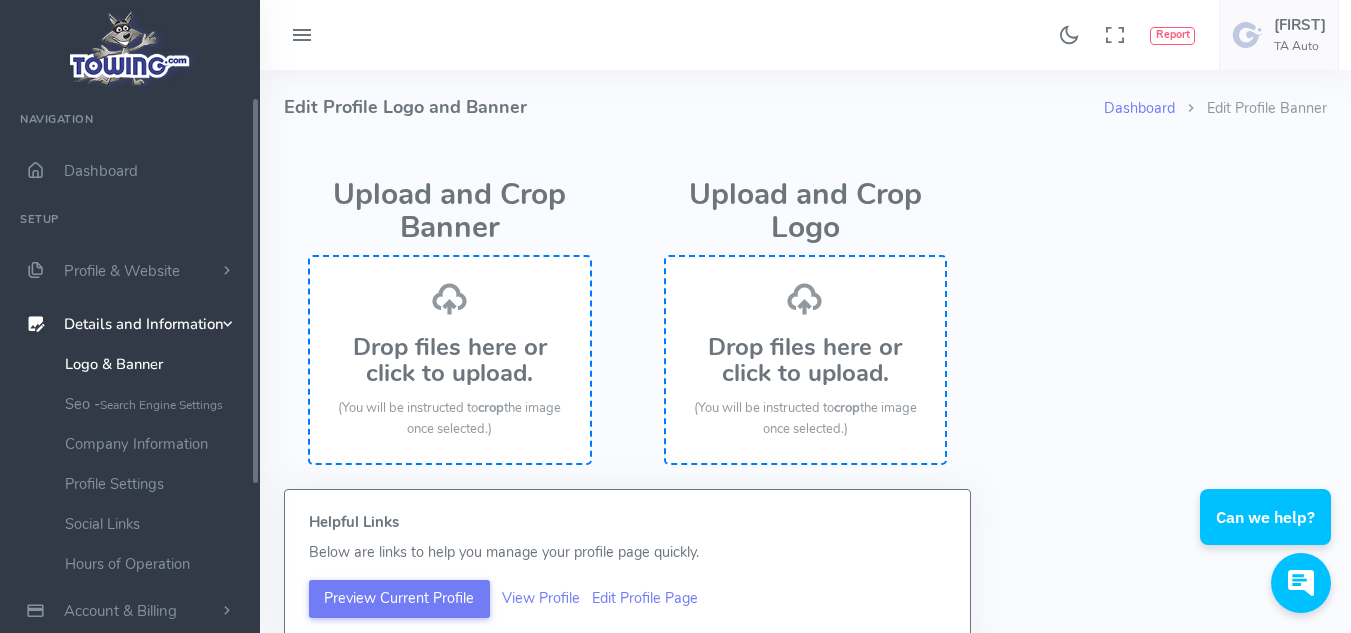 click on "Drop files here or click to upload.
(You will be instructed to
crop  the image once selected.)" at bounding box center (450, 360) 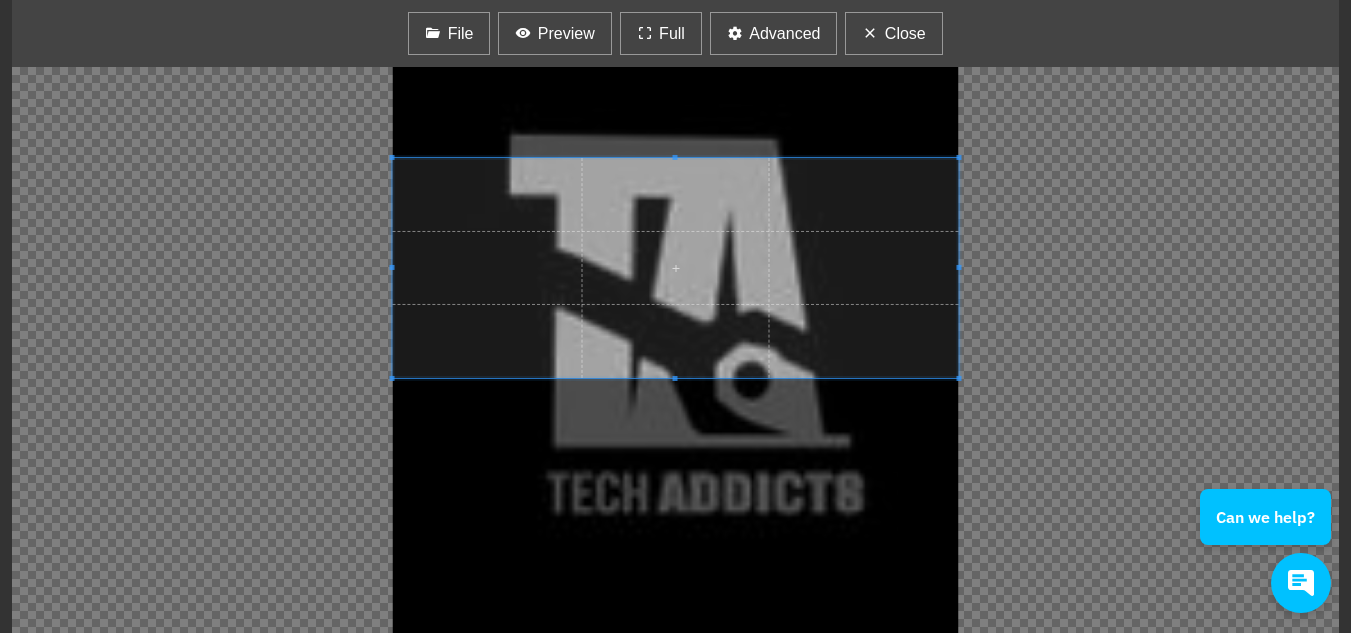 click at bounding box center [676, 268] 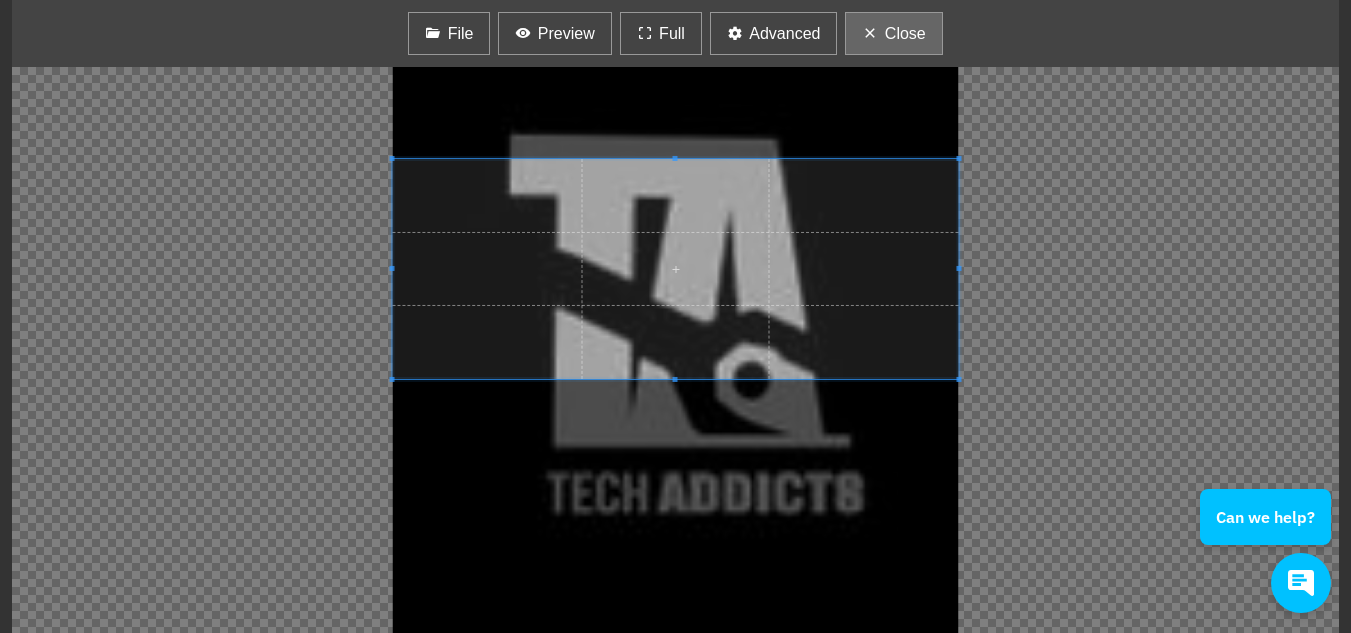 click on "Close" at bounding box center (905, 34) 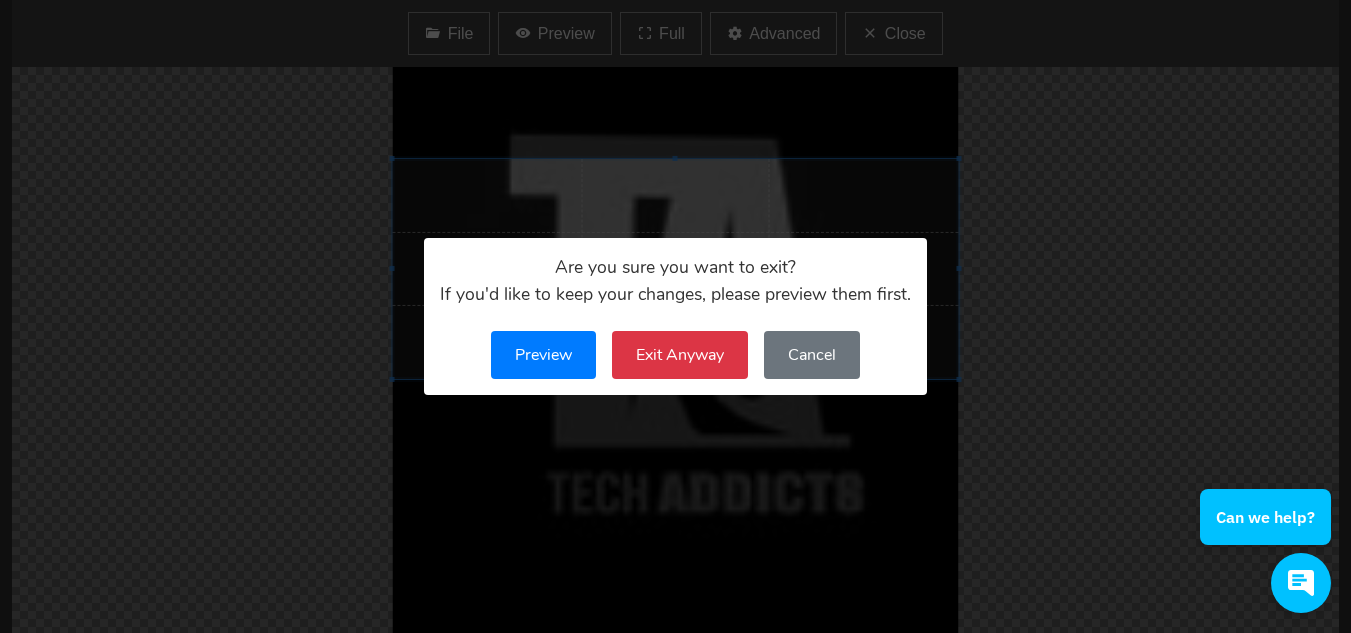 click on "Preview" at bounding box center (543, 355) 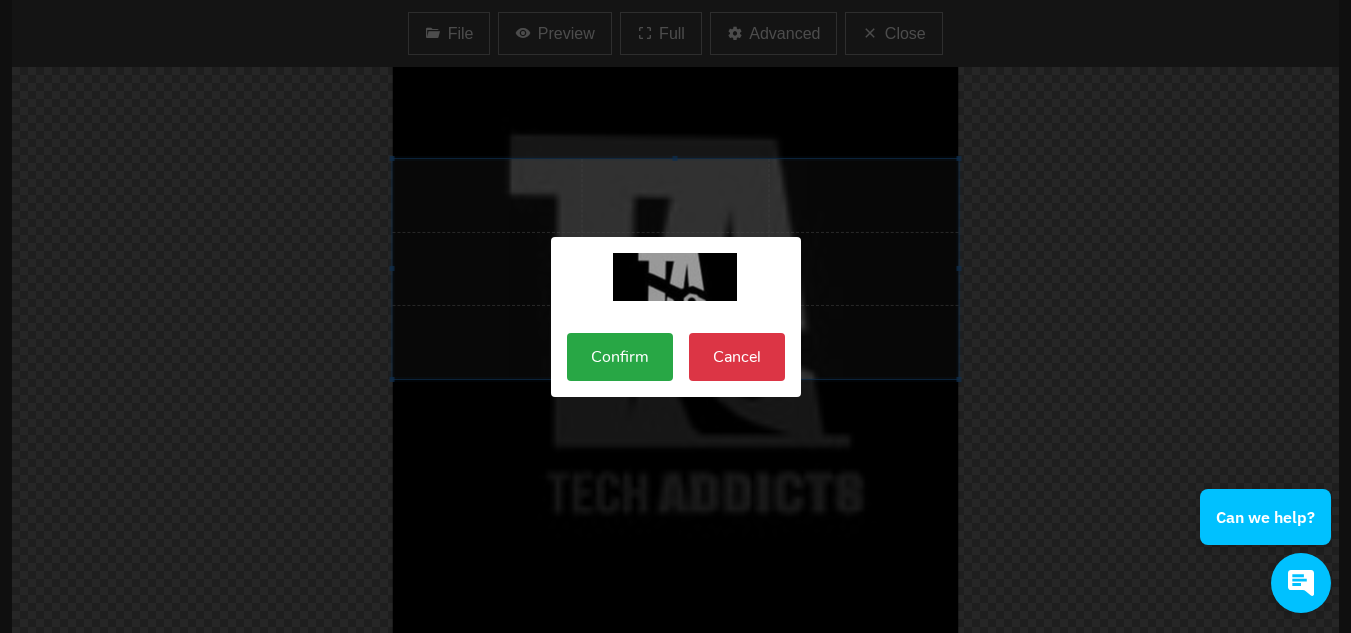 click on "Cancel" at bounding box center (737, 357) 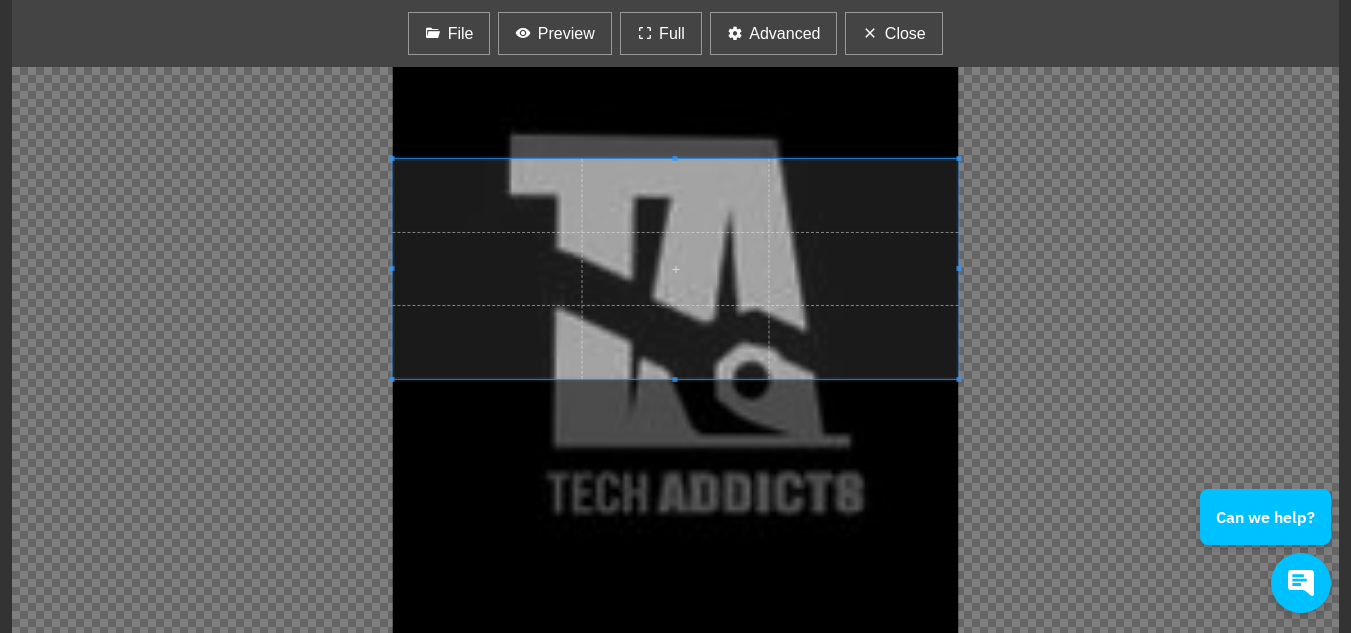 click on "Close" at bounding box center (893, 33) 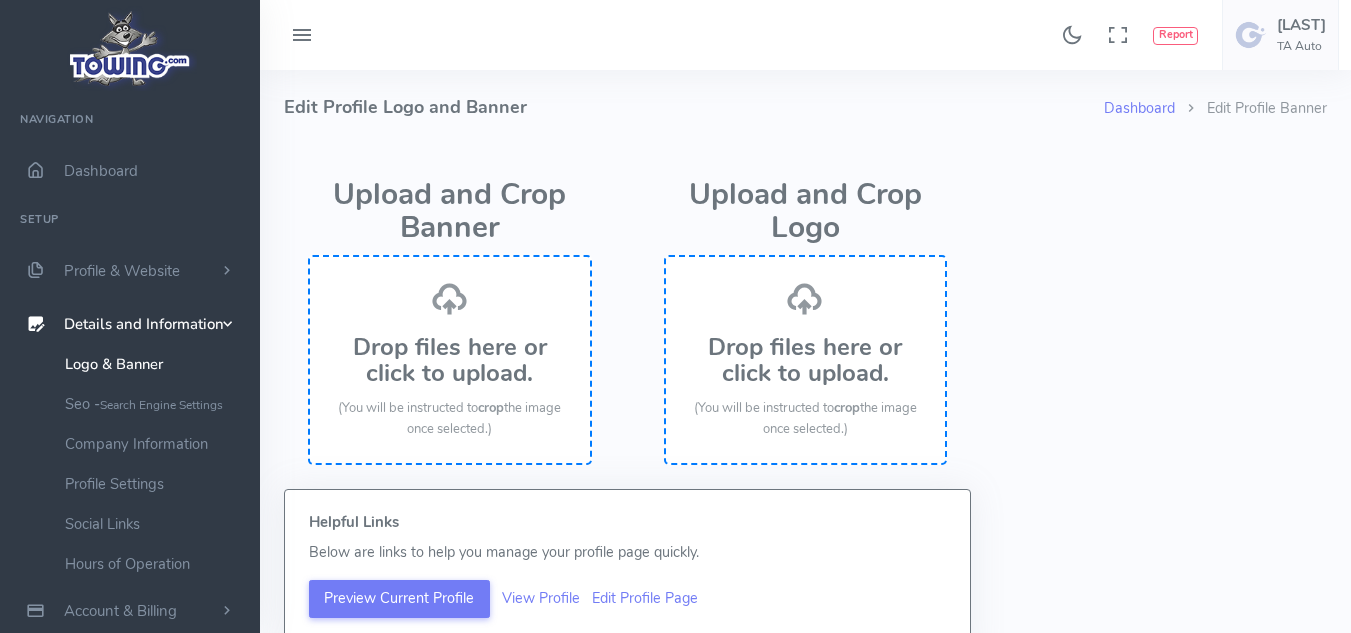 scroll, scrollTop: 0, scrollLeft: 0, axis: both 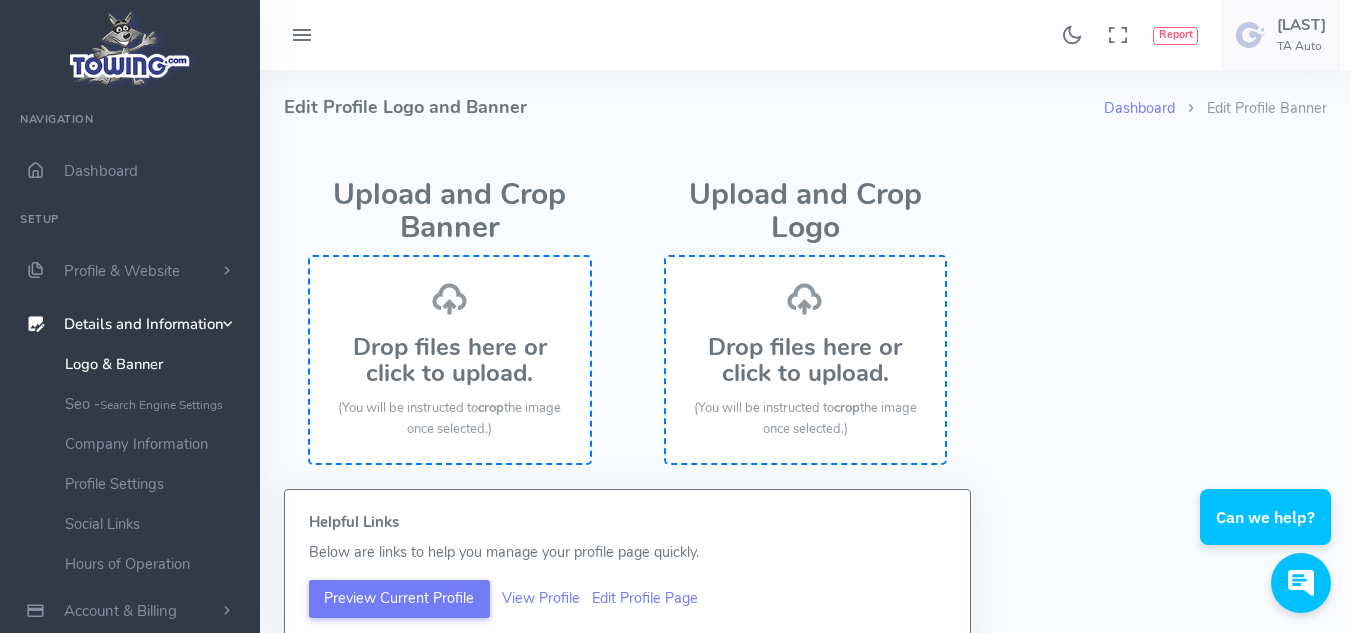 click on "Drop files here or click to upload." at bounding box center [450, 360] 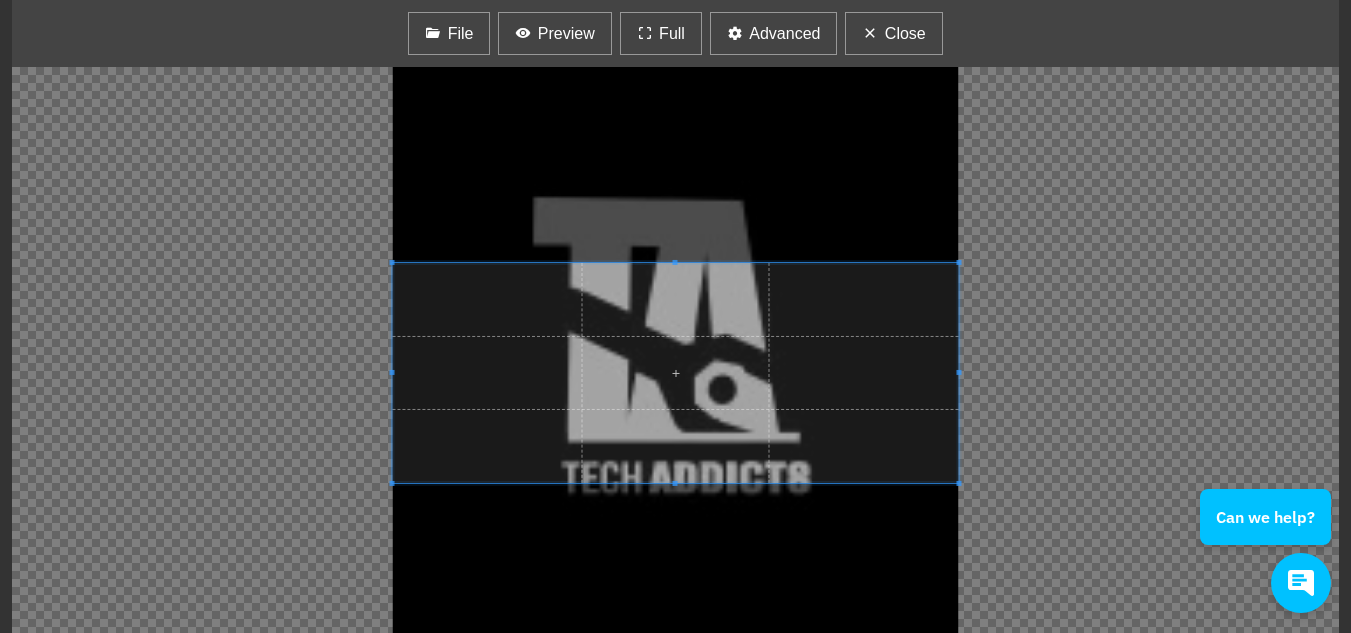 click on "File
Preview
Full
Advanced
Close
-45
+45
Zoom In
Zoom Out
Flip X
Flip Y
Reset" at bounding box center (675, 316) 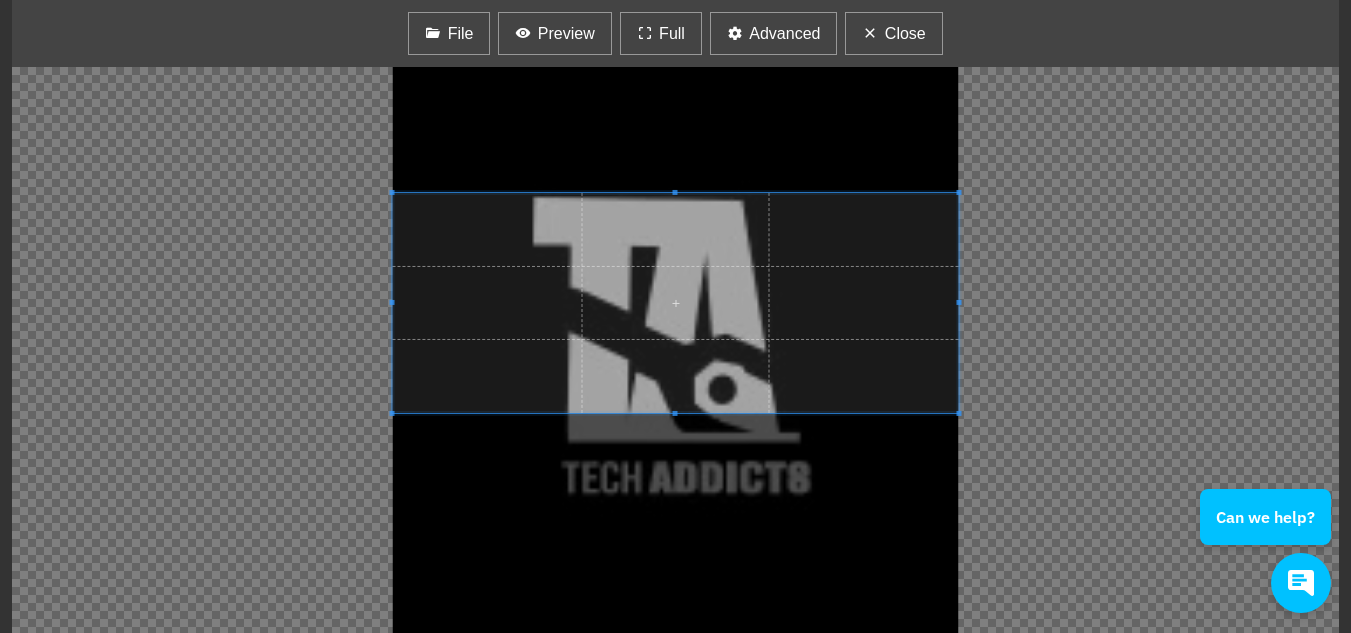 click at bounding box center [676, 303] 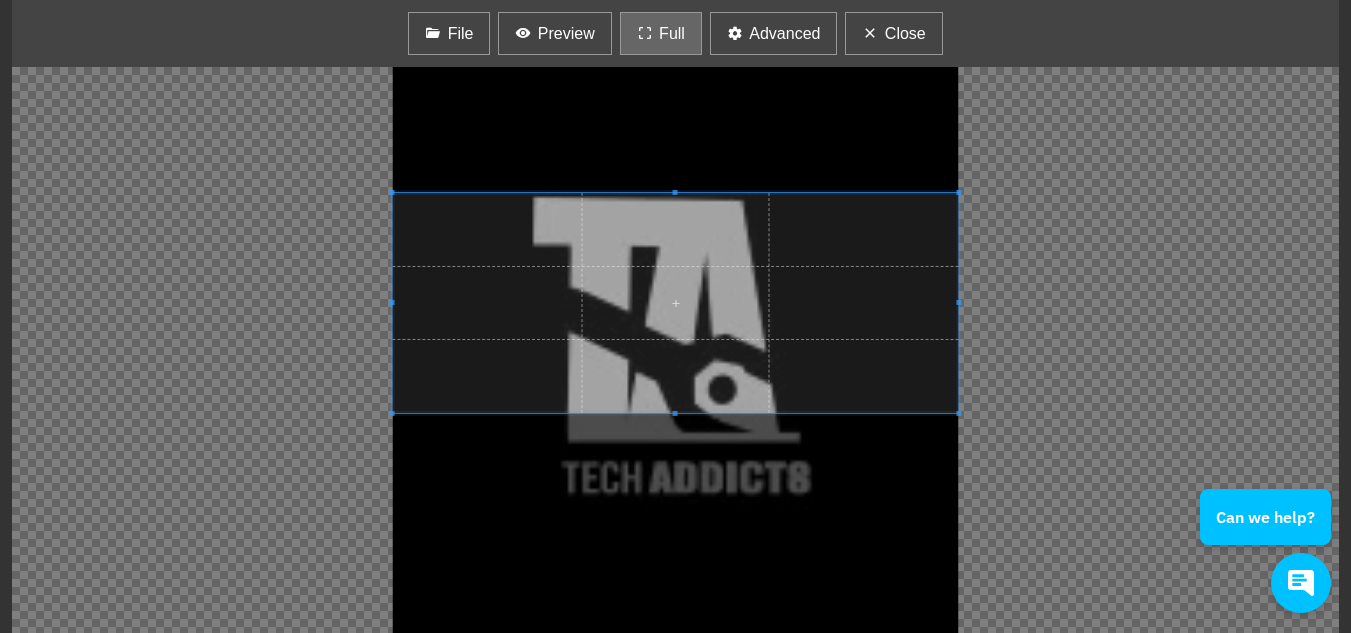 click on "Full" at bounding box center [661, 33] 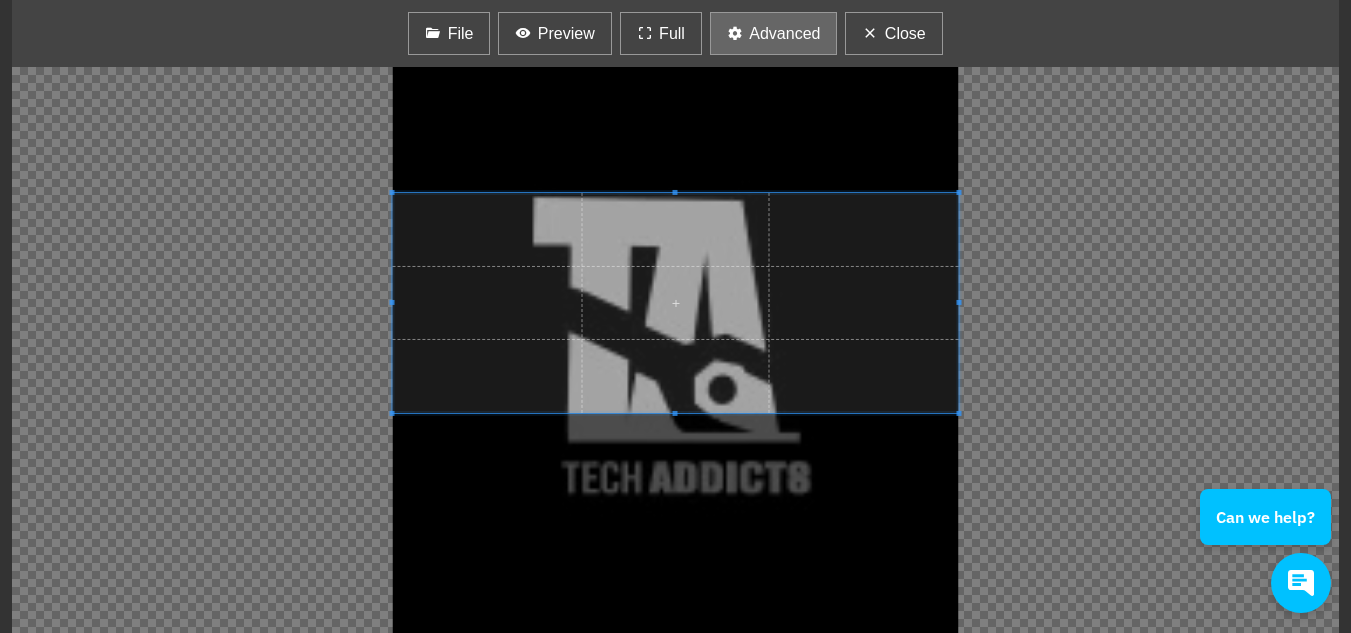 click on "Advanced" at bounding box center (784, 34) 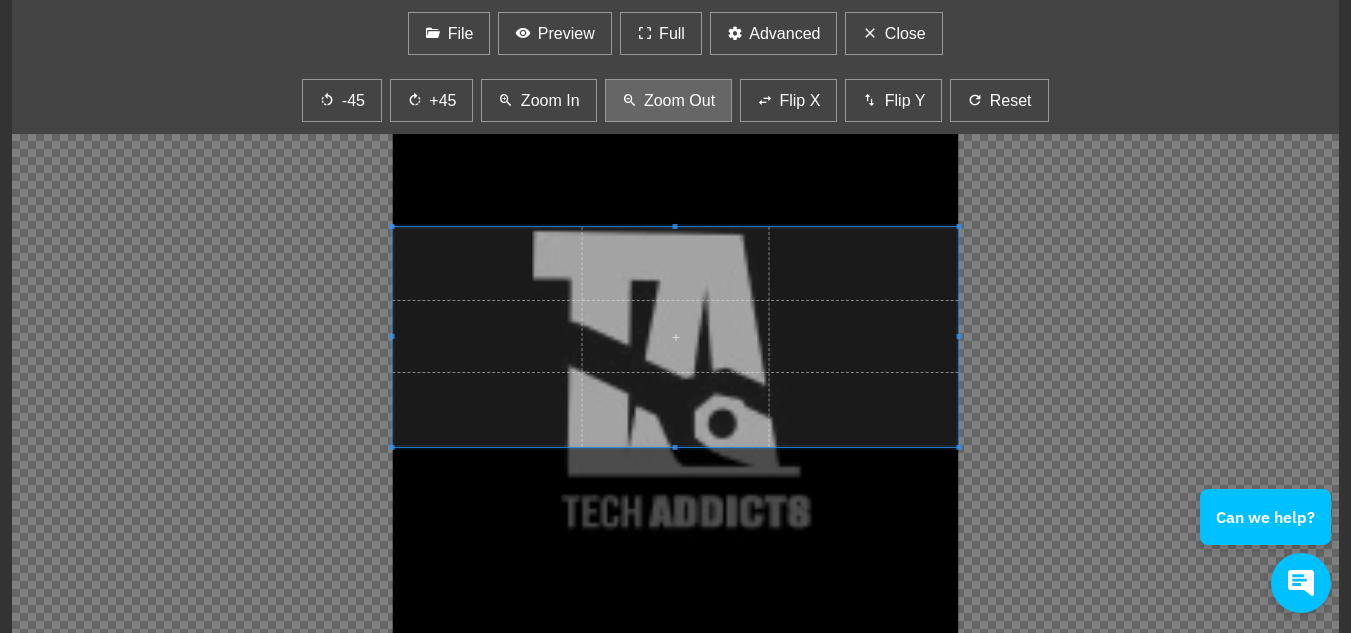 click on "Zoom Out" at bounding box center (679, 101) 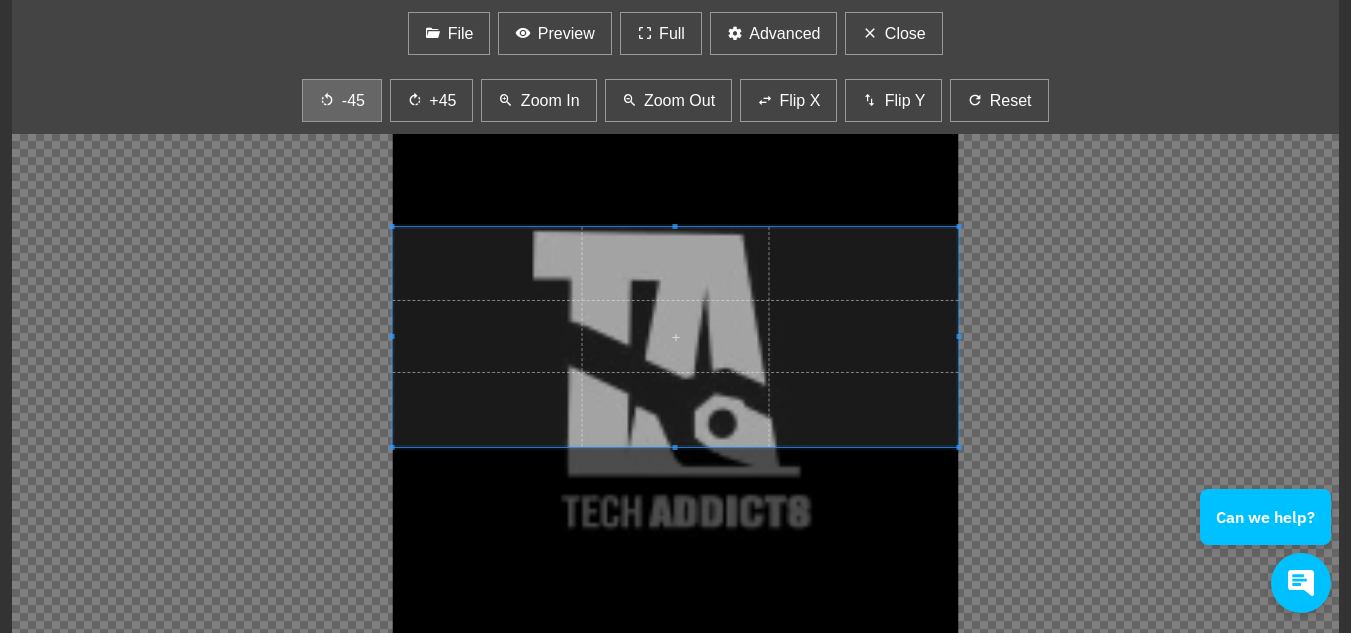 click on "-45" at bounding box center (353, 101) 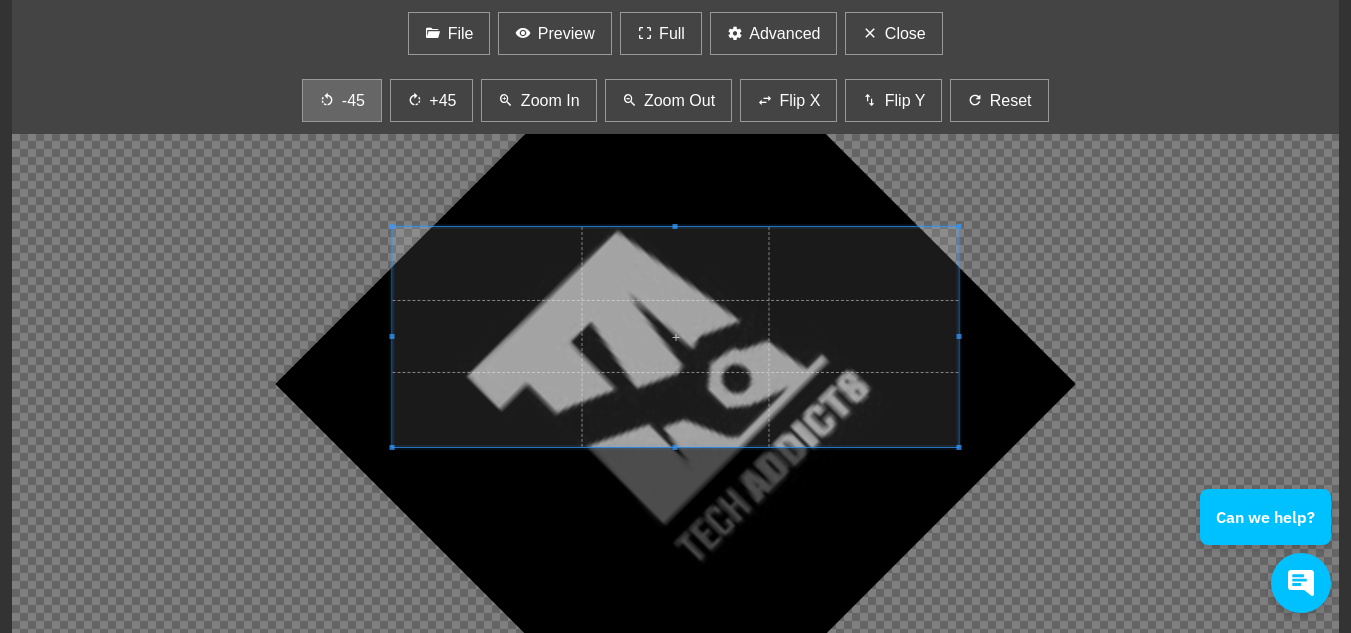 click on "-45" at bounding box center (353, 101) 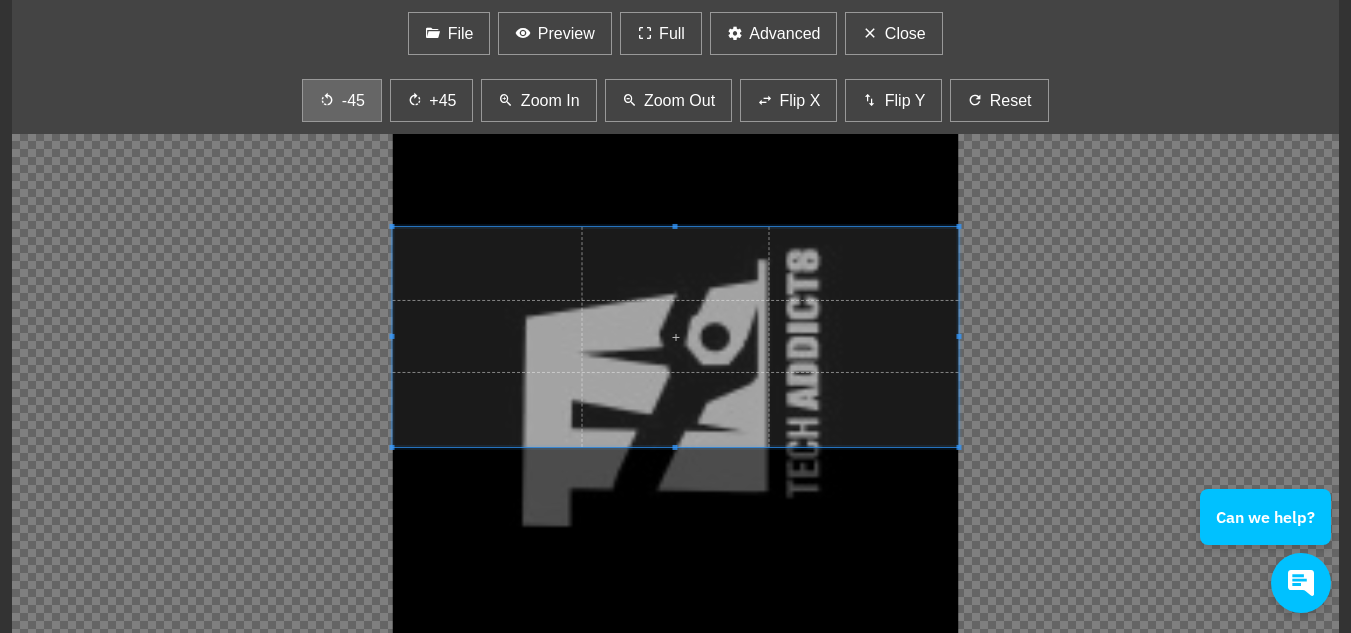 click on "-45" at bounding box center [353, 101] 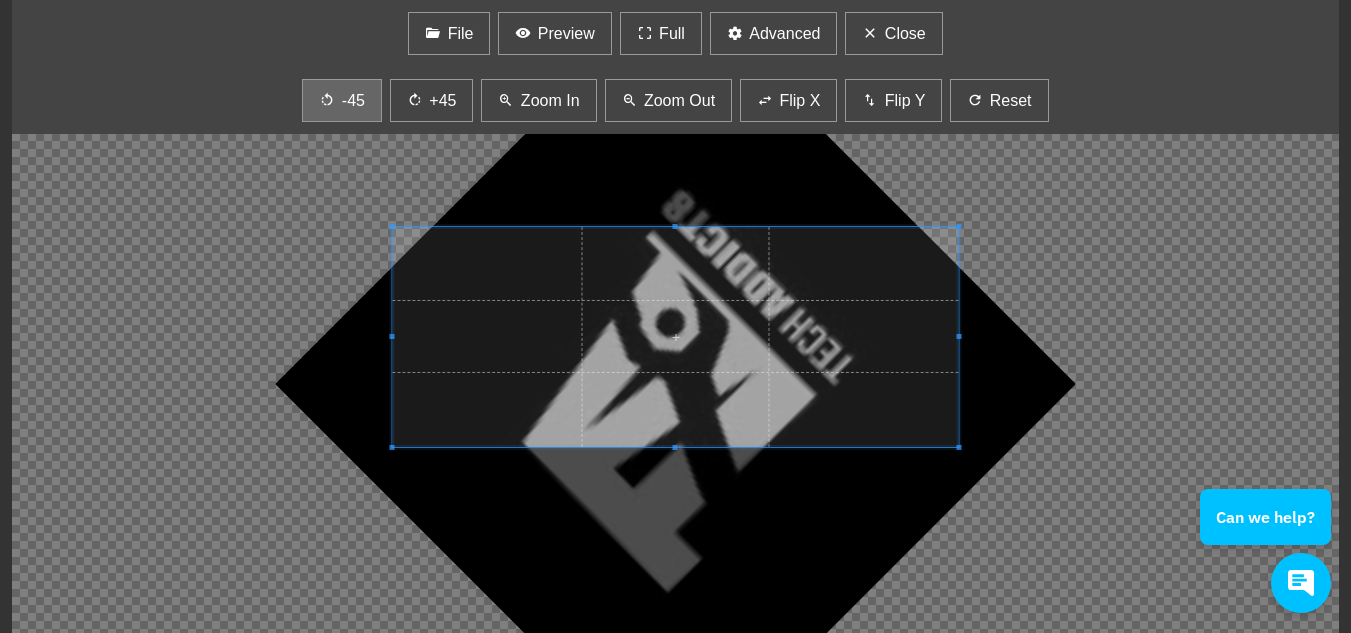click on "-45" at bounding box center [353, 101] 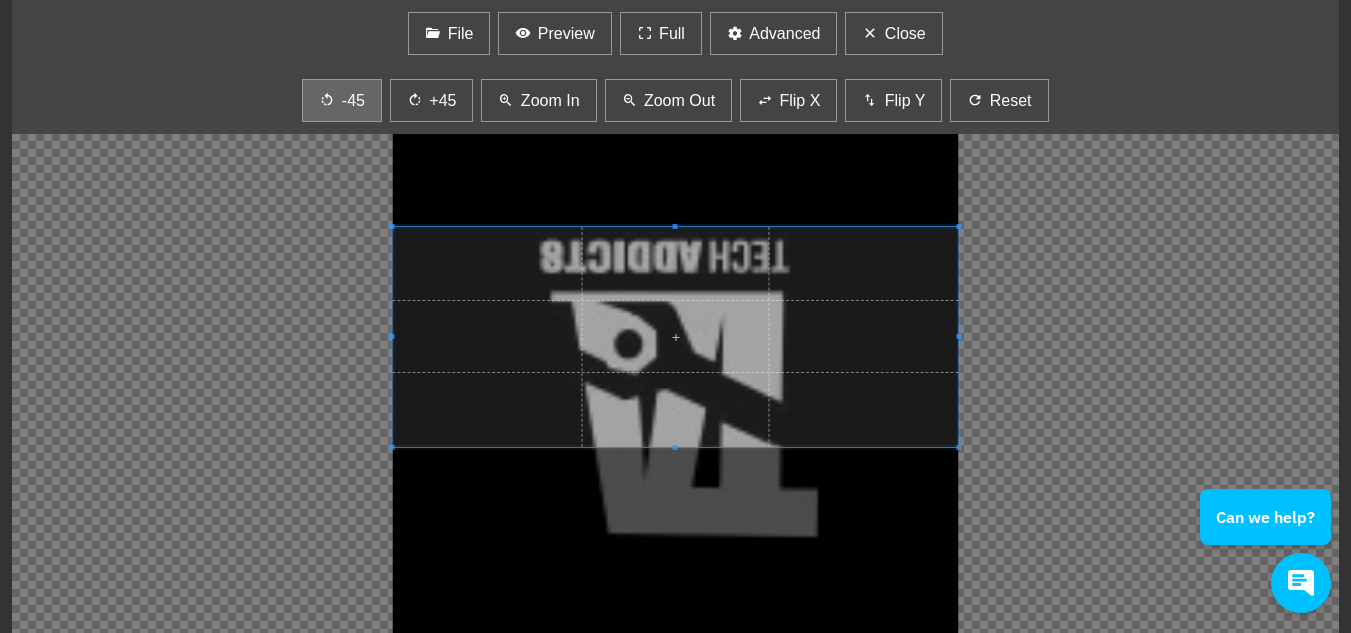 click on "-45" at bounding box center (353, 101) 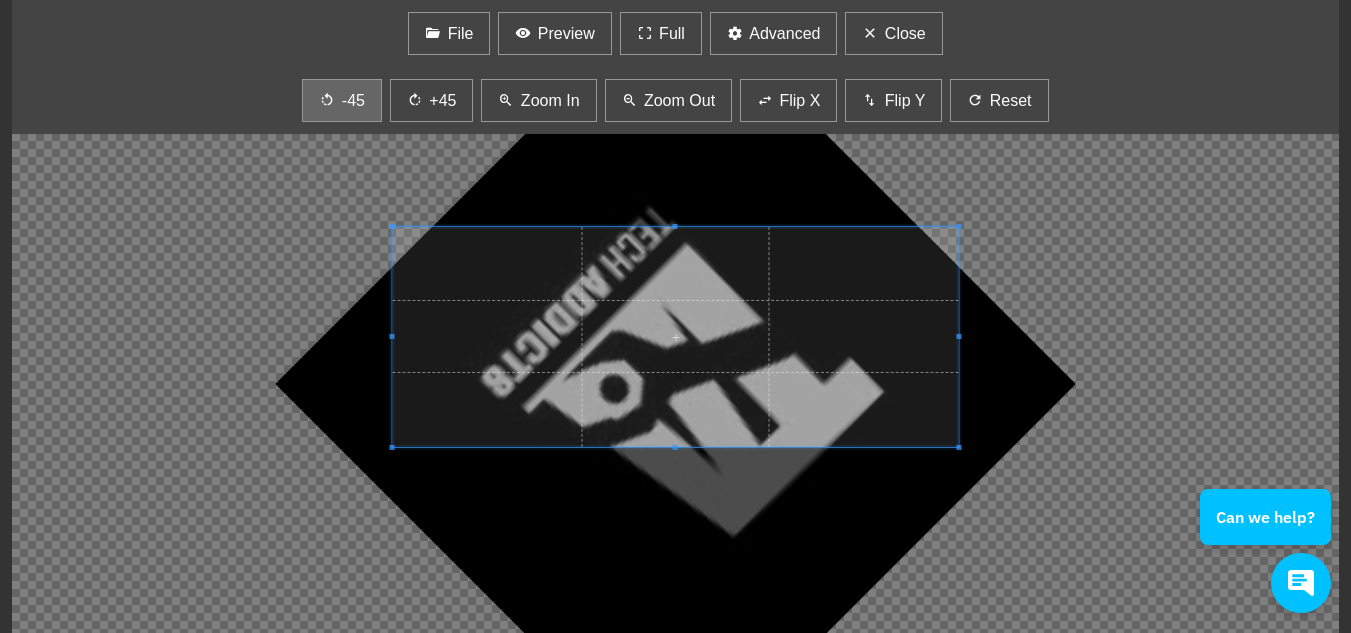 click on "-45" at bounding box center [353, 101] 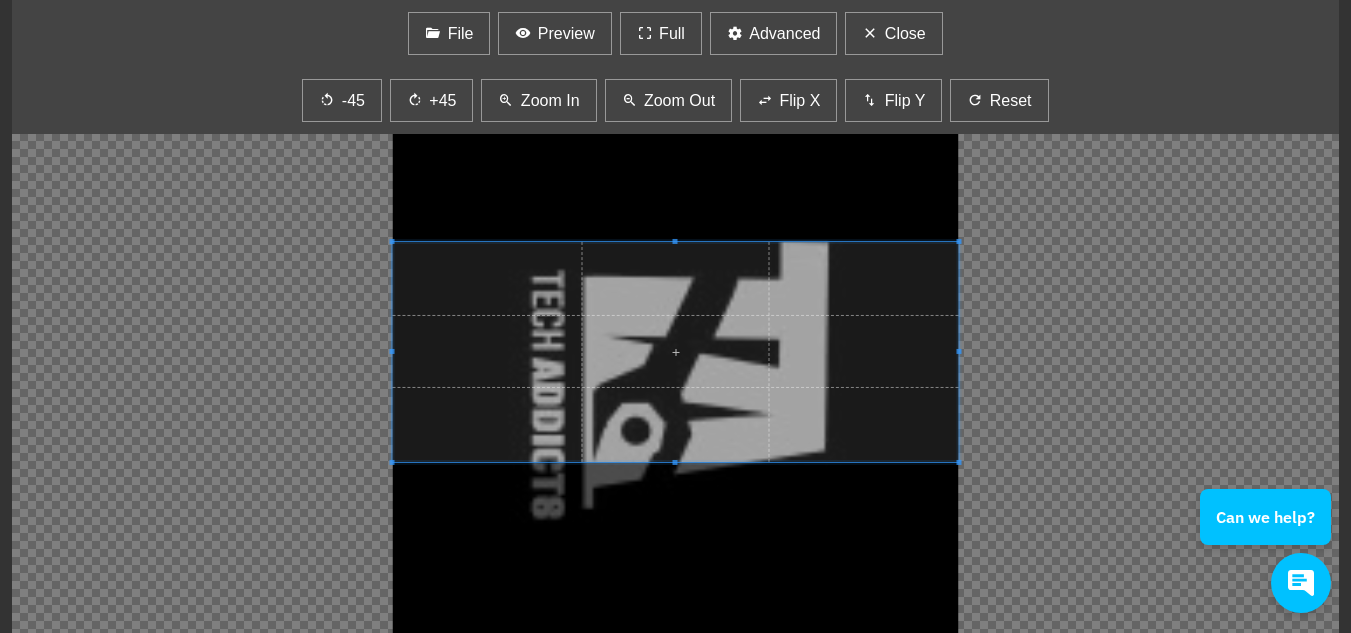 click at bounding box center [676, 351] 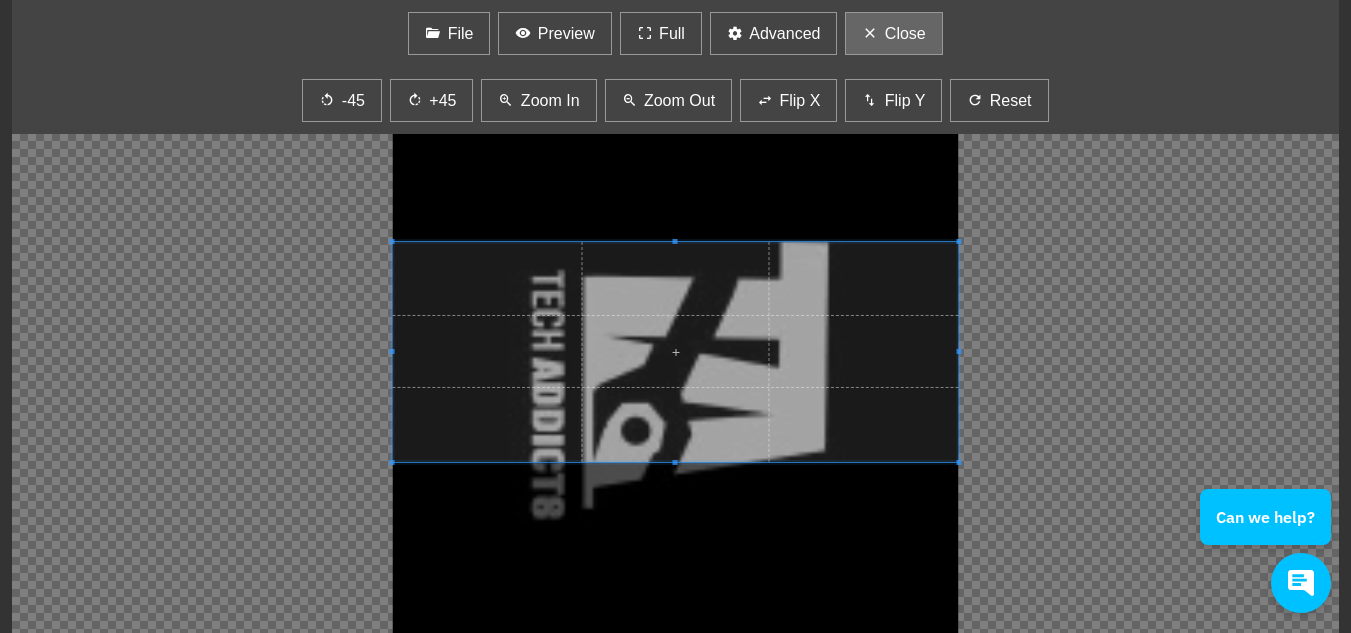 click on "Close" at bounding box center (905, 34) 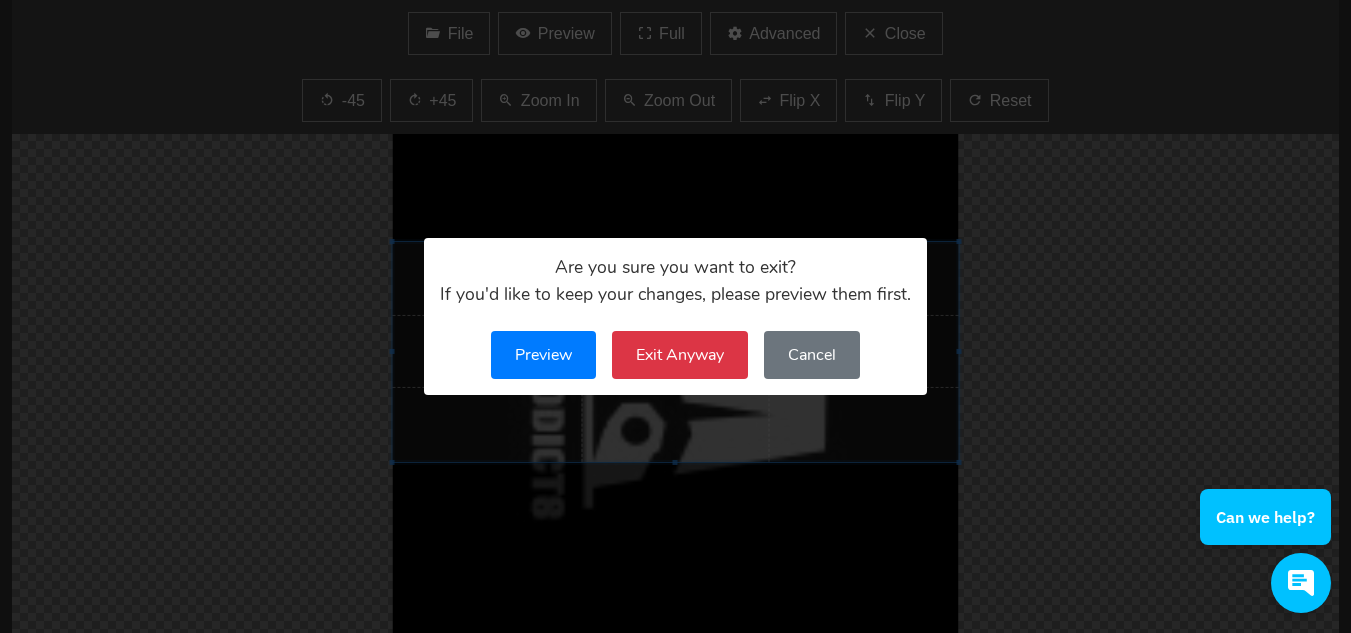 click on "Exit Anyway" at bounding box center [680, 355] 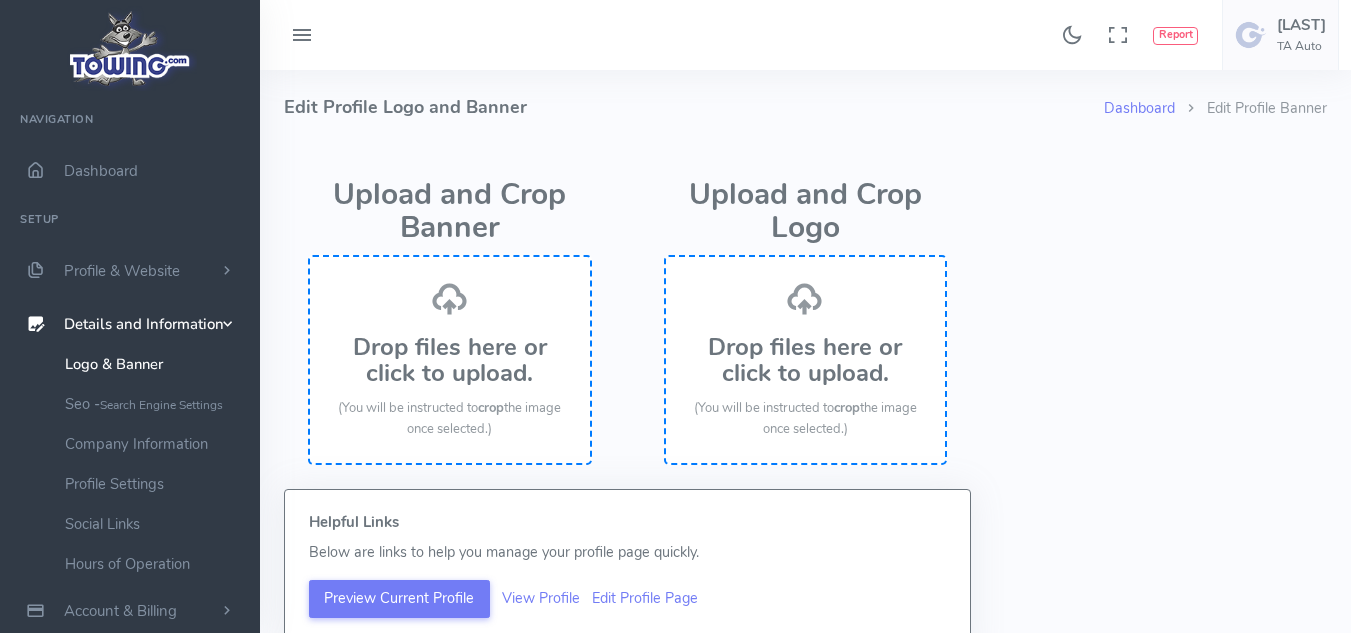 scroll, scrollTop: 0, scrollLeft: 0, axis: both 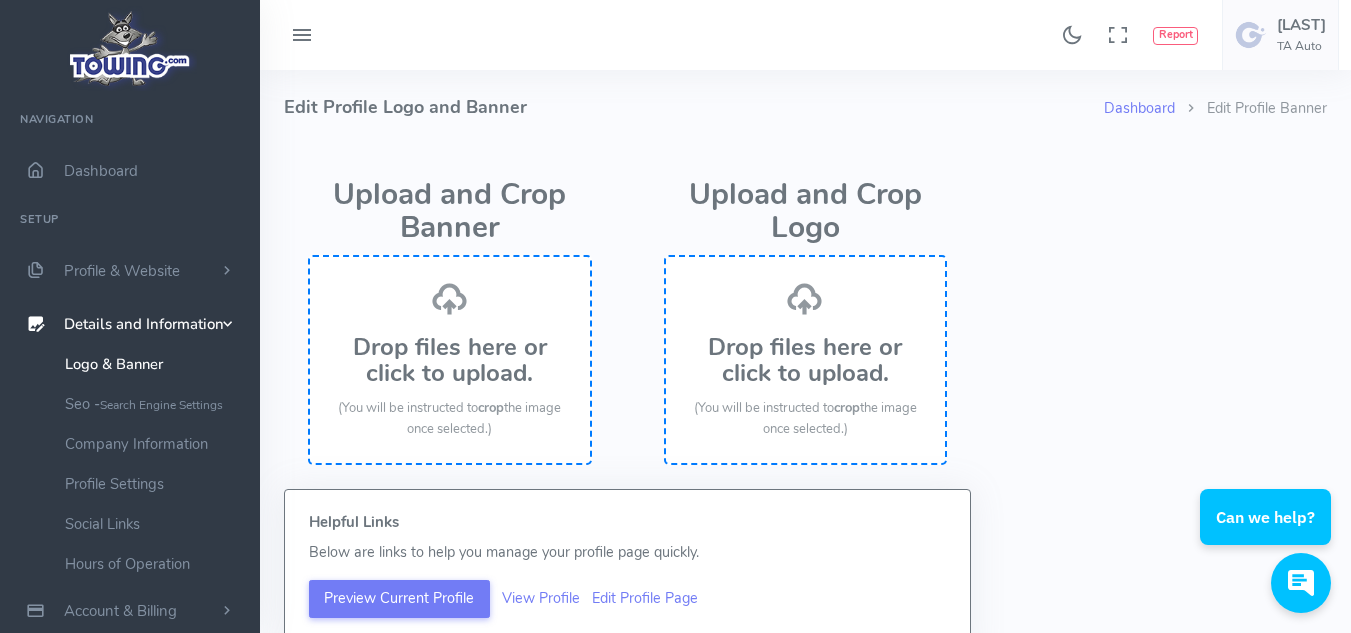 click on "Drop files here or click to upload." at bounding box center [450, 360] 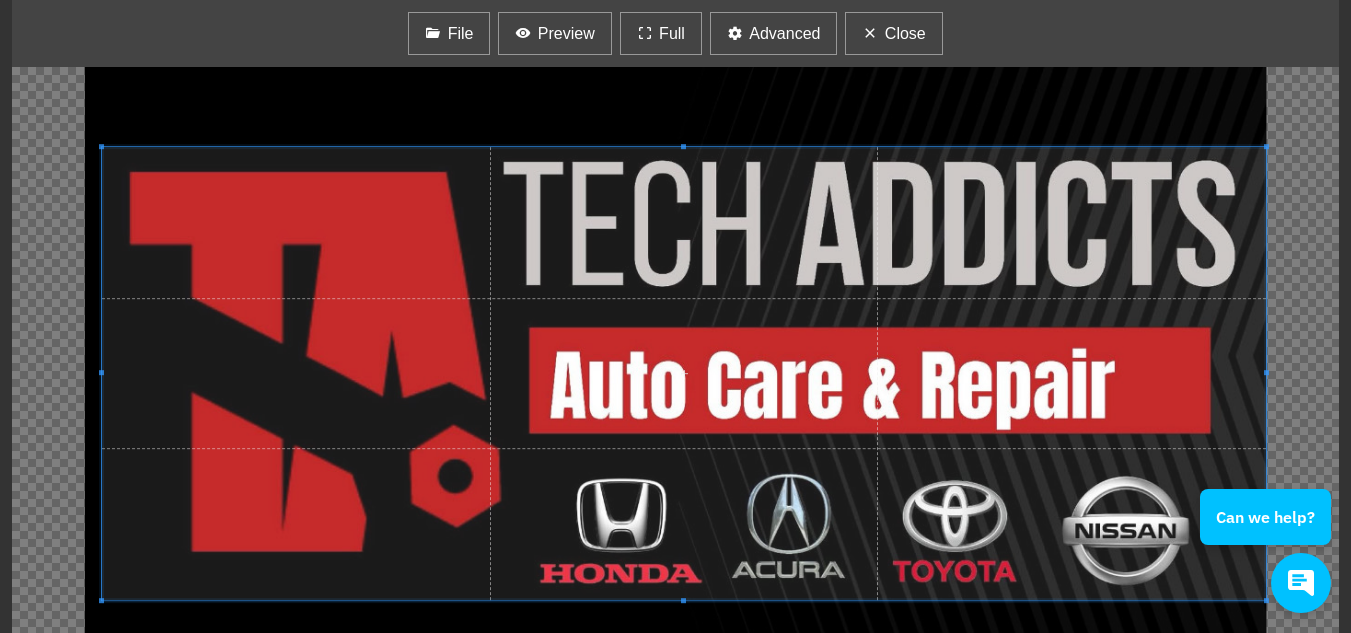 click at bounding box center (684, 373) 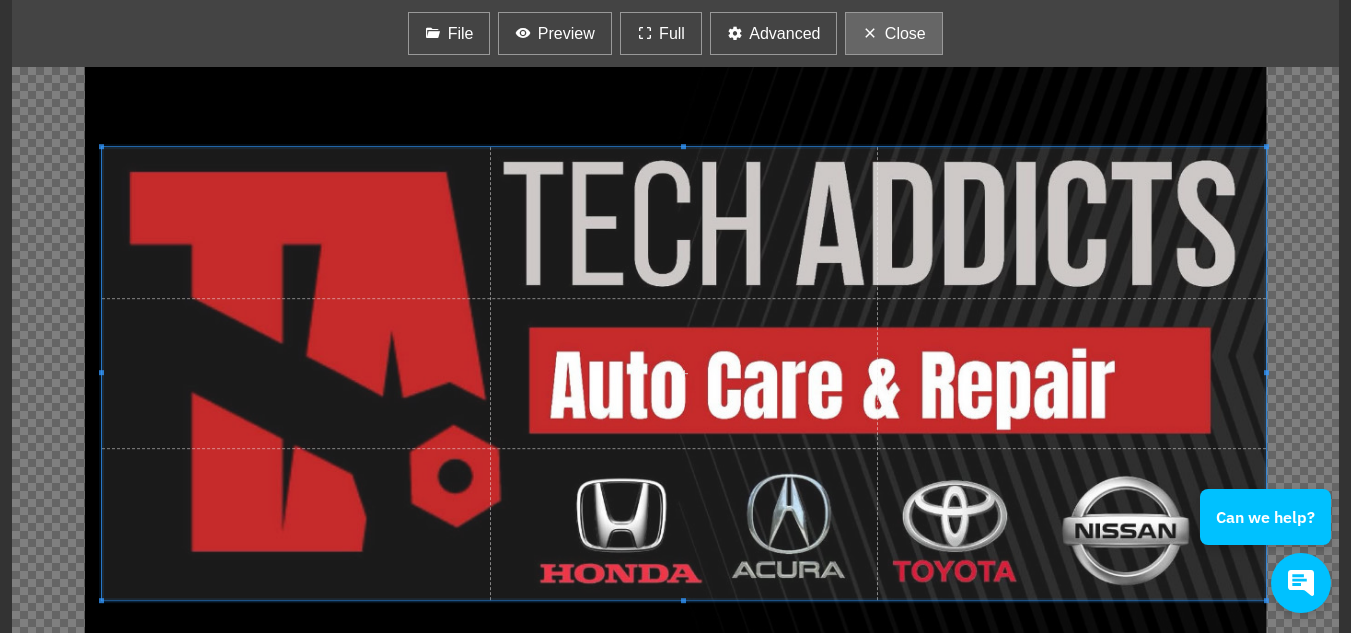 click on "Close" at bounding box center [905, 34] 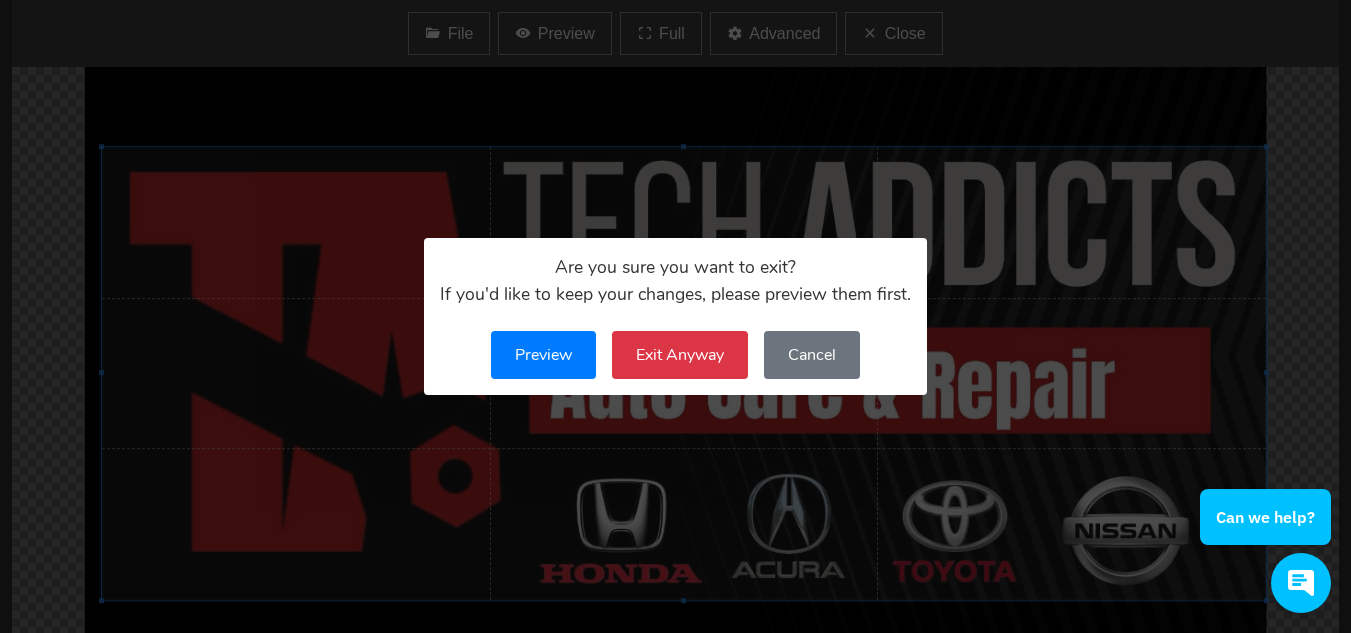 click on "Preview" at bounding box center (543, 355) 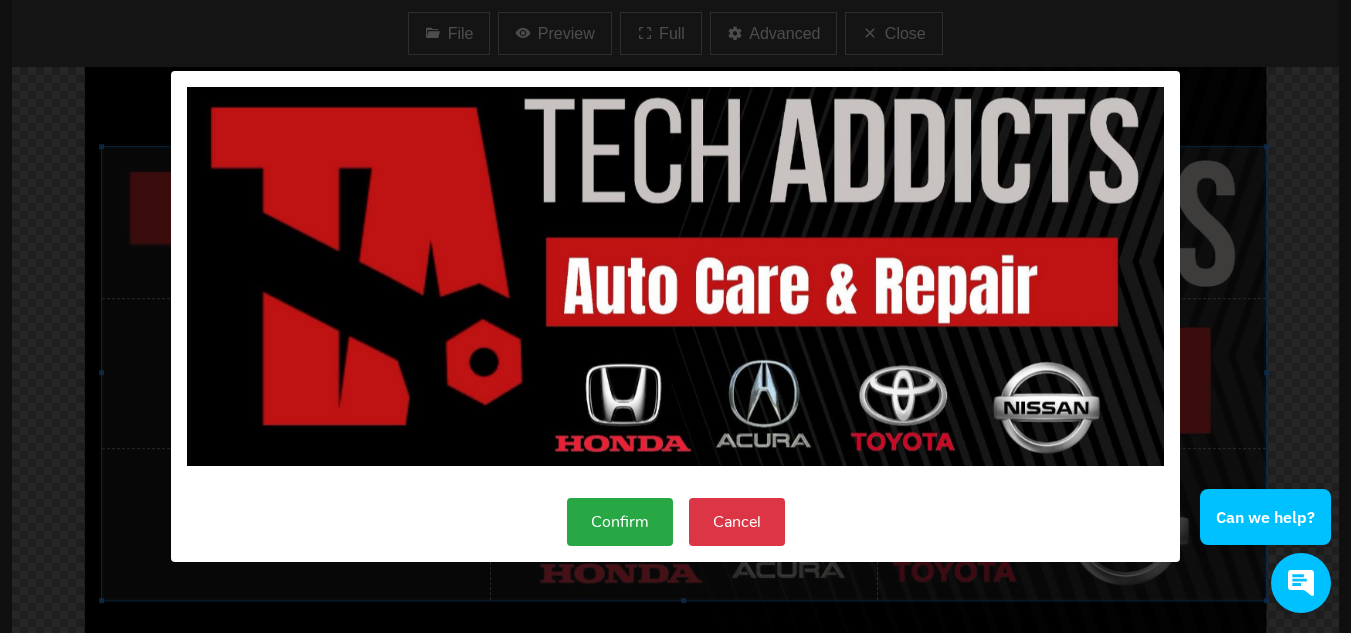 click on "Confirm" at bounding box center [620, 522] 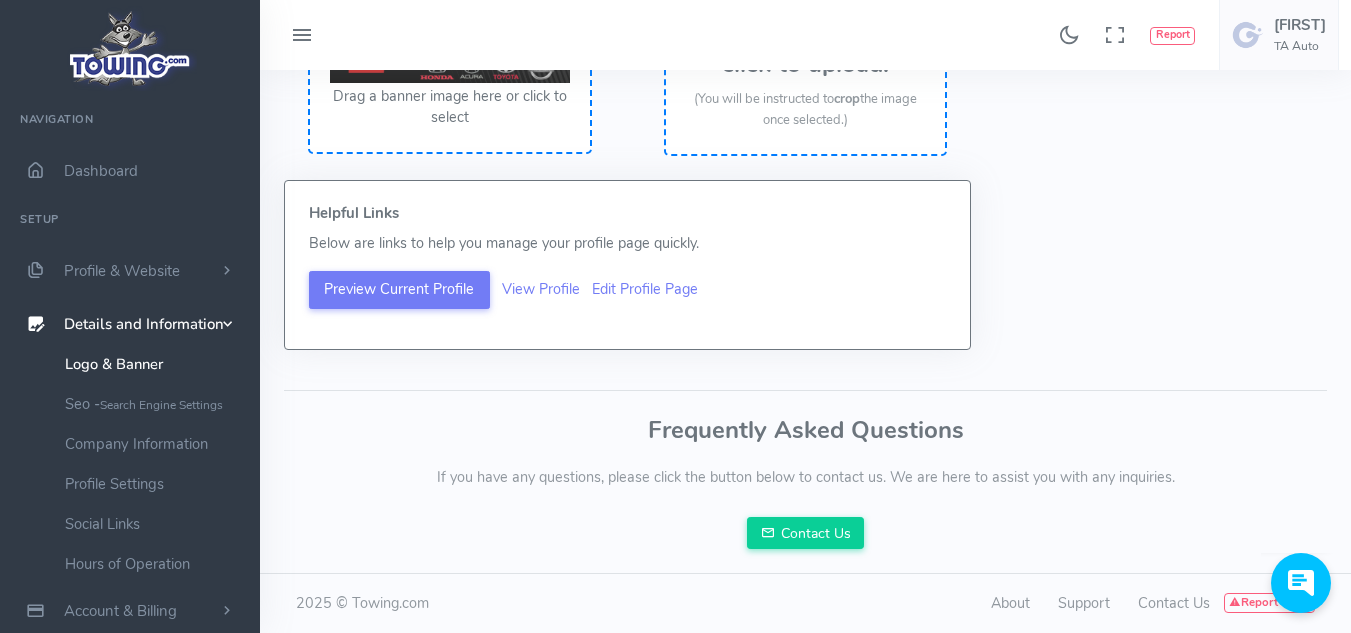 scroll, scrollTop: 0, scrollLeft: 0, axis: both 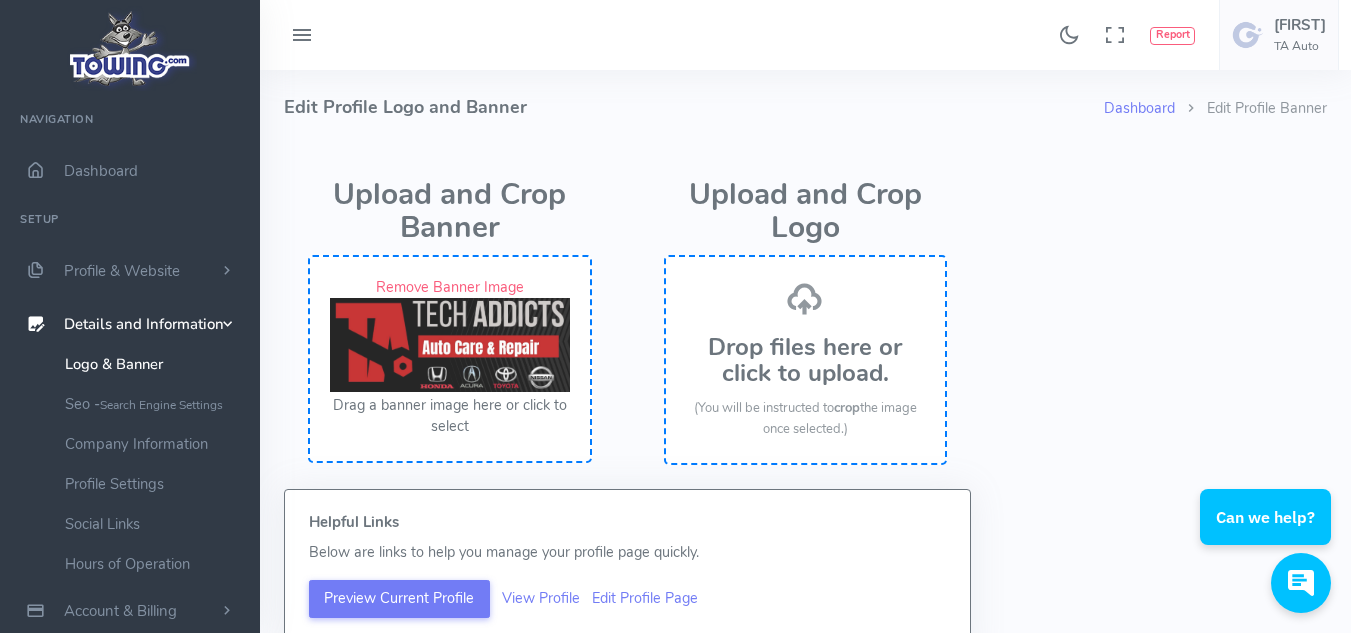 click on "Drop files here or click to upload." at bounding box center (806, 360) 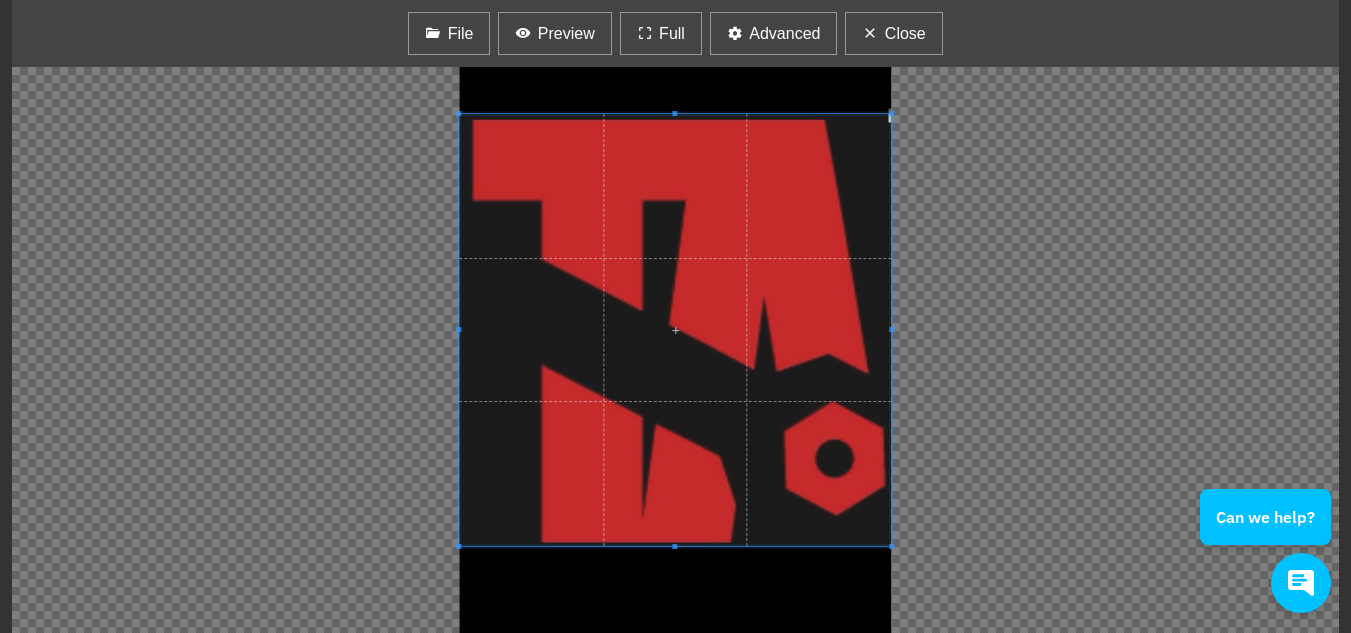click at bounding box center (675, 330) 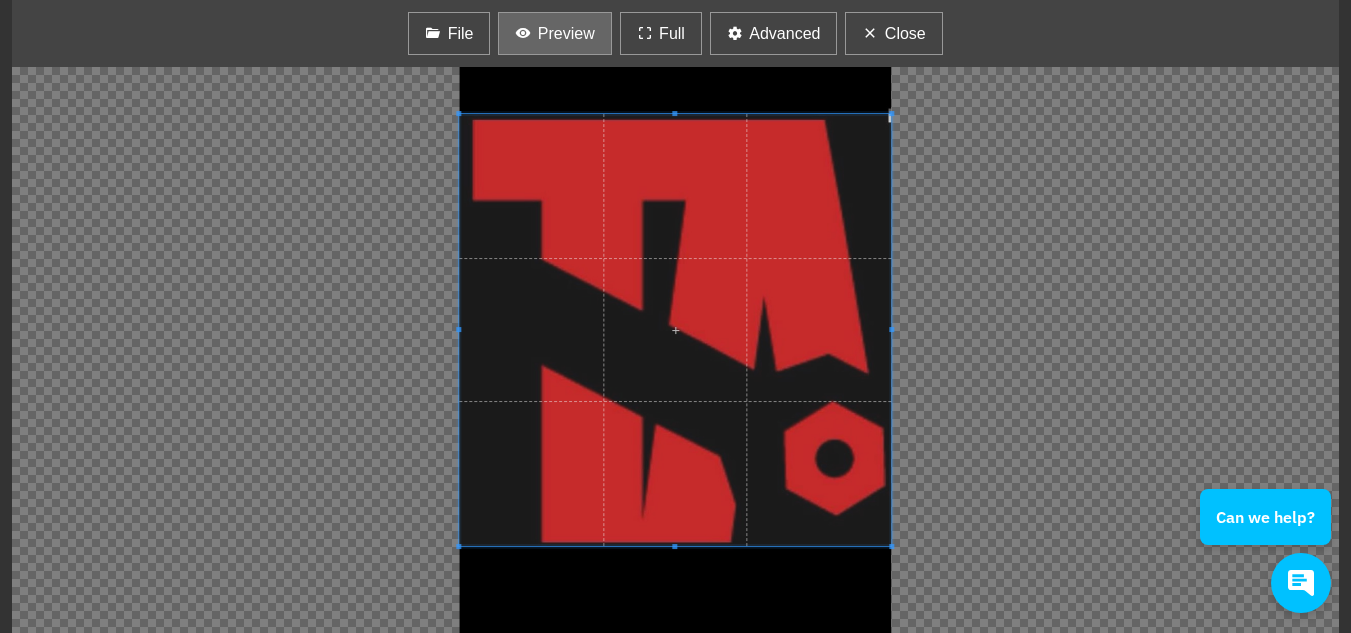 click on "Preview" at bounding box center (566, 34) 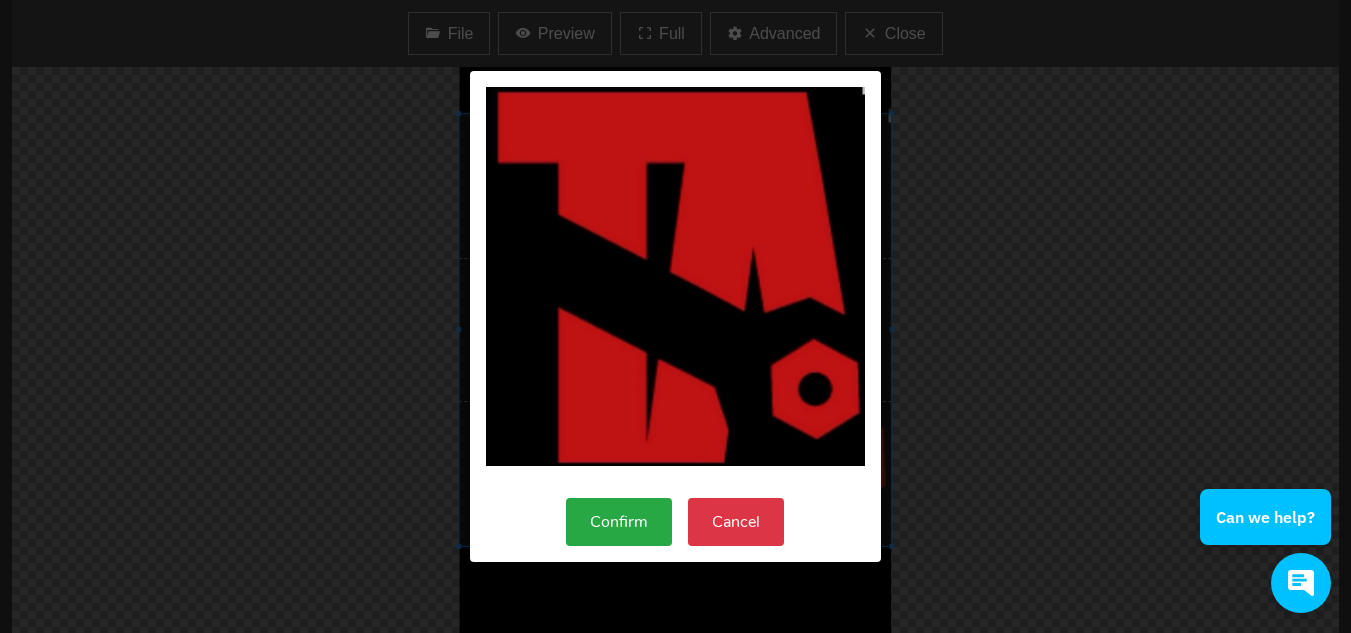 click on "Confirm" at bounding box center (619, 522) 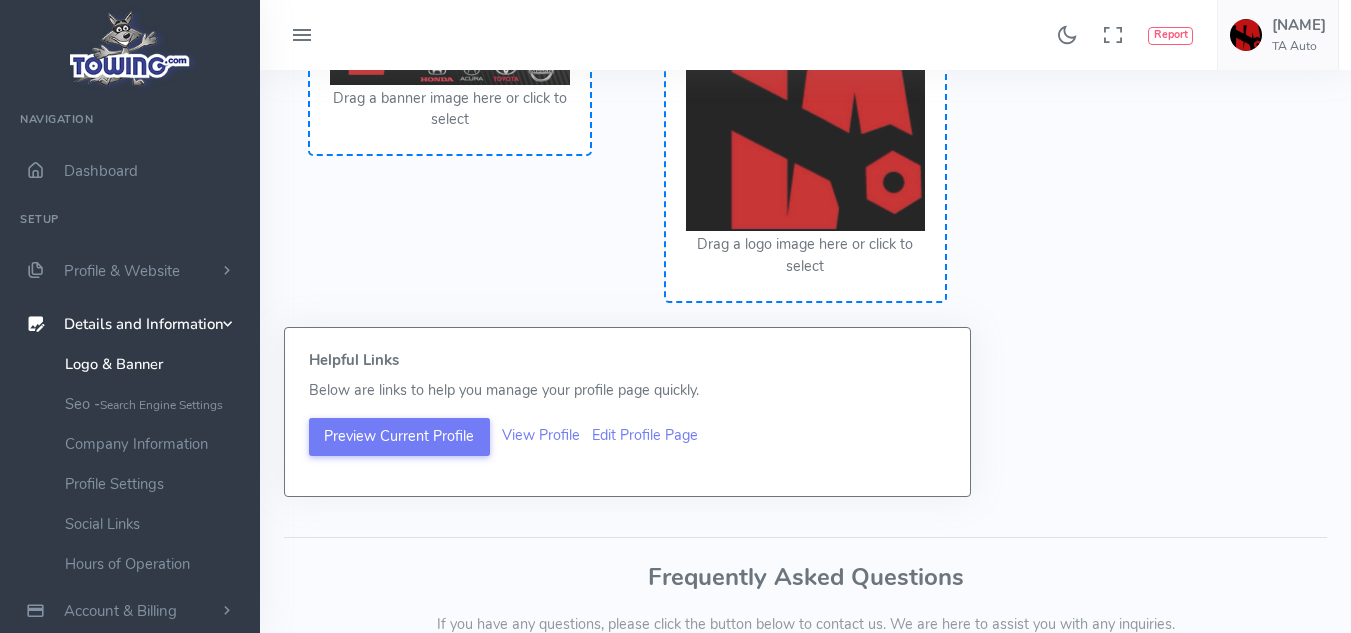 scroll, scrollTop: 0, scrollLeft: 0, axis: both 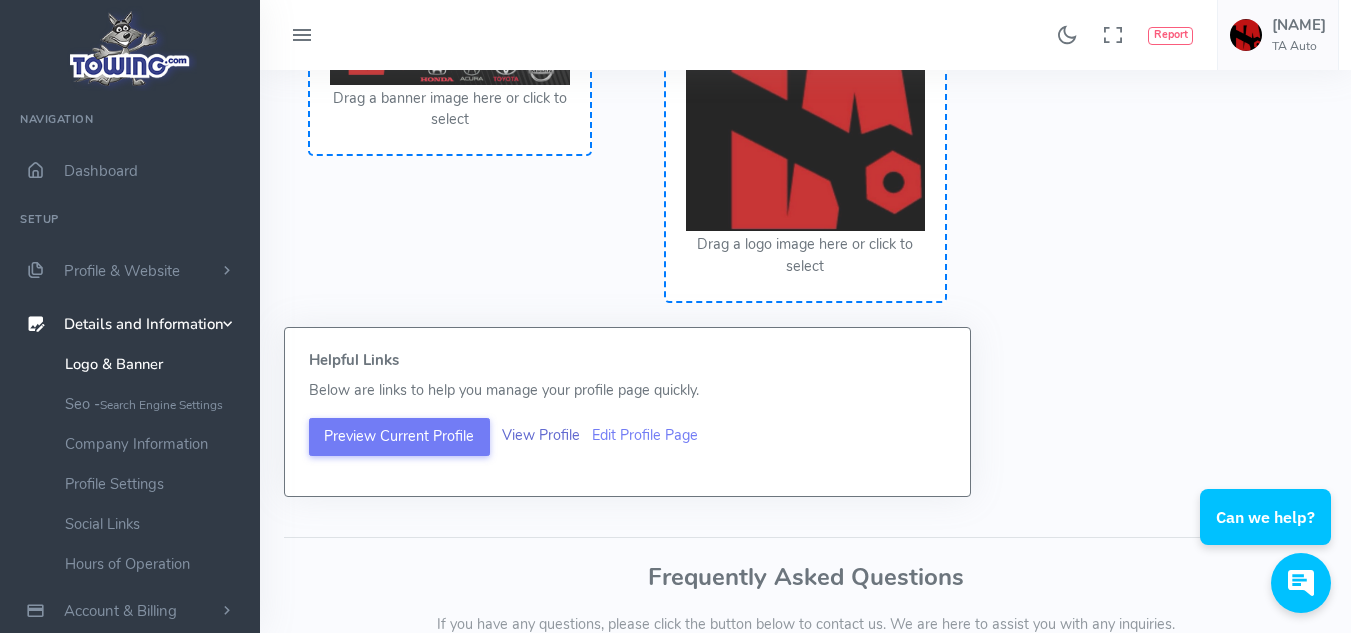 click on "View Profile" at bounding box center (541, 435) 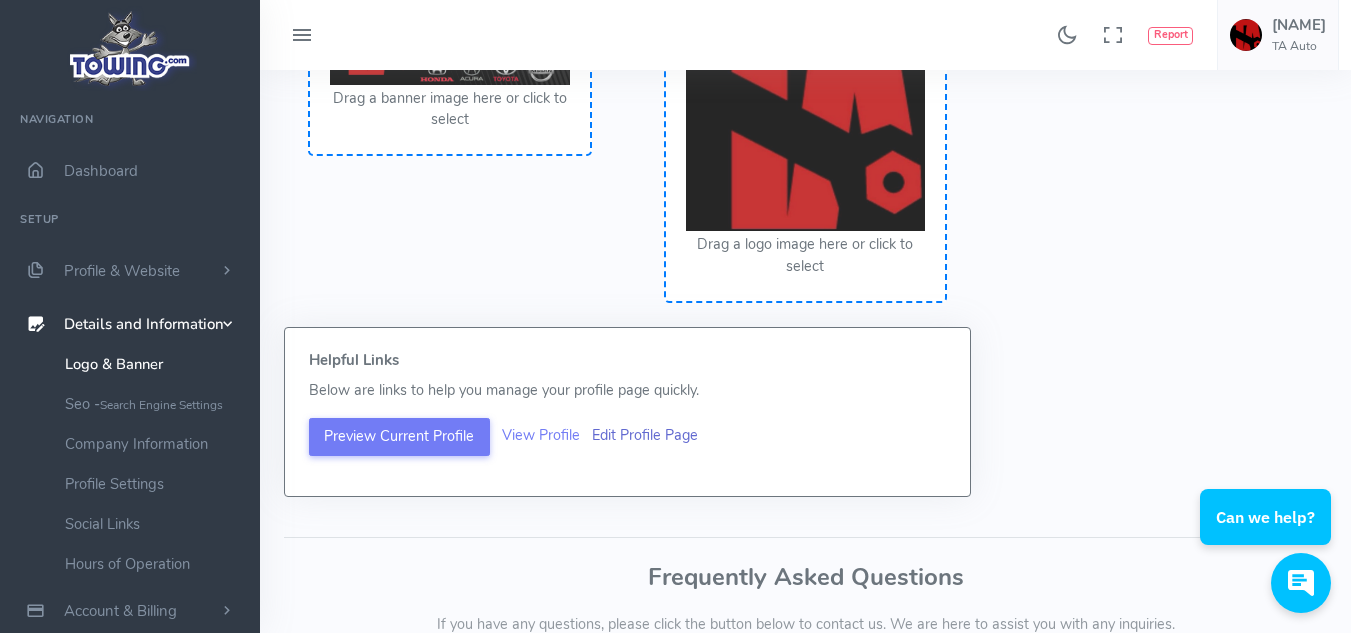 click on "Edit Profile Page" at bounding box center [645, 435] 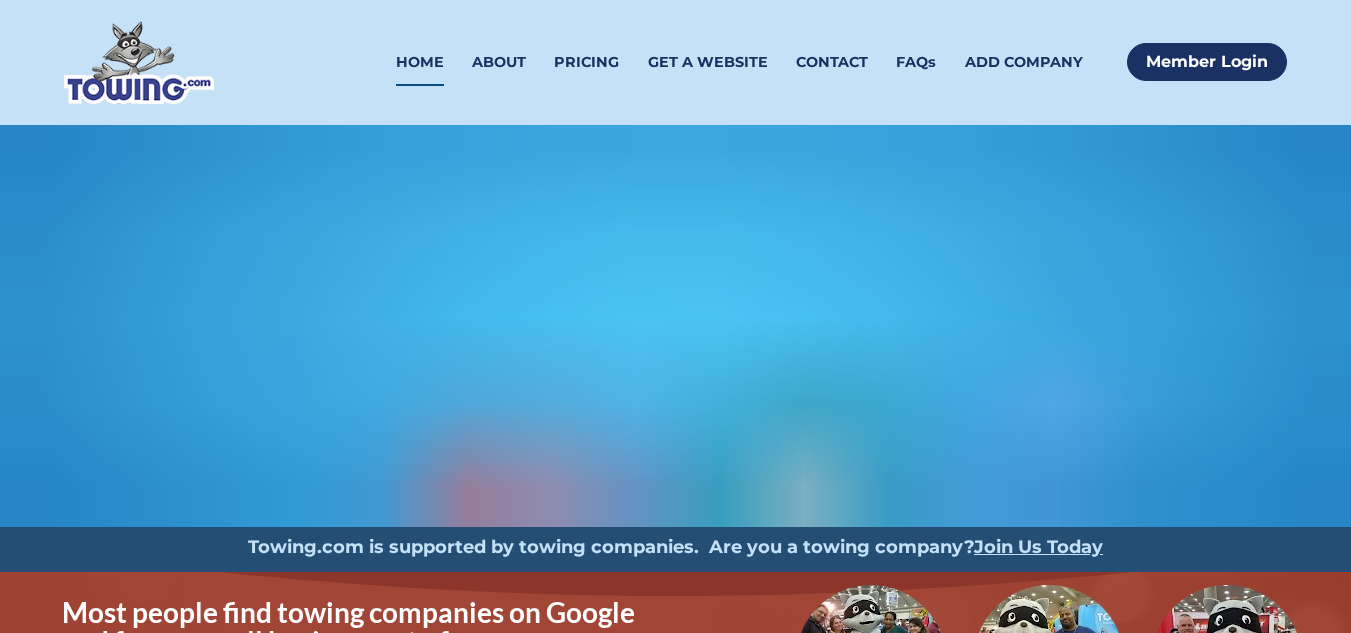 scroll, scrollTop: 0, scrollLeft: 0, axis: both 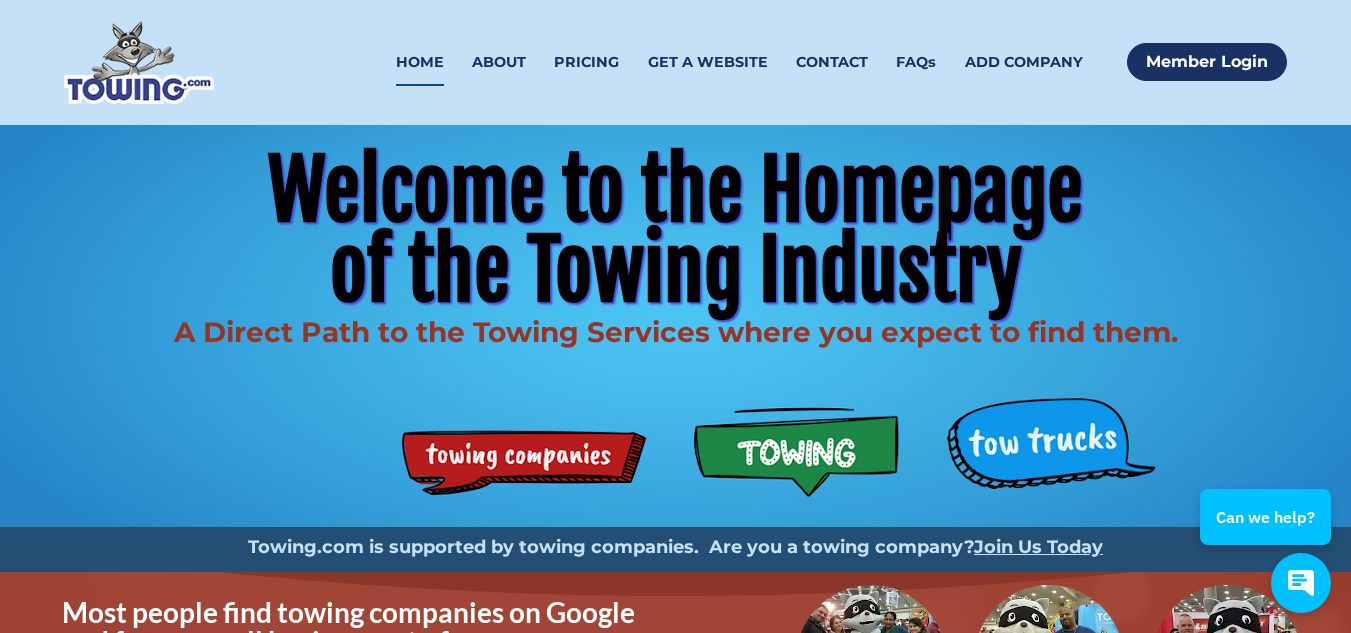 click on "of the Towing Industry" at bounding box center (675, 271) 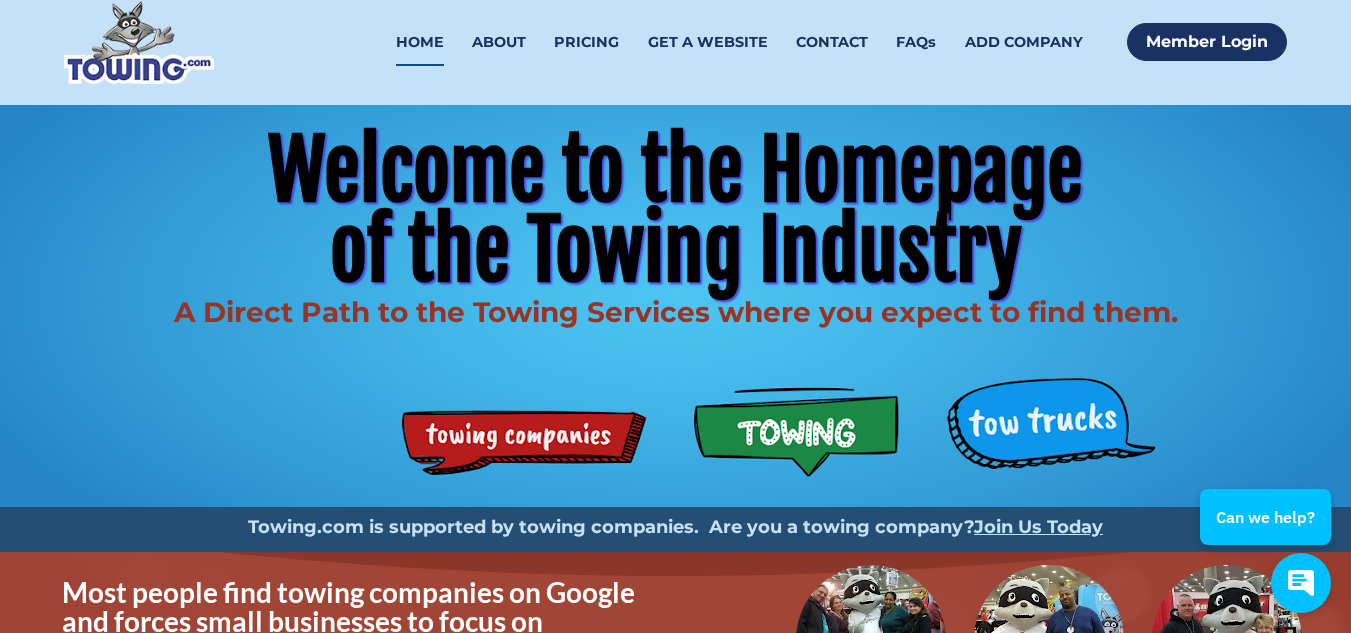 scroll, scrollTop: 0, scrollLeft: 0, axis: both 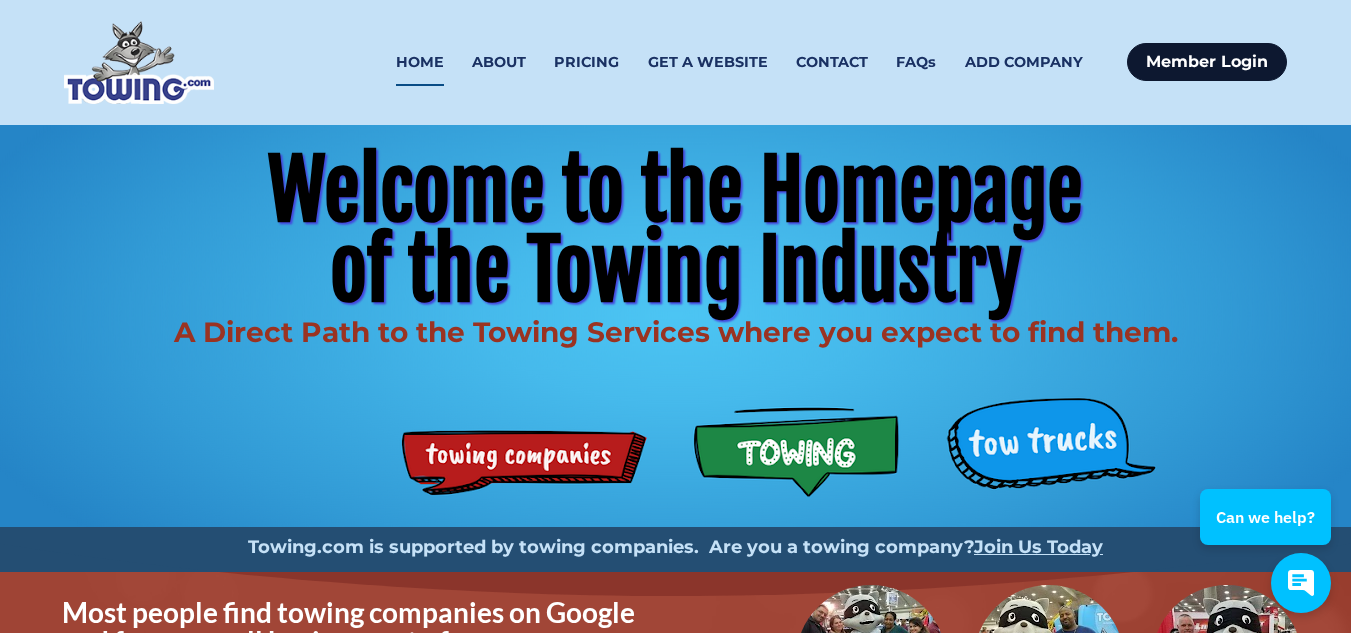 click on "Member Login" at bounding box center [1207, 62] 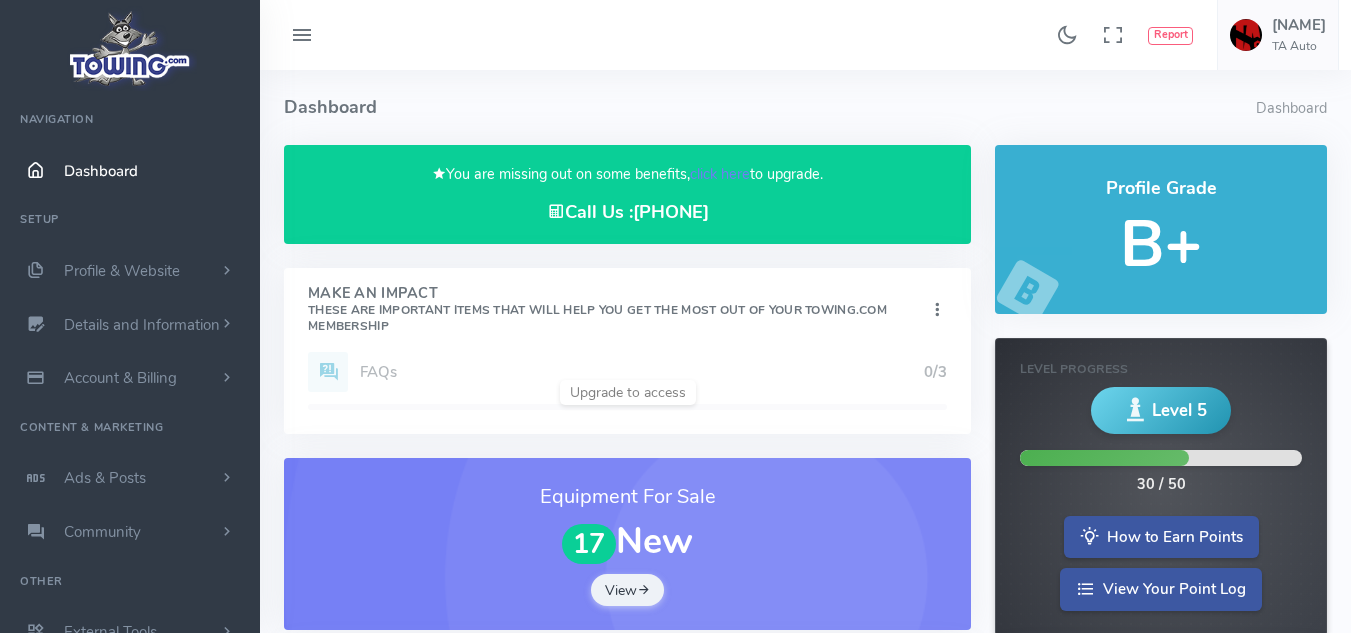 scroll, scrollTop: 0, scrollLeft: 0, axis: both 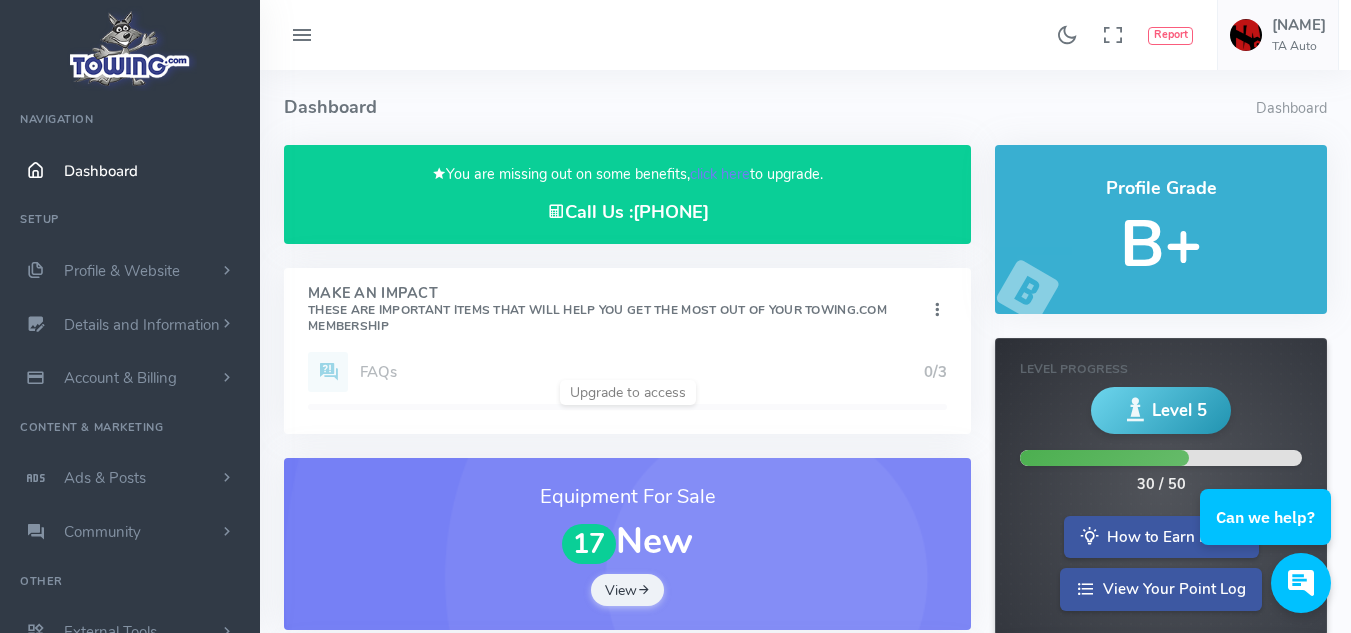 drag, startPoint x: 1348, startPoint y: 121, endPoint x: 1349, endPoint y: 172, distance: 51.009804 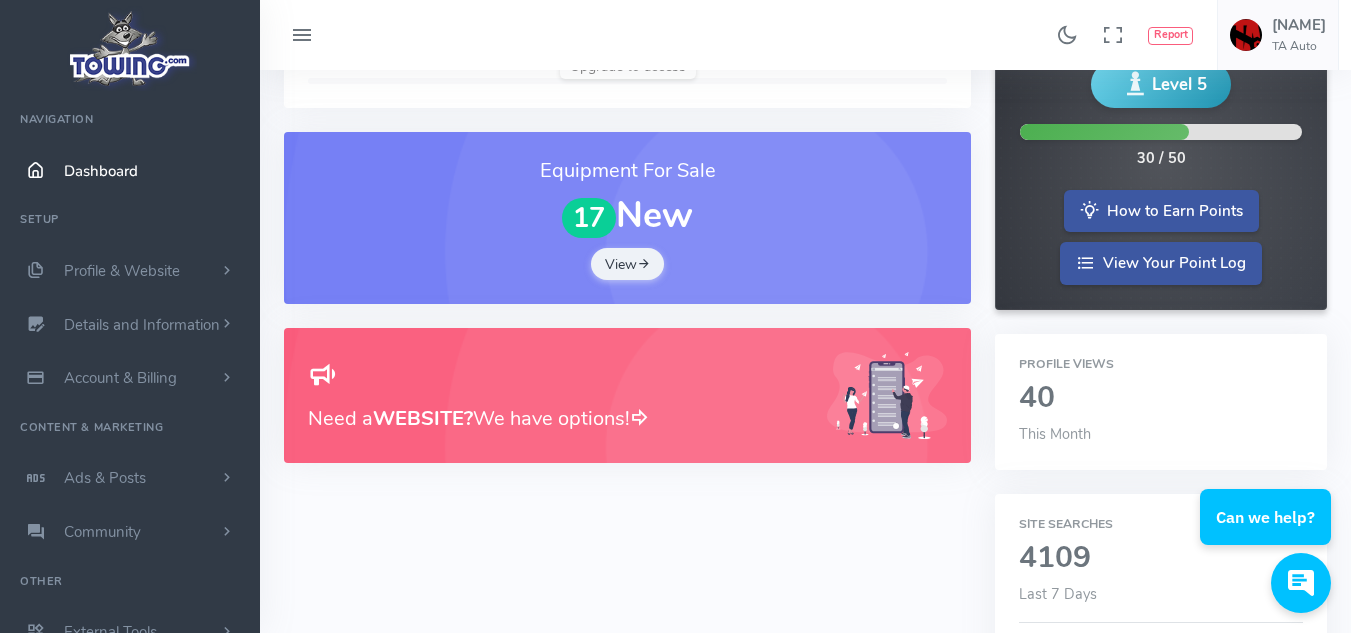 scroll, scrollTop: 379, scrollLeft: 0, axis: vertical 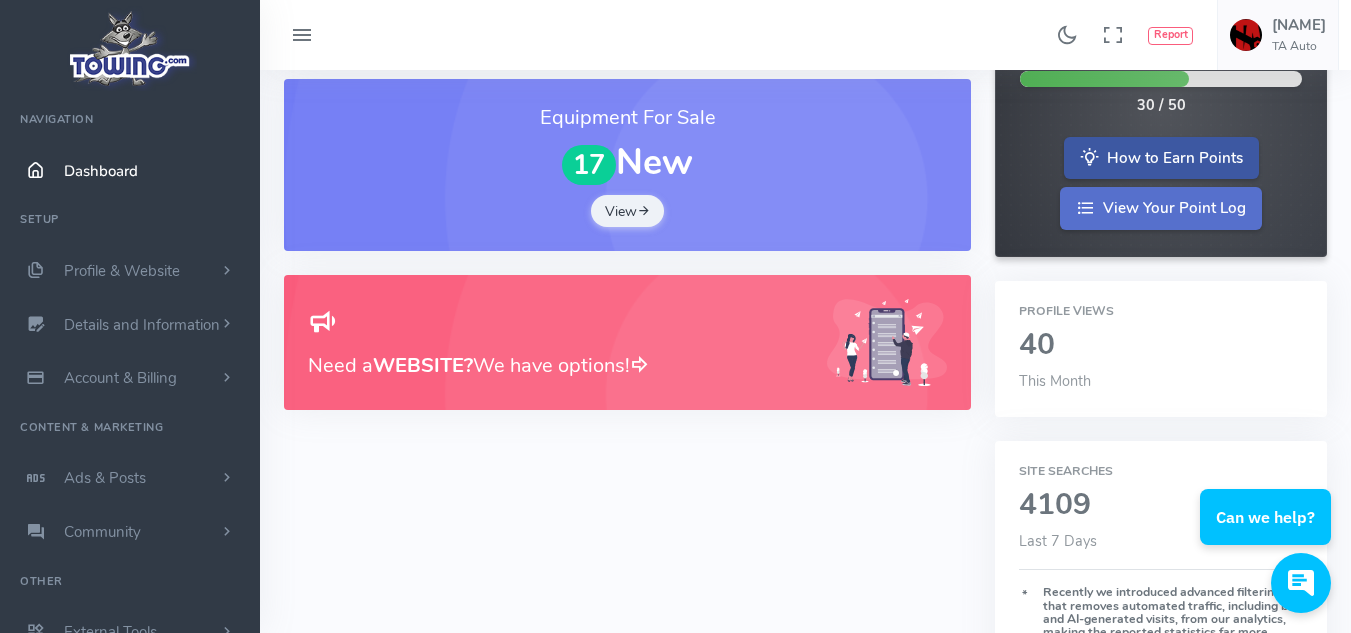 click on "View Your Point Log" at bounding box center (1161, 208) 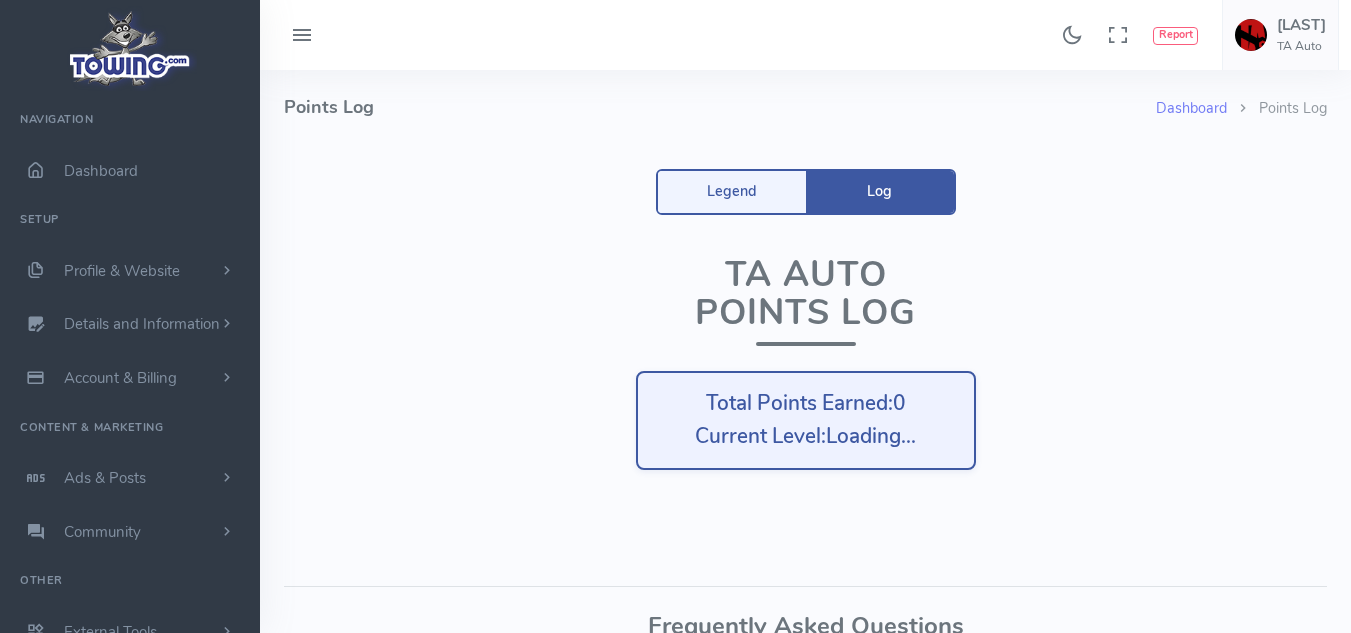 scroll, scrollTop: 0, scrollLeft: 0, axis: both 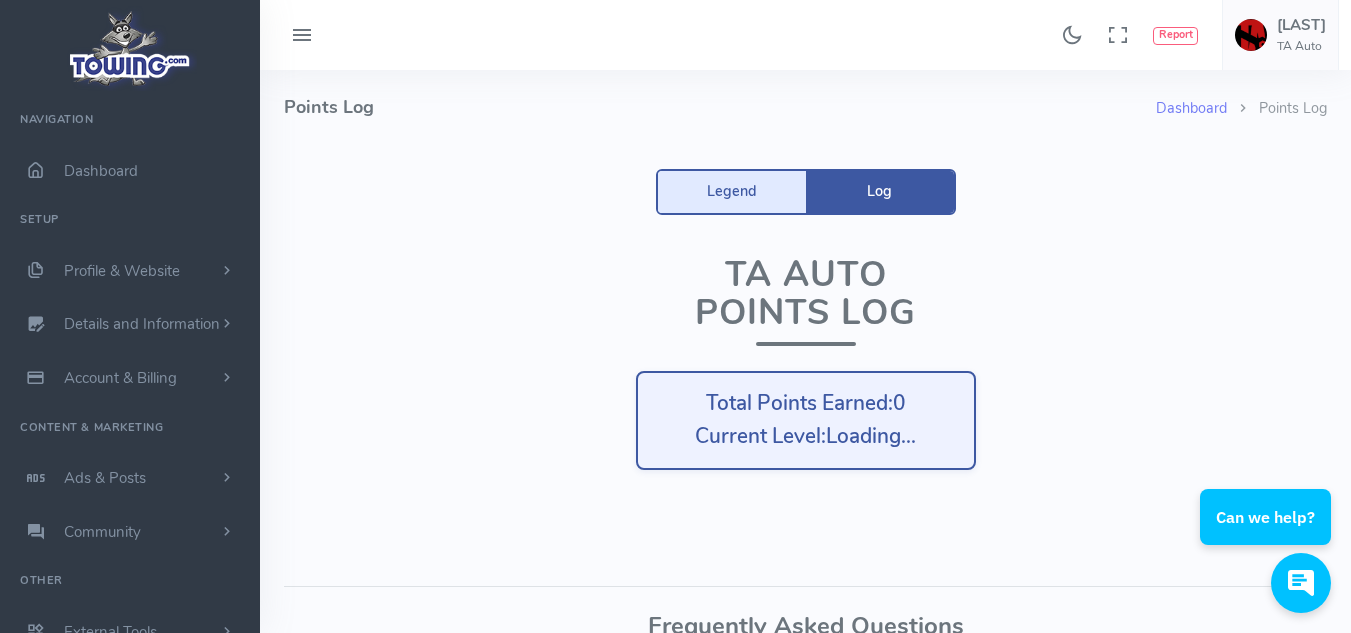 click on "Legend
Log" at bounding box center (806, 192) 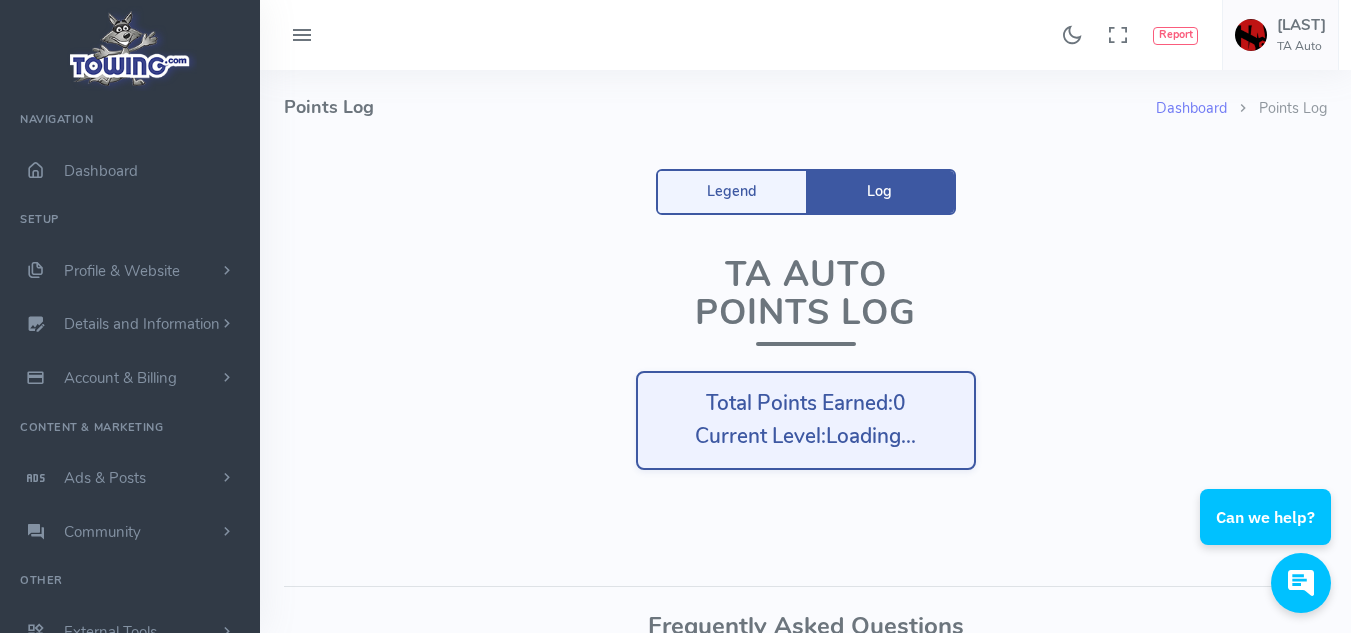 click on "Dashboard
Points Log
Points Log
Legend
Log
TA Auto   Points Log
Total Points Earned:  0
Current Level:  Loading...
No Points Yet!
It looks like you haven't earned any points so far.
Check out the link below to learn all the ways you can start earning points!
View All Ways to Earn Points" at bounding box center [805, 300] 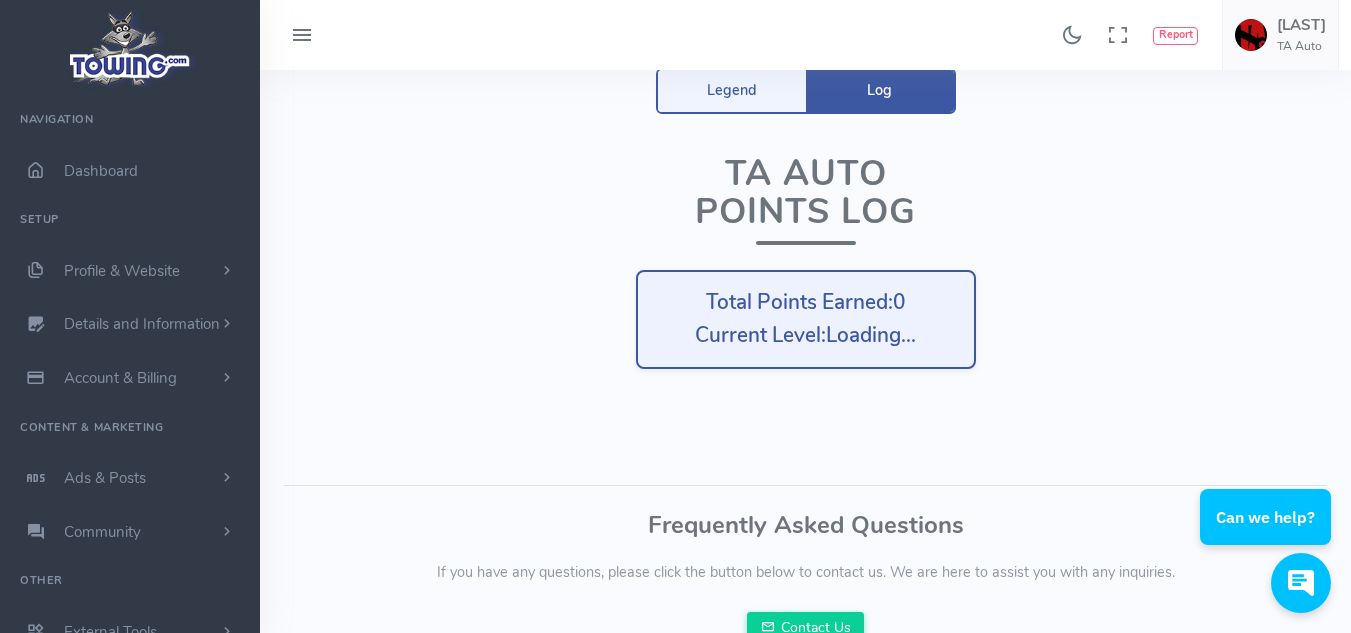 scroll, scrollTop: 0, scrollLeft: 0, axis: both 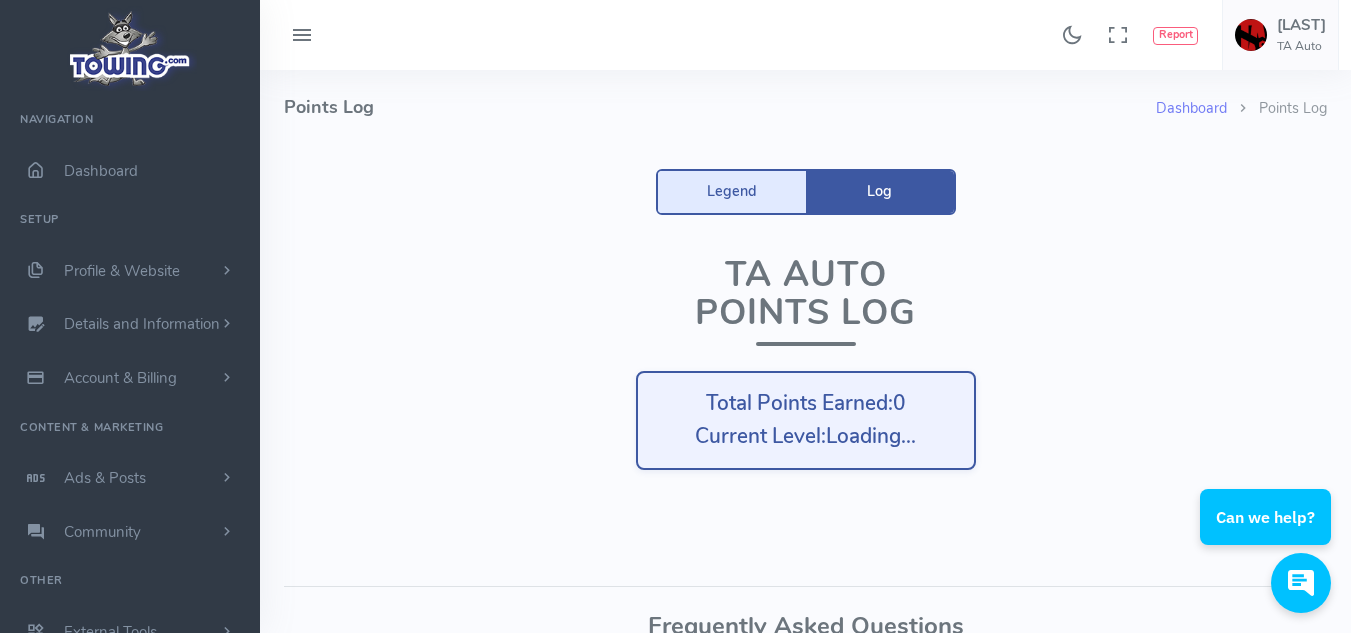 click on "Legend" at bounding box center [732, 192] 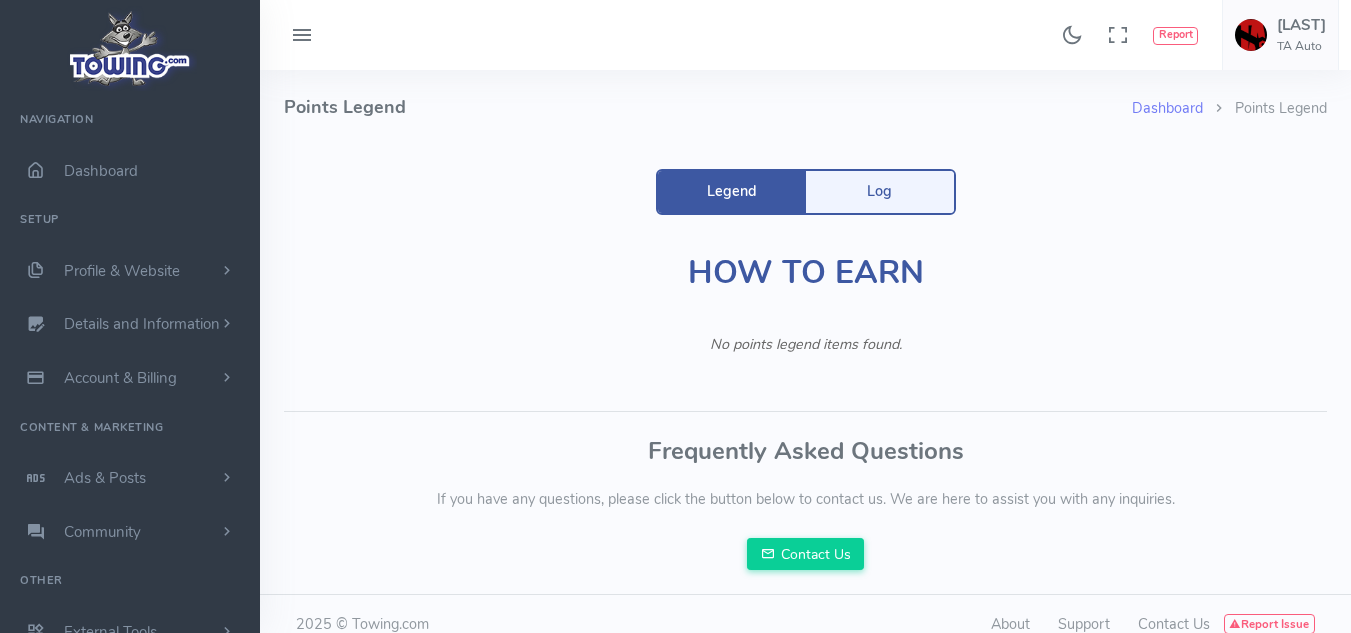 scroll, scrollTop: 0, scrollLeft: 0, axis: both 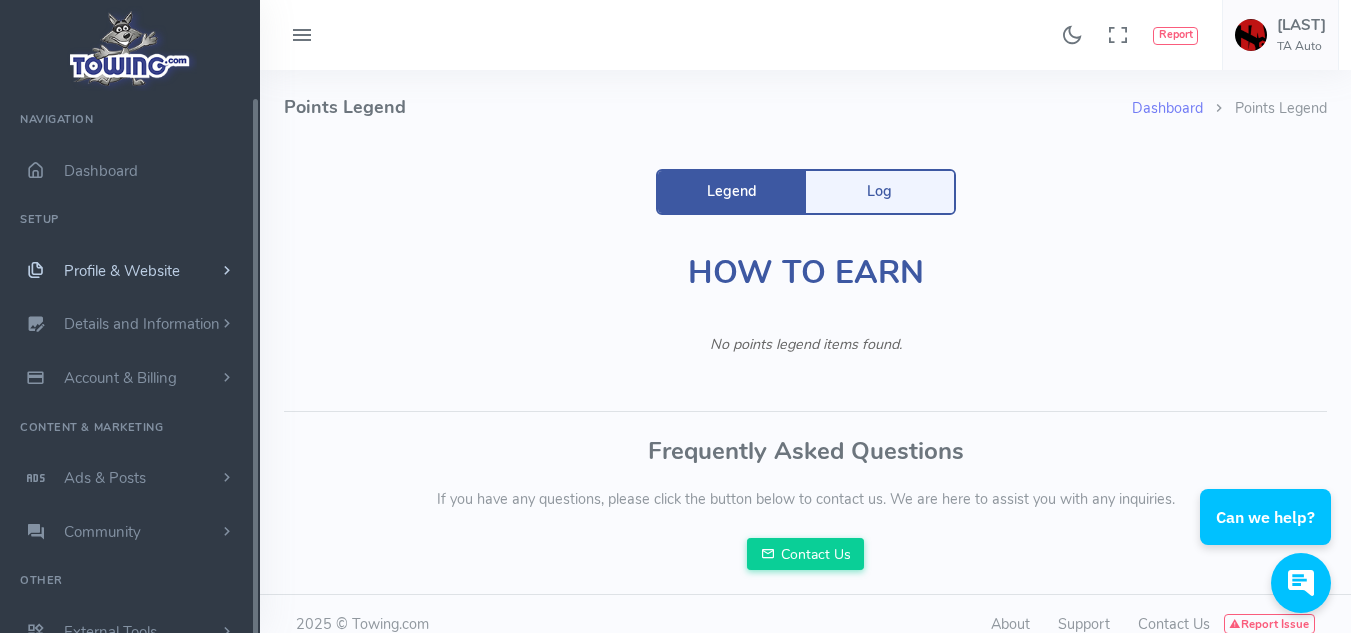 click on "Profile & Website" at bounding box center [130, 271] 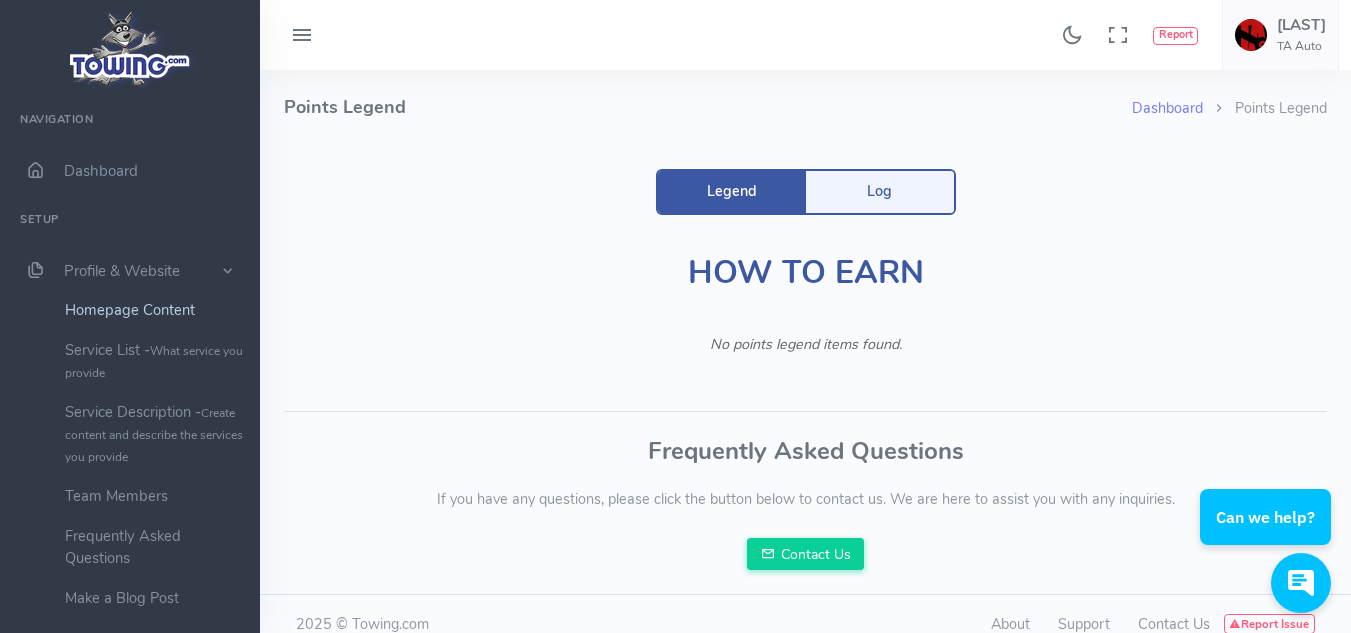 click on "Homepage Content" at bounding box center [155, 310] 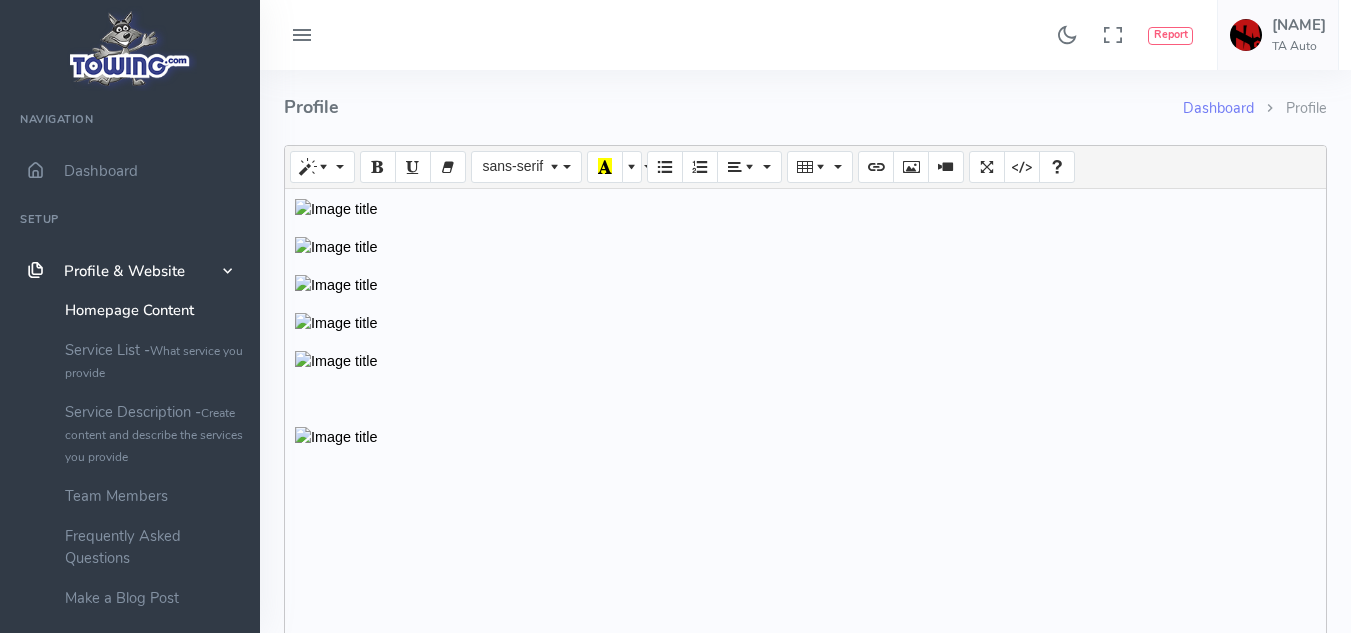 scroll, scrollTop: 0, scrollLeft: 0, axis: both 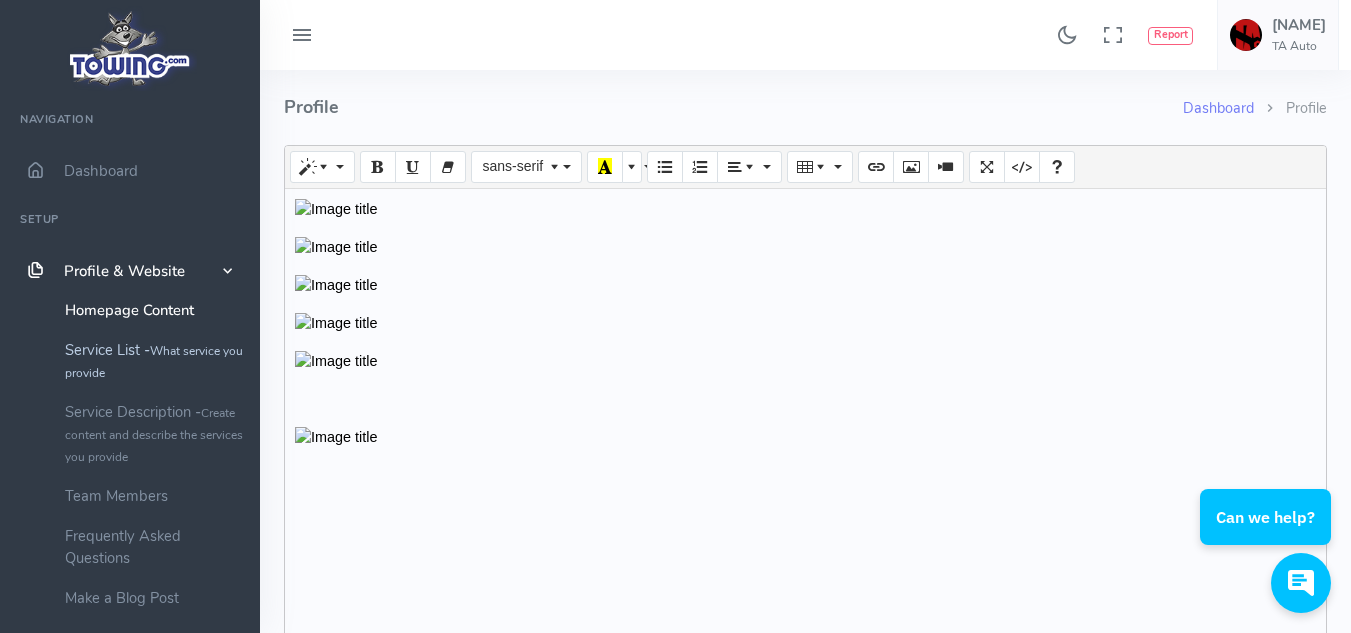 click on "What service you provide" at bounding box center [154, 362] 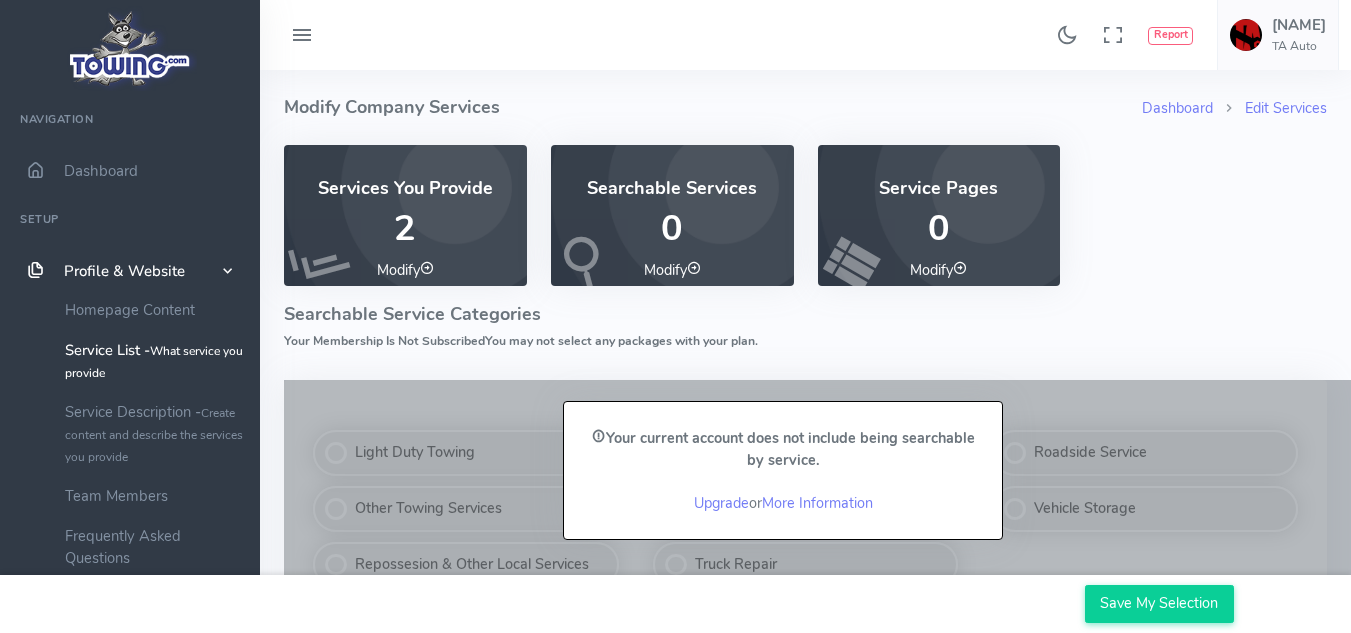 scroll, scrollTop: 0, scrollLeft: 0, axis: both 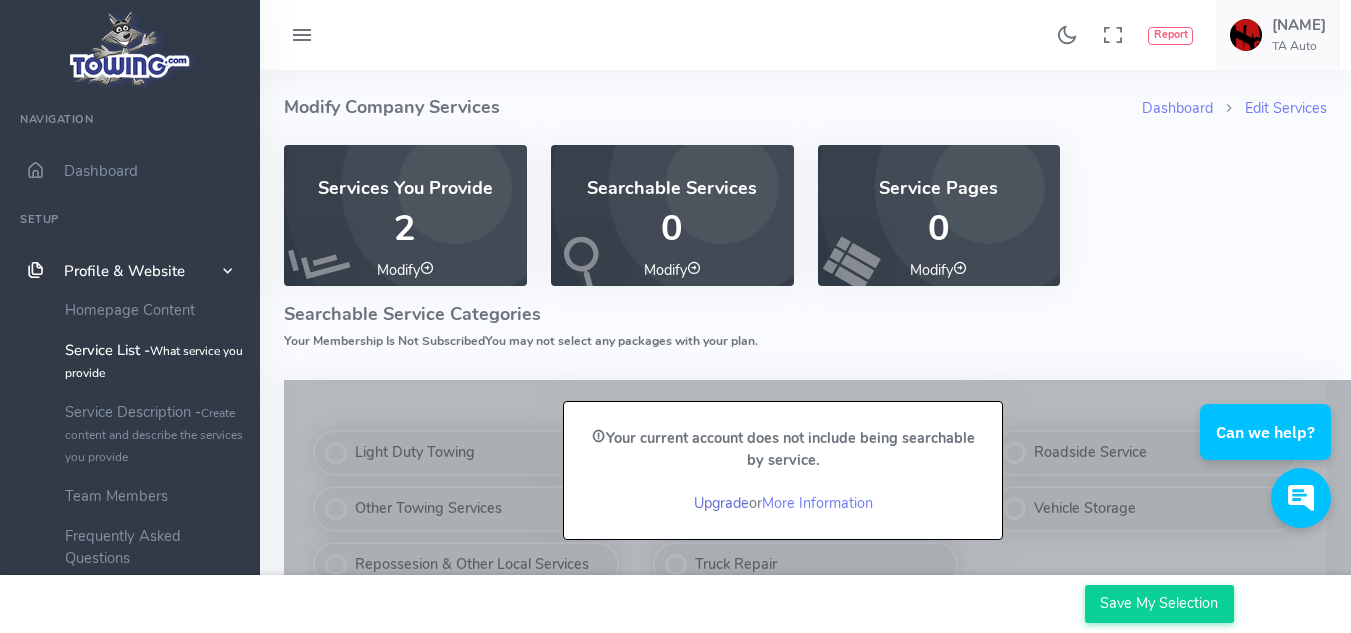 click on "Upgrade" at bounding box center [721, 503] 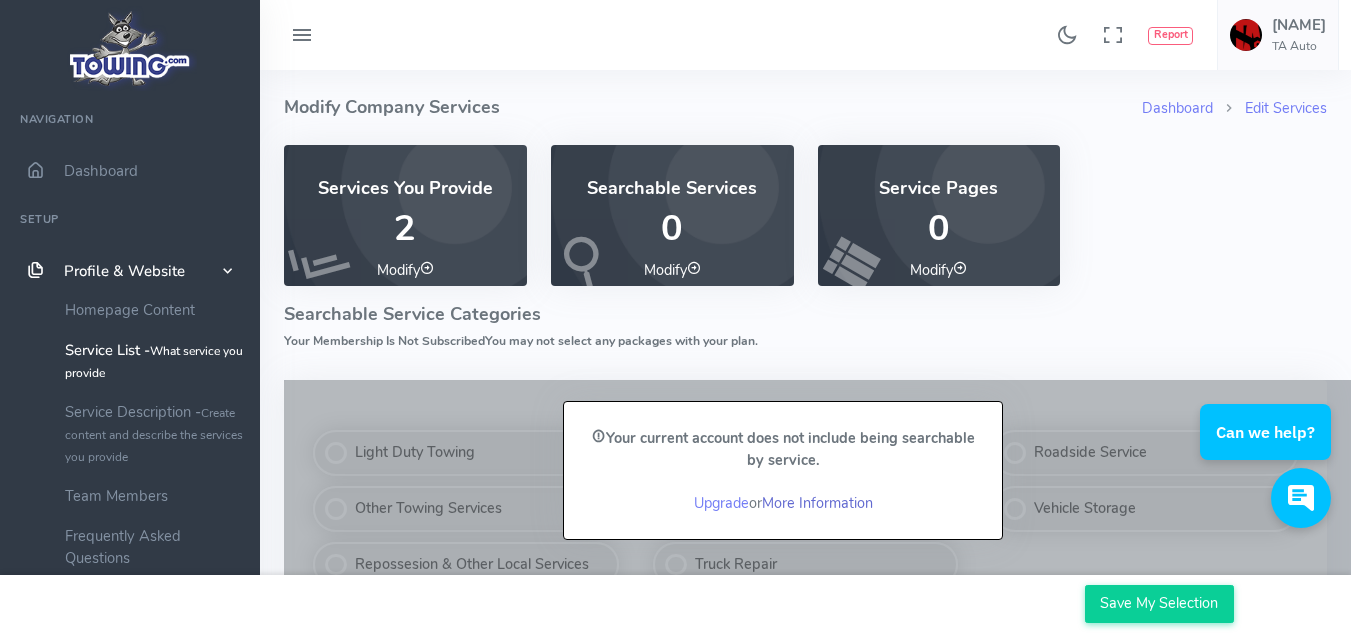 click on "More Information" at bounding box center (817, 503) 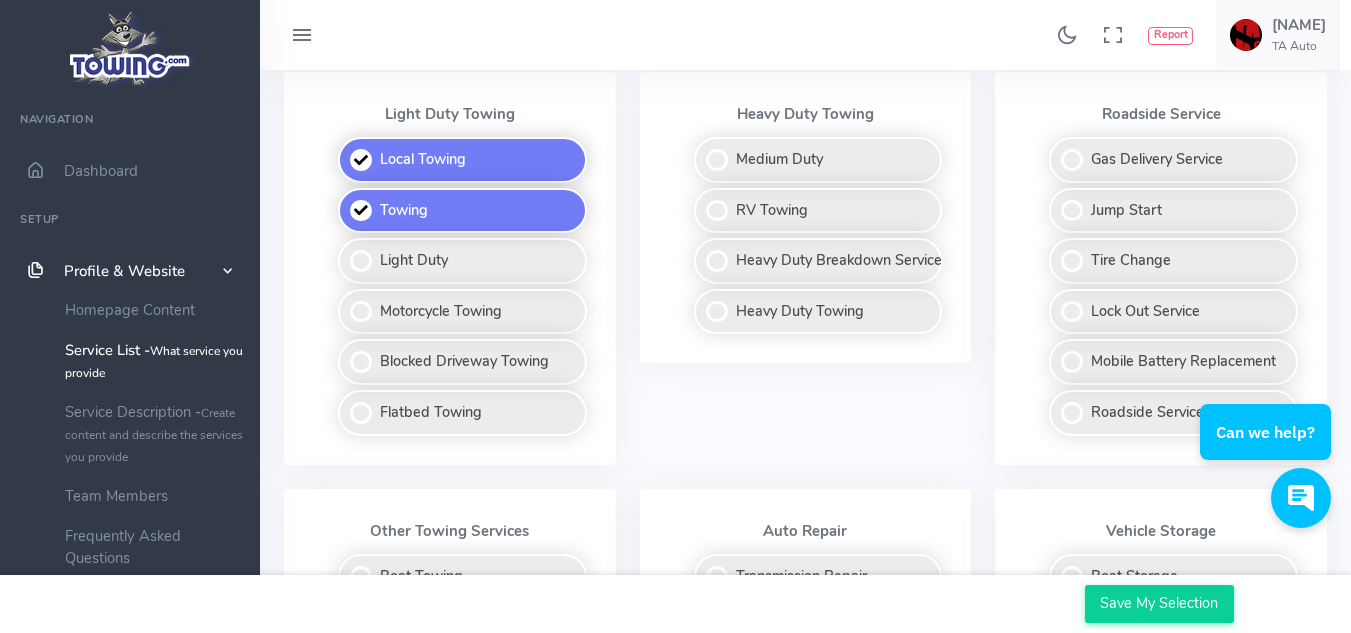 scroll, scrollTop: 628, scrollLeft: 0, axis: vertical 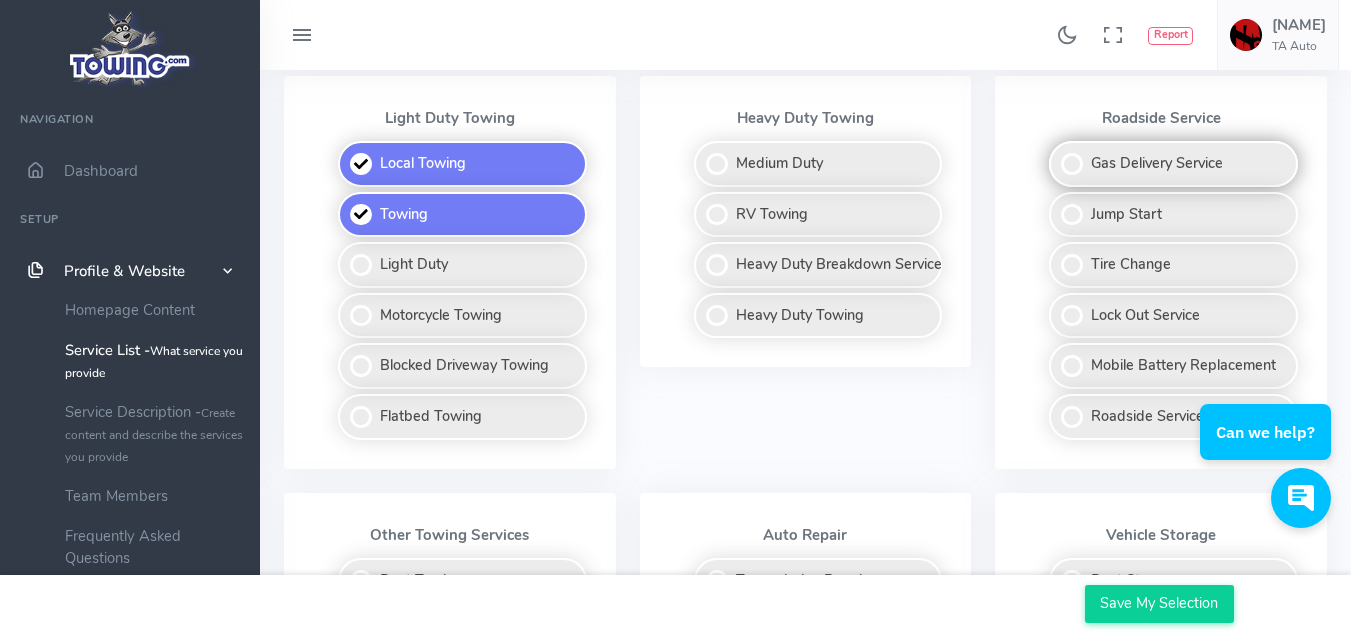 click on "Gas Delivery Service" at bounding box center (1173, 164) 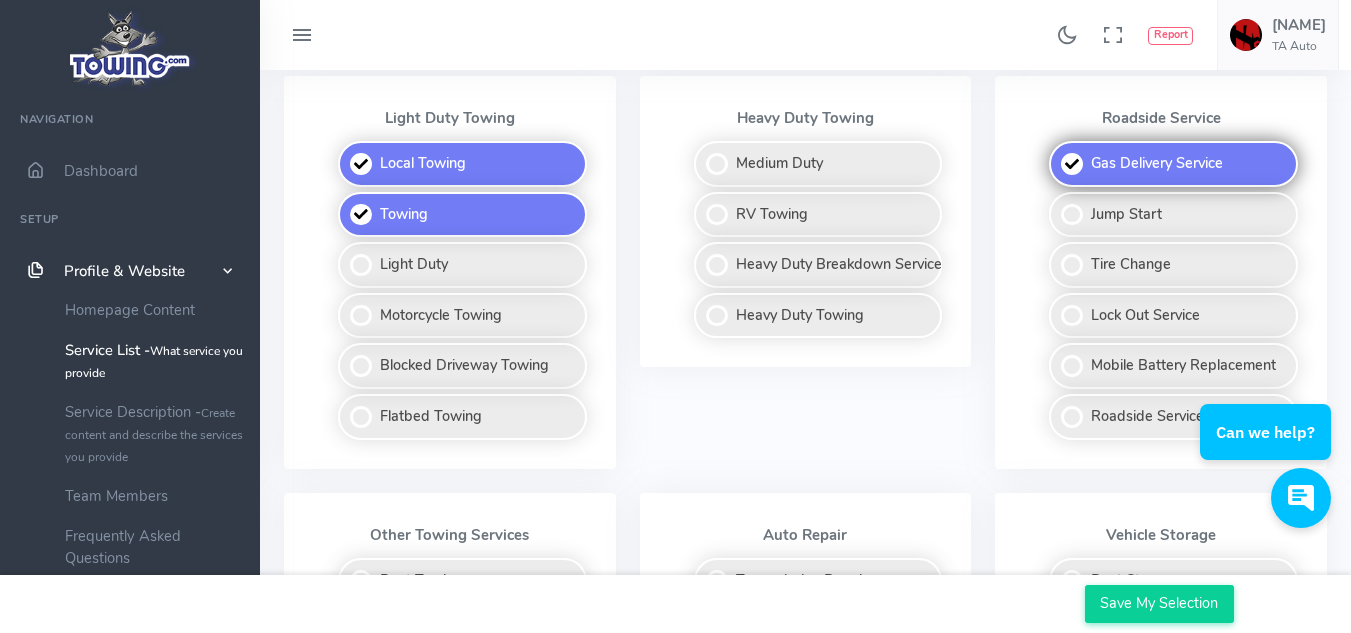 click on "Gas Delivery Service" at bounding box center [1173, 164] 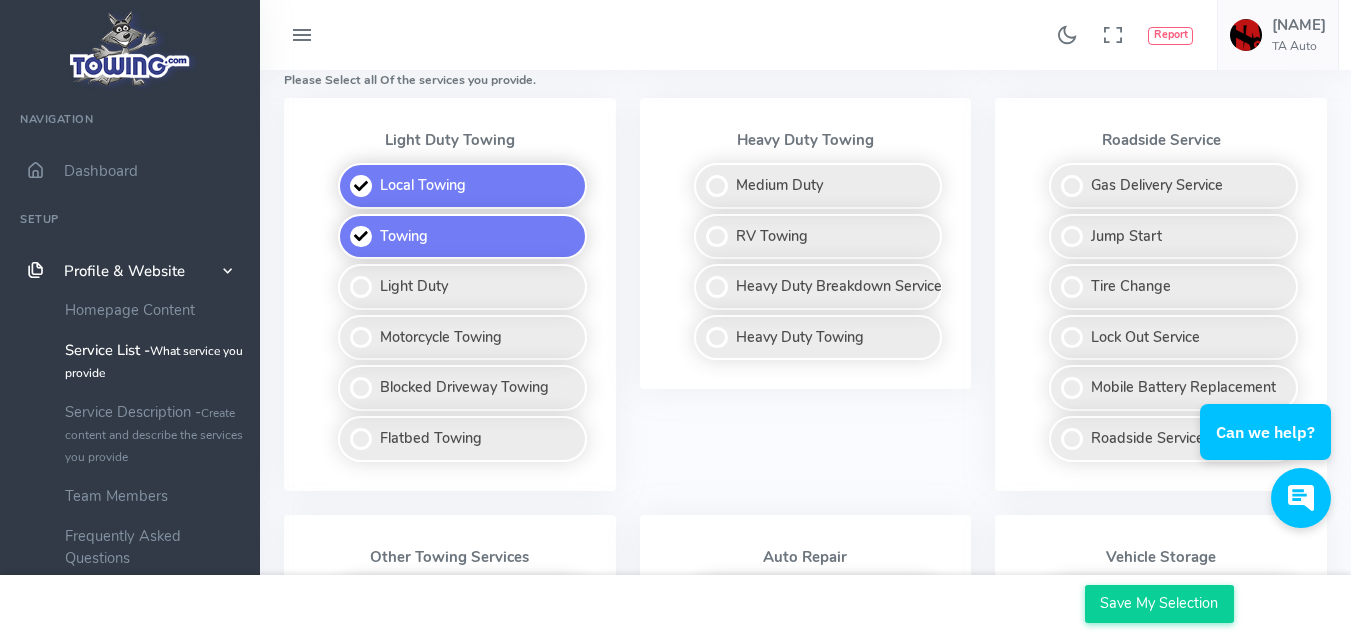 scroll, scrollTop: 555, scrollLeft: 0, axis: vertical 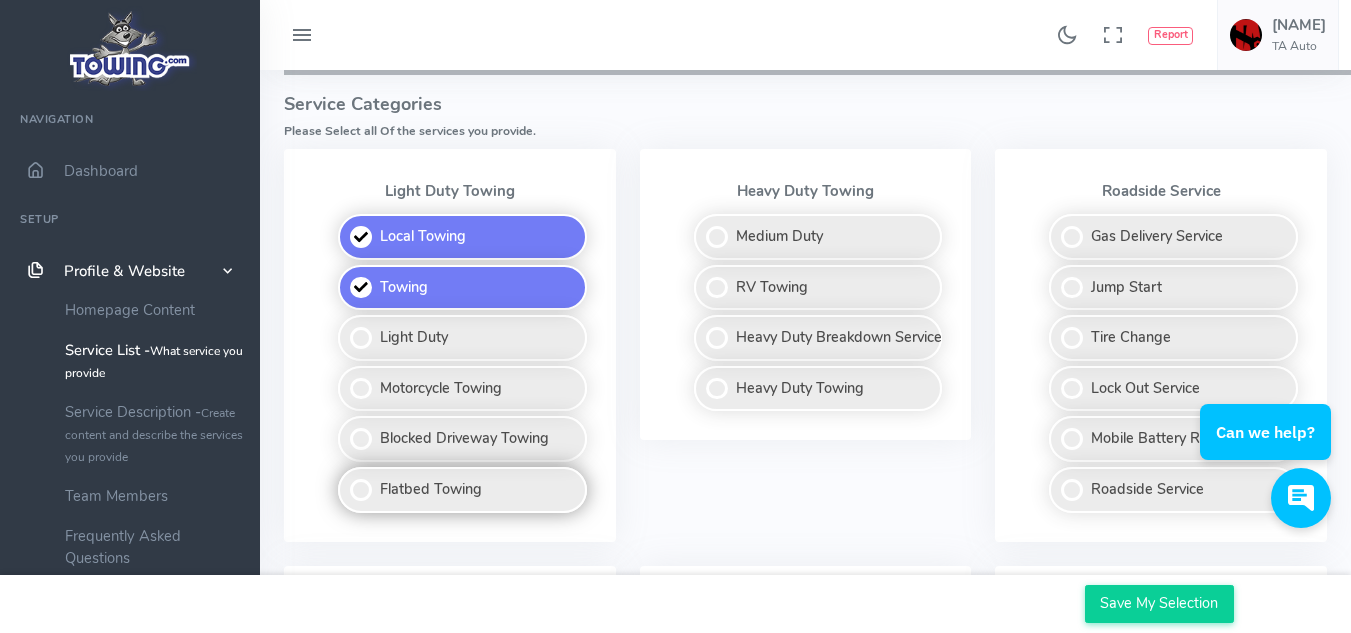 click on "Flatbed Towing" at bounding box center [462, 490] 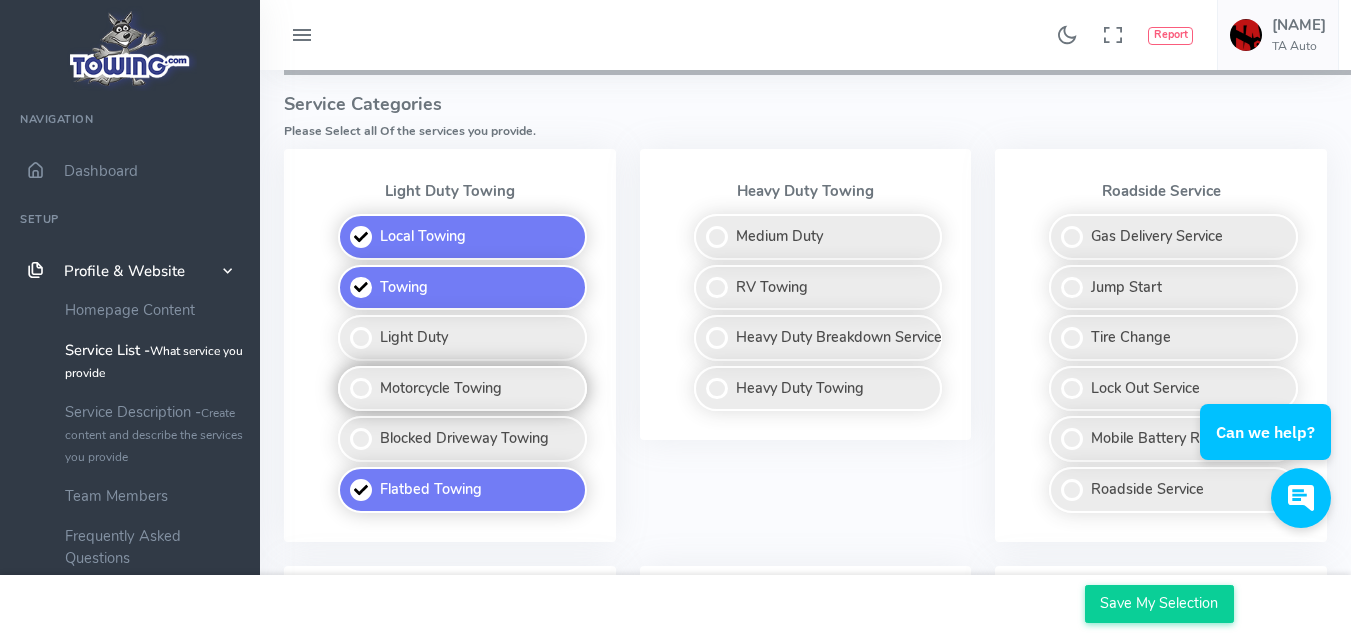 click on "Motorcycle Towing" at bounding box center [462, 389] 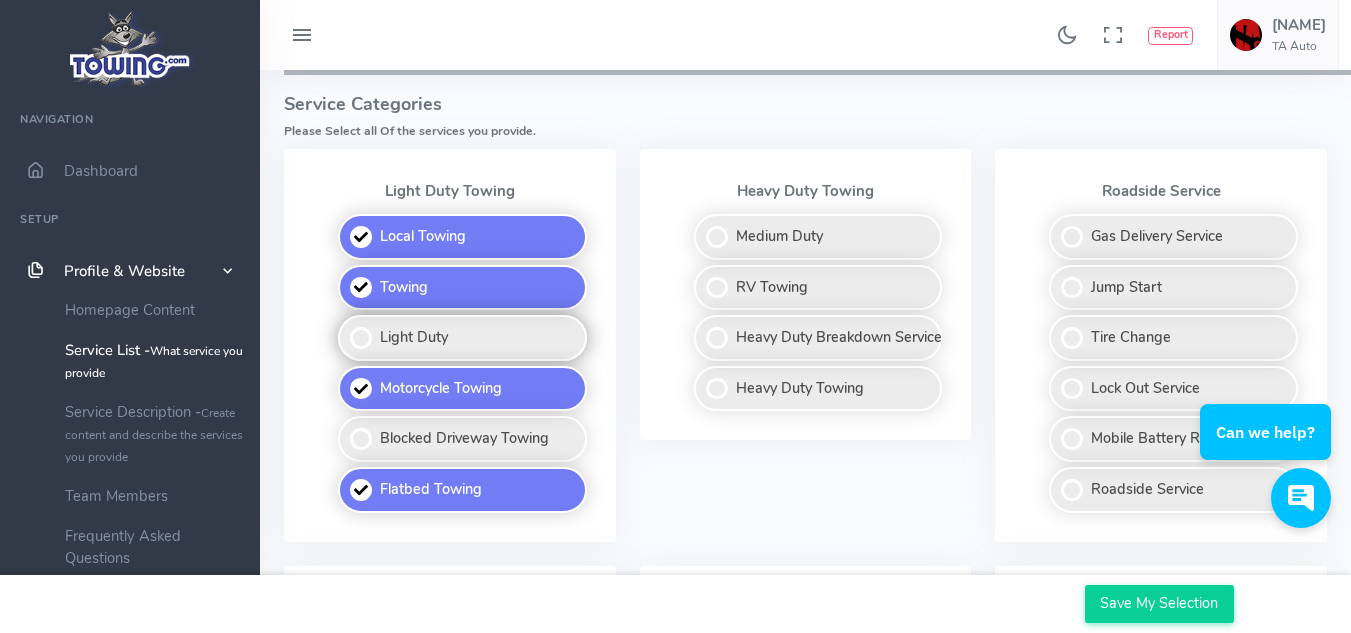 click on "Light Duty" at bounding box center [462, 338] 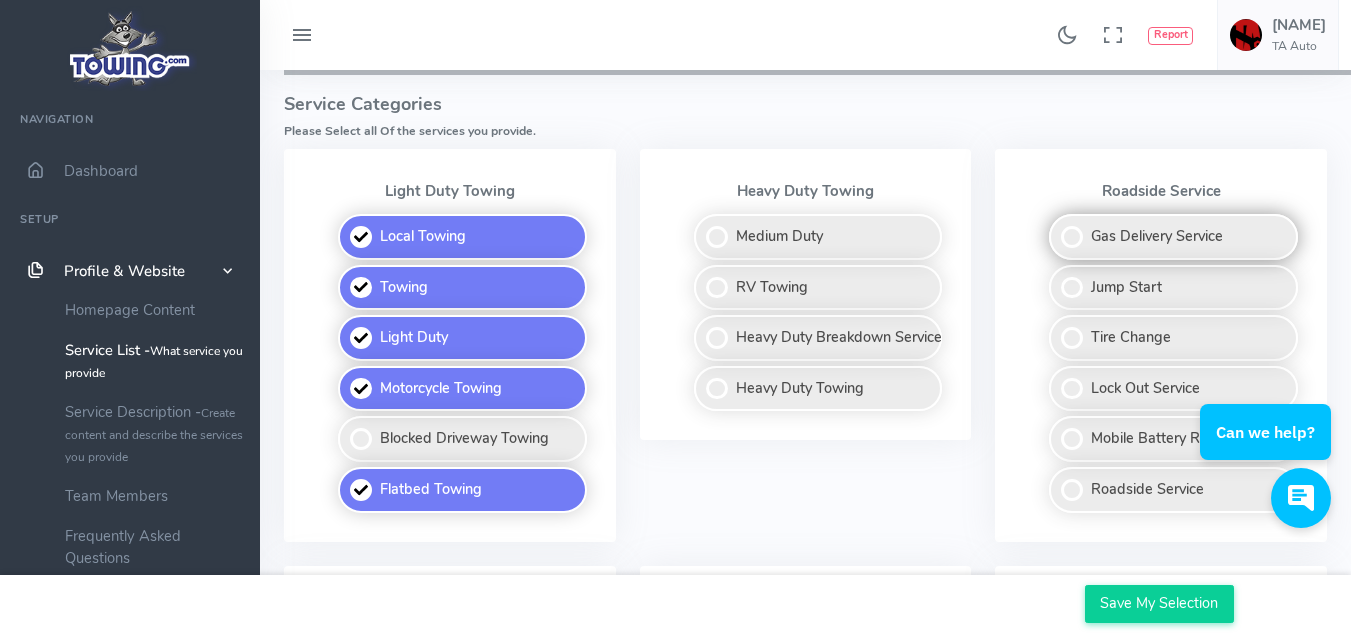 click on "Gas Delivery Service" at bounding box center [1173, 237] 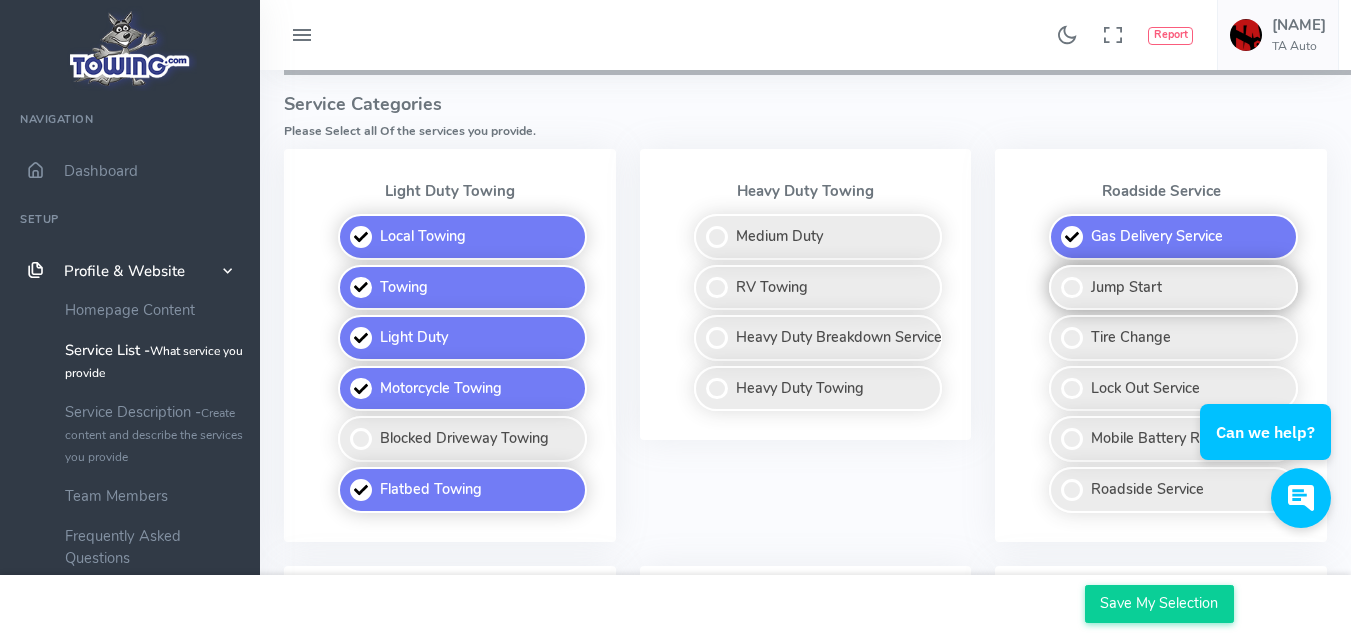 click on "Jump Start" at bounding box center (1173, 288) 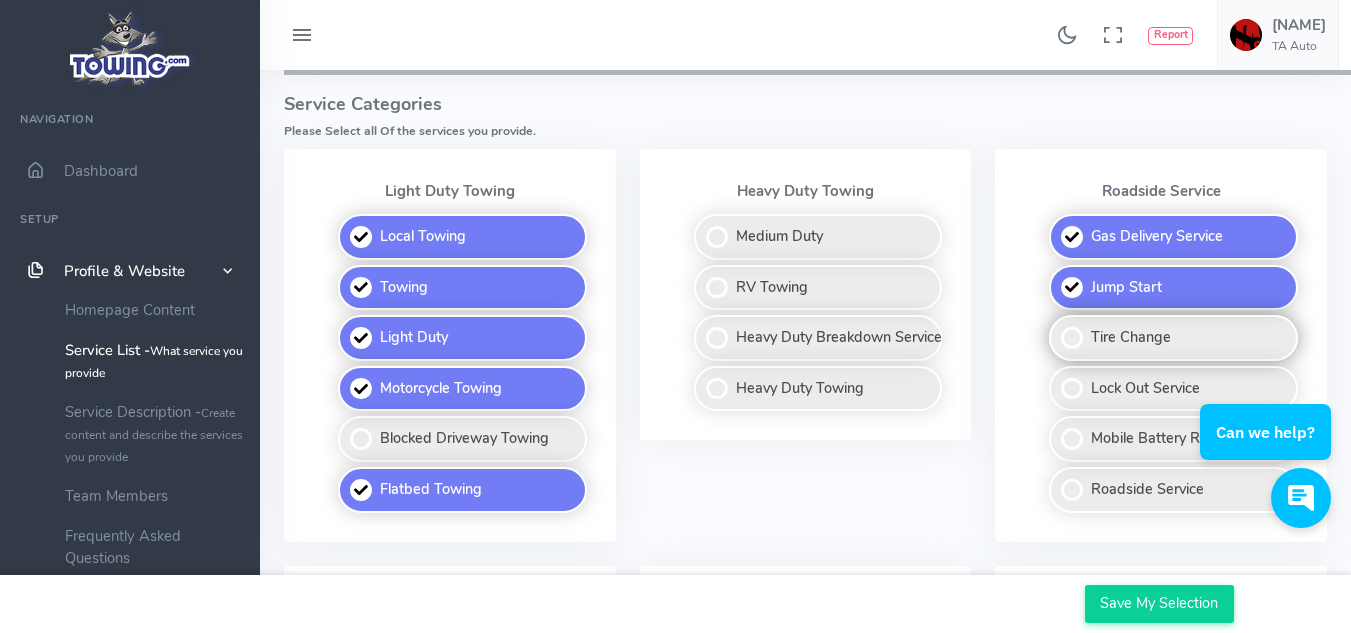 click on "Tire Change" at bounding box center (1173, 338) 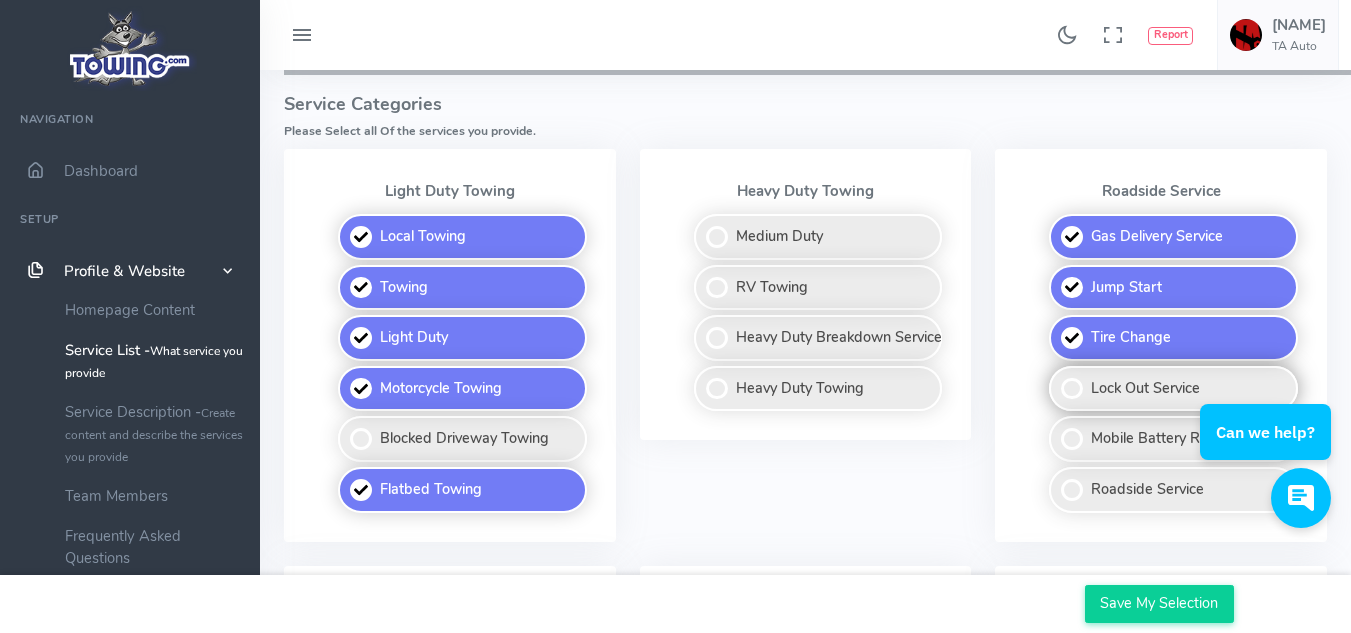 click on "Lock Out Service" at bounding box center (1173, 389) 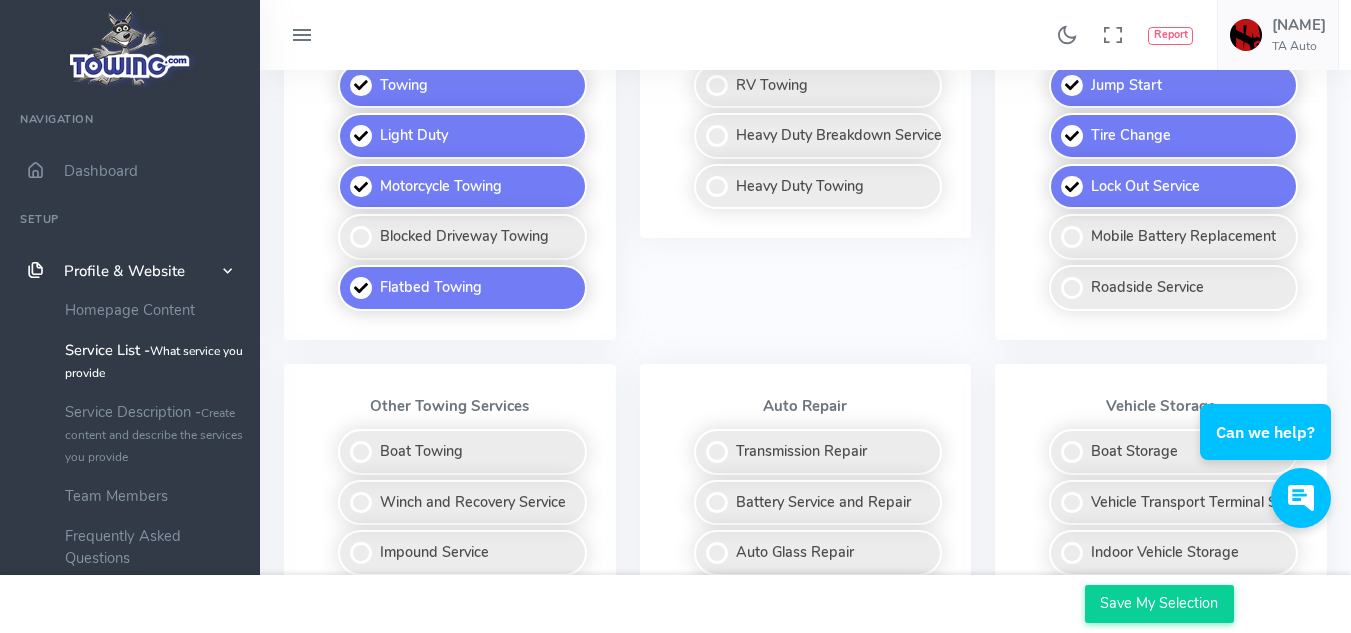 scroll, scrollTop: 770, scrollLeft: 0, axis: vertical 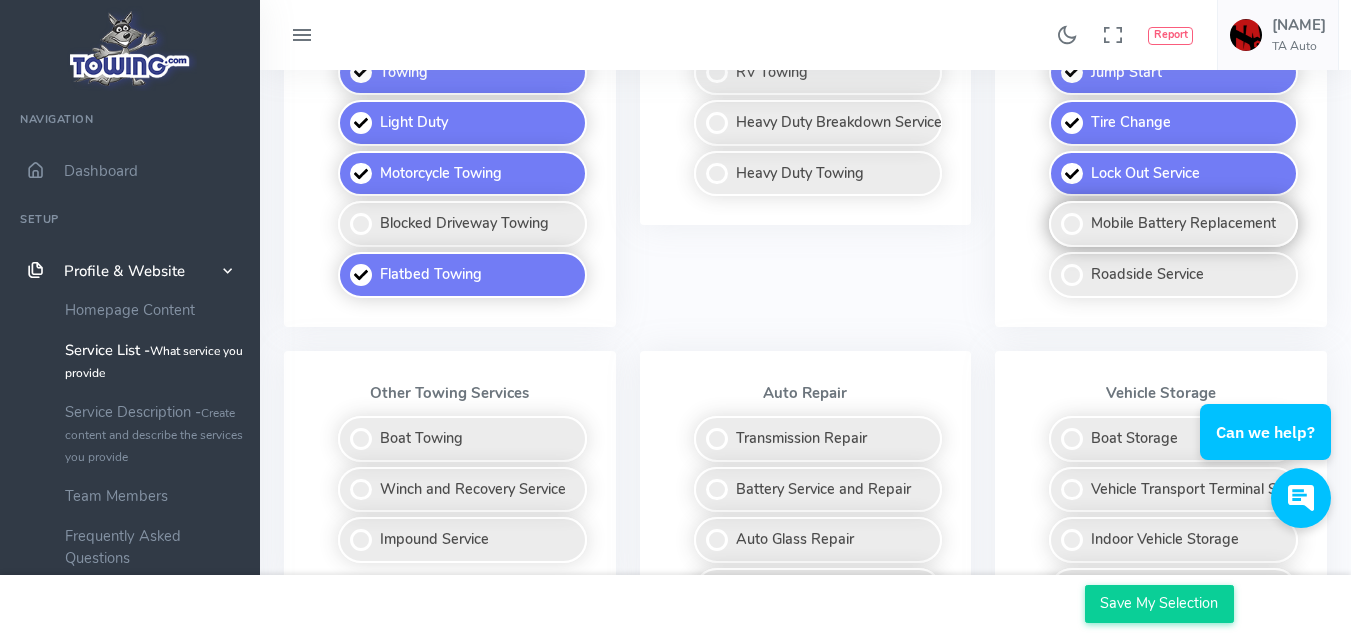 click on "Mobile Battery Replacement" at bounding box center [1173, 224] 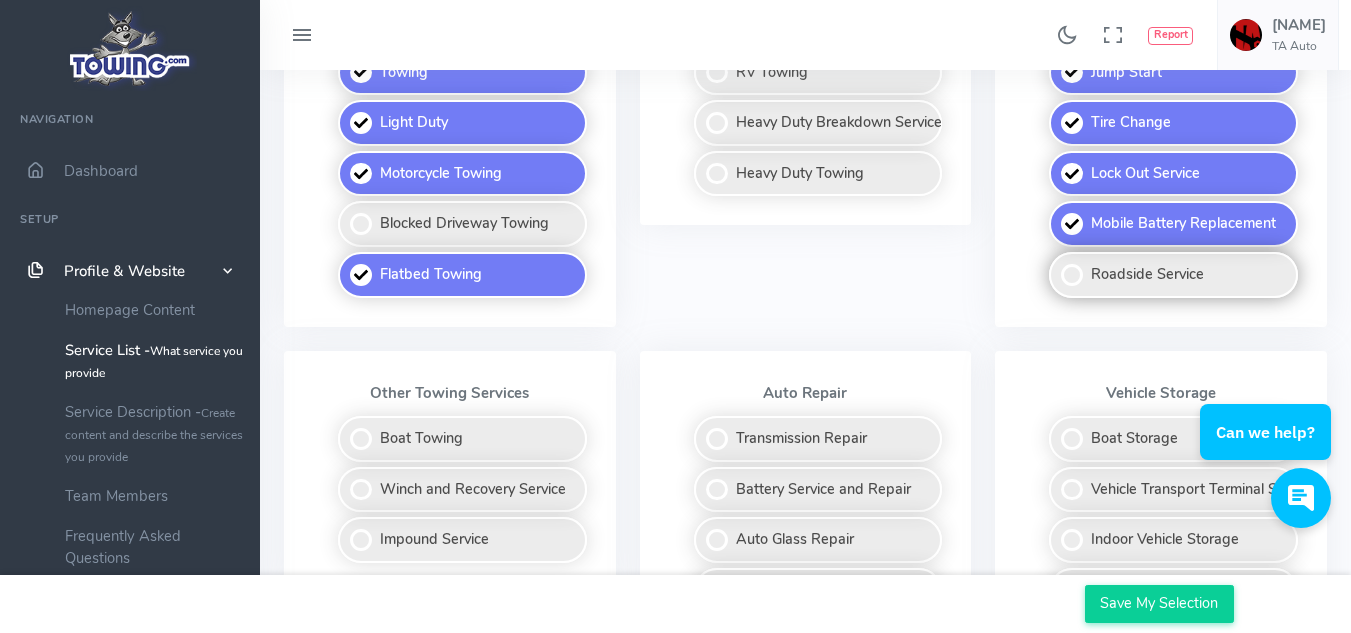 click on "Roadside Service" at bounding box center [1173, 275] 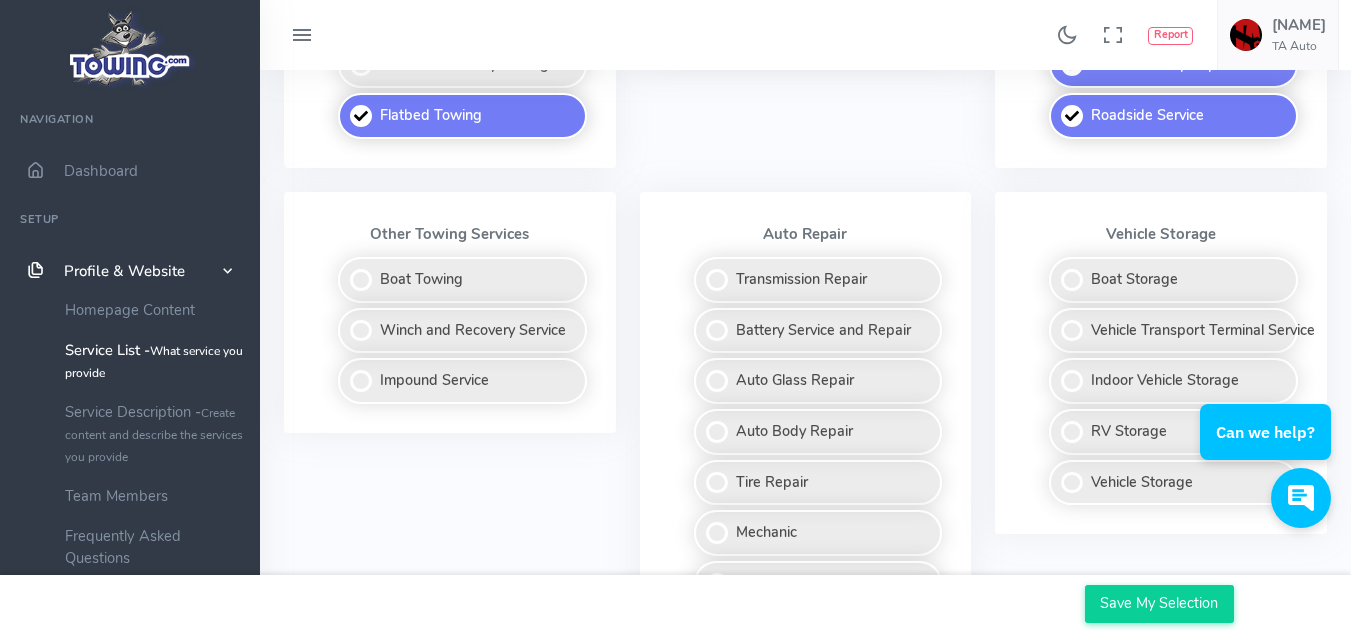 scroll, scrollTop: 925, scrollLeft: 0, axis: vertical 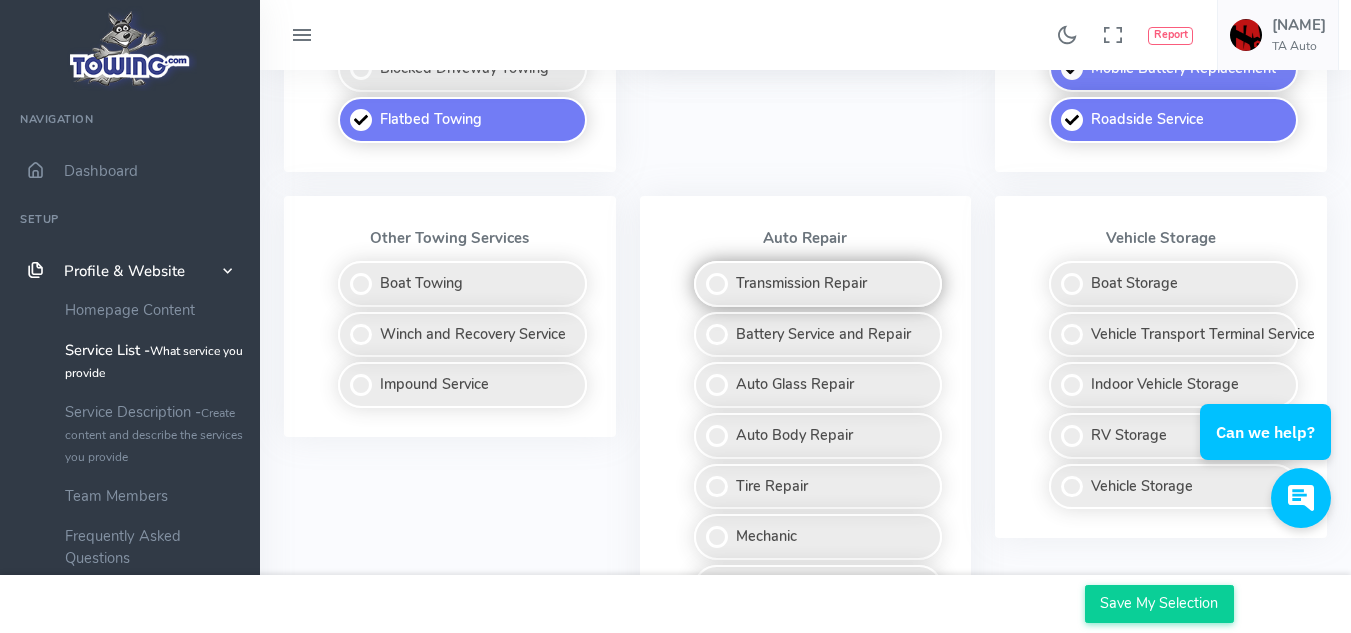click on "Transmission Repair" at bounding box center [818, 284] 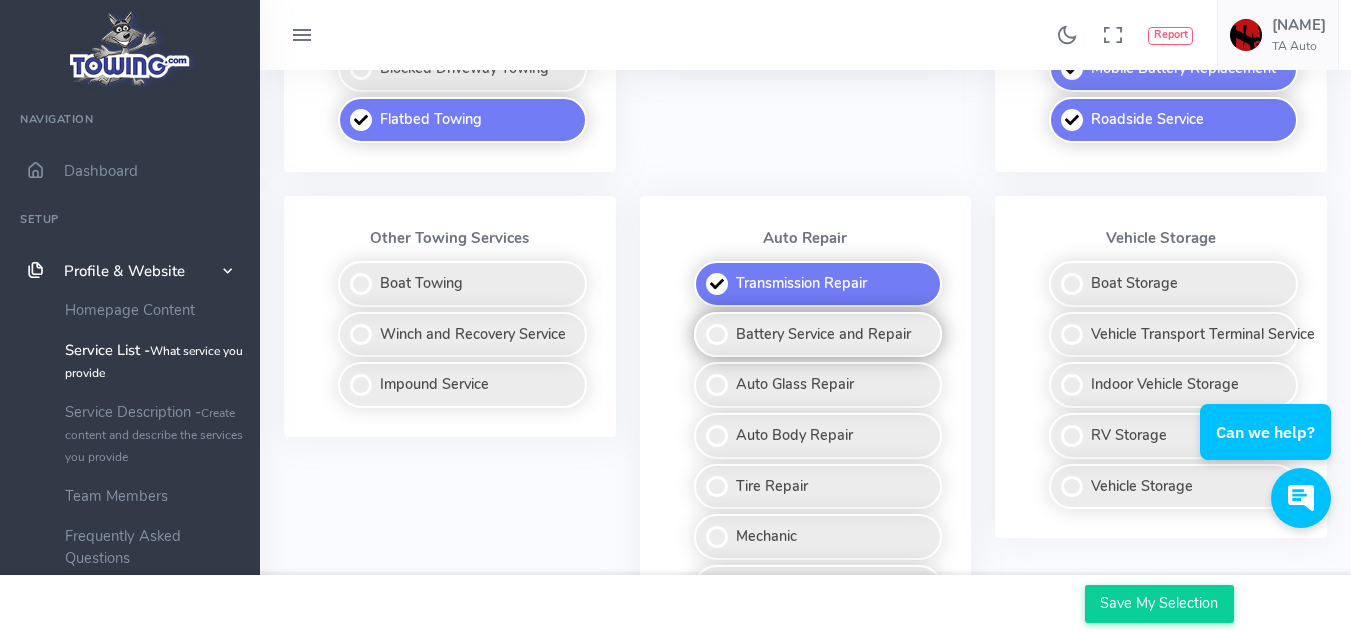 click on "Battery Service and Repair" at bounding box center [818, 335] 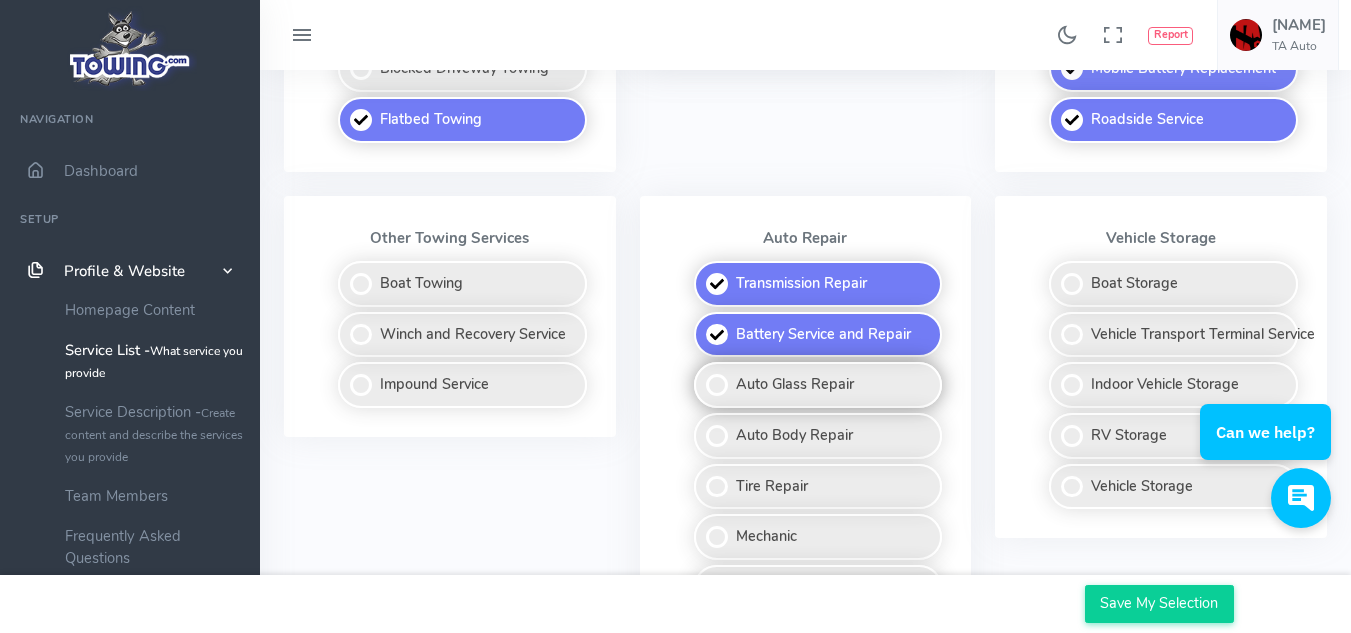 click on "Auto Glass Repair" at bounding box center (818, 385) 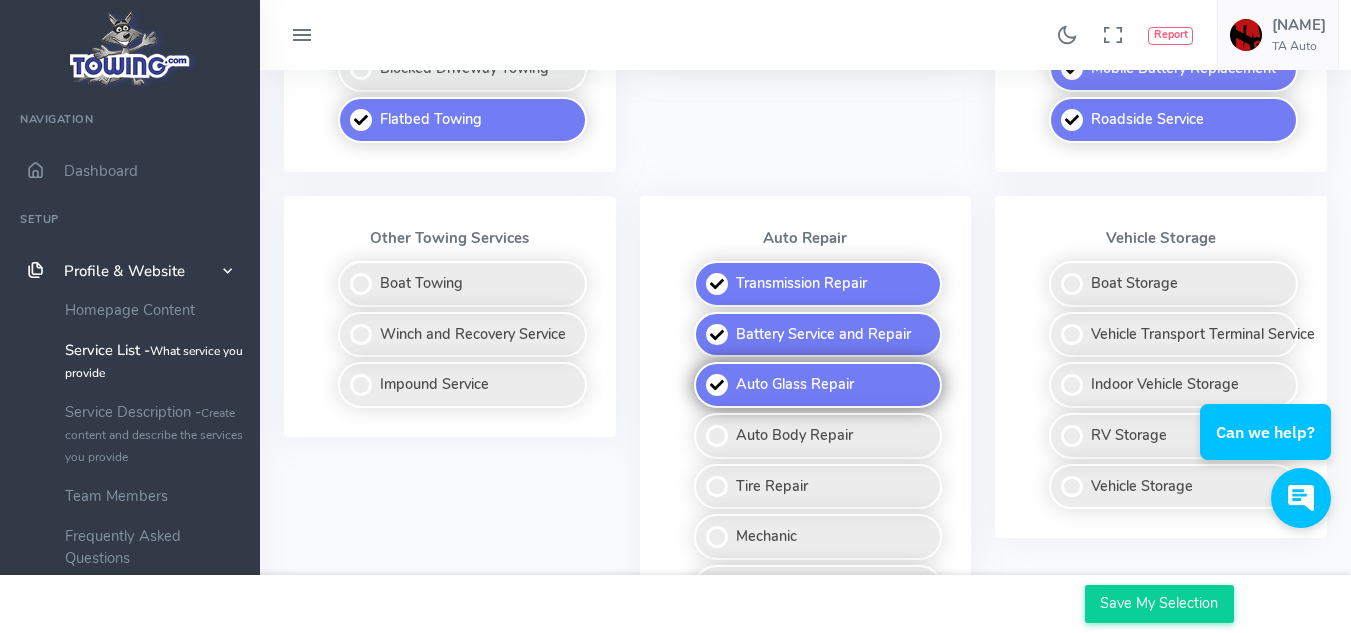 click on "Auto Glass Repair" at bounding box center [818, 385] 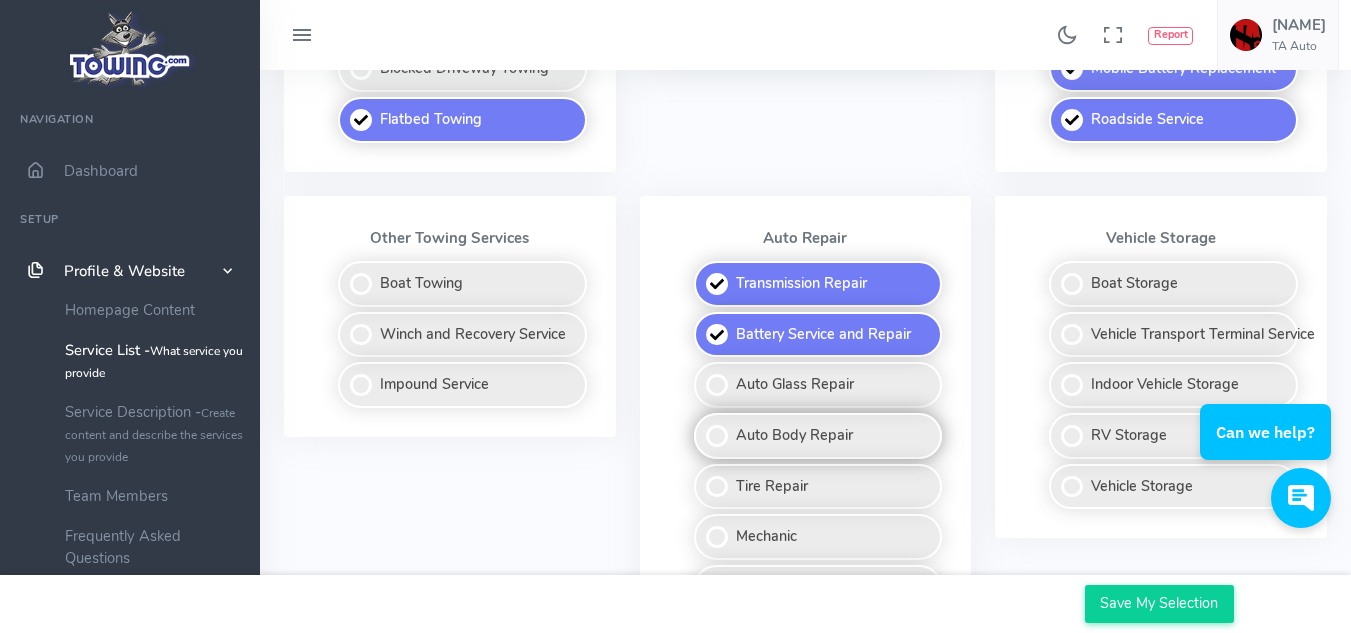click on "Auto Body Repair" at bounding box center [818, 436] 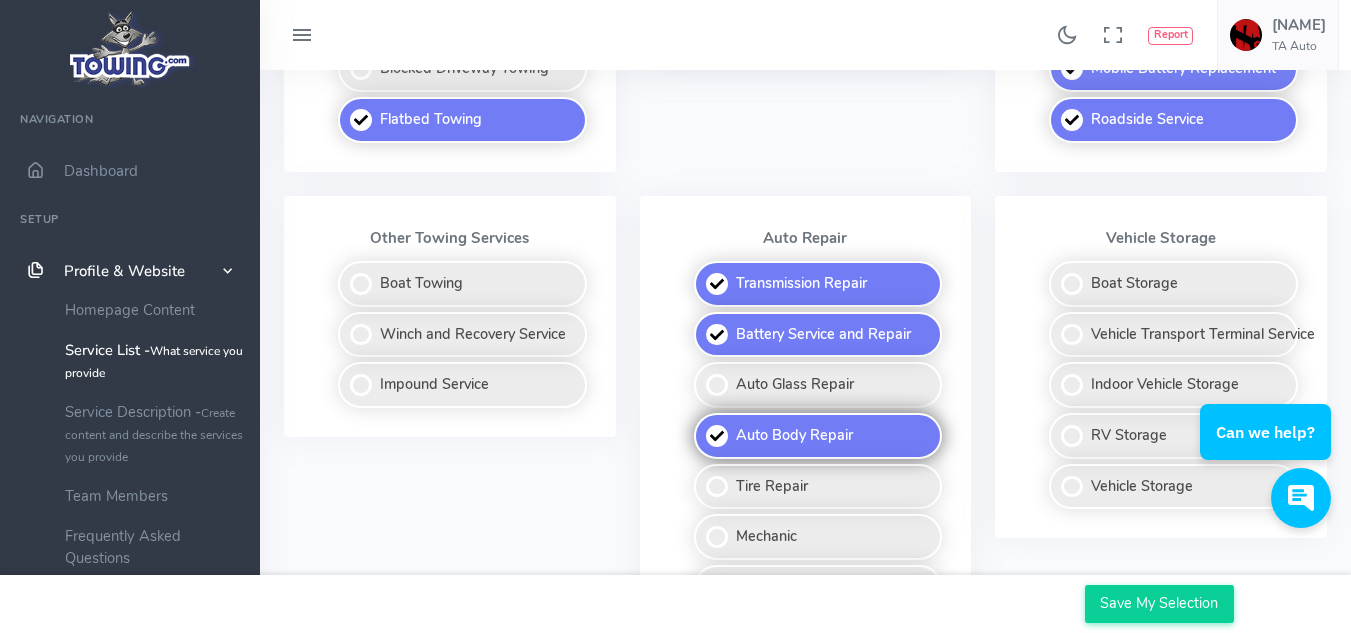 click on "Auto Body Repair" at bounding box center [818, 436] 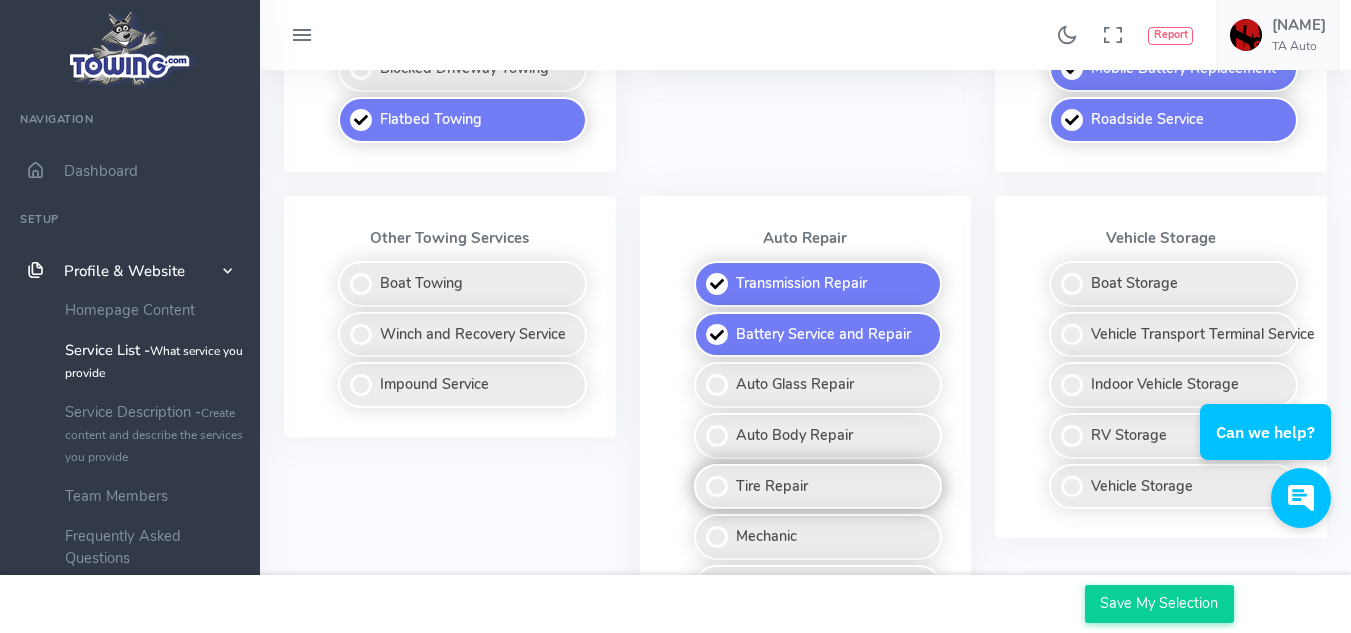 click on "Tire Repair" at bounding box center (818, 487) 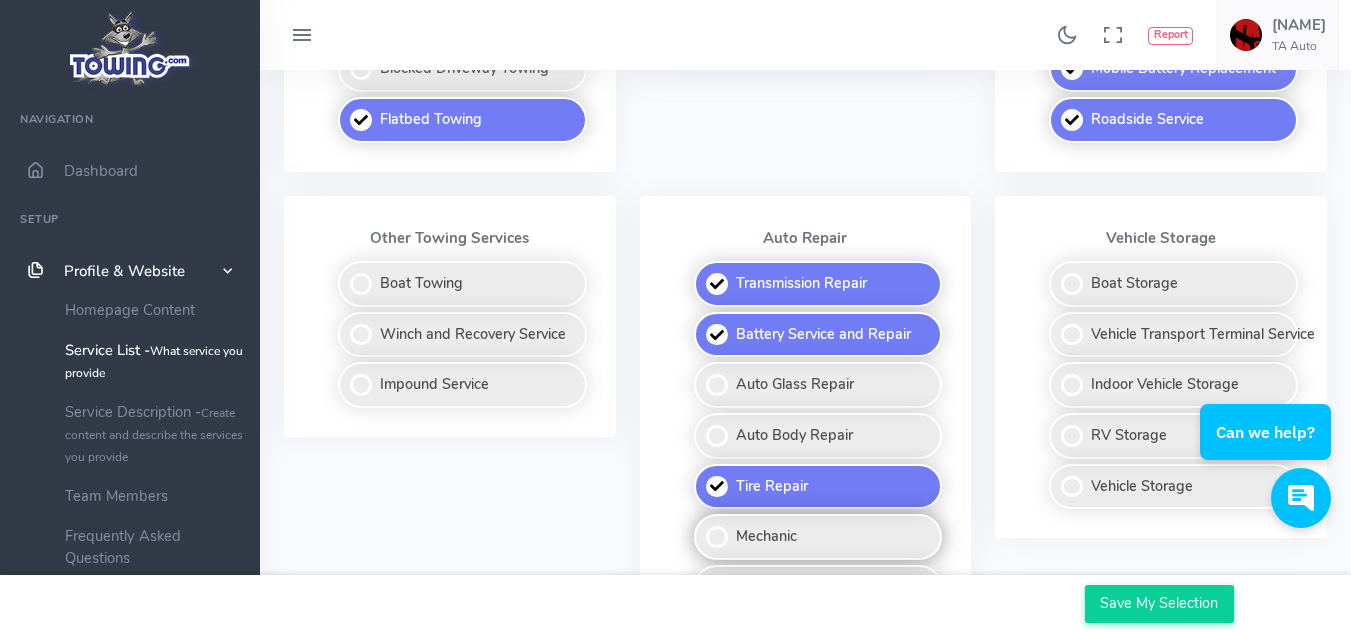 click on "Mechanic" at bounding box center [818, 537] 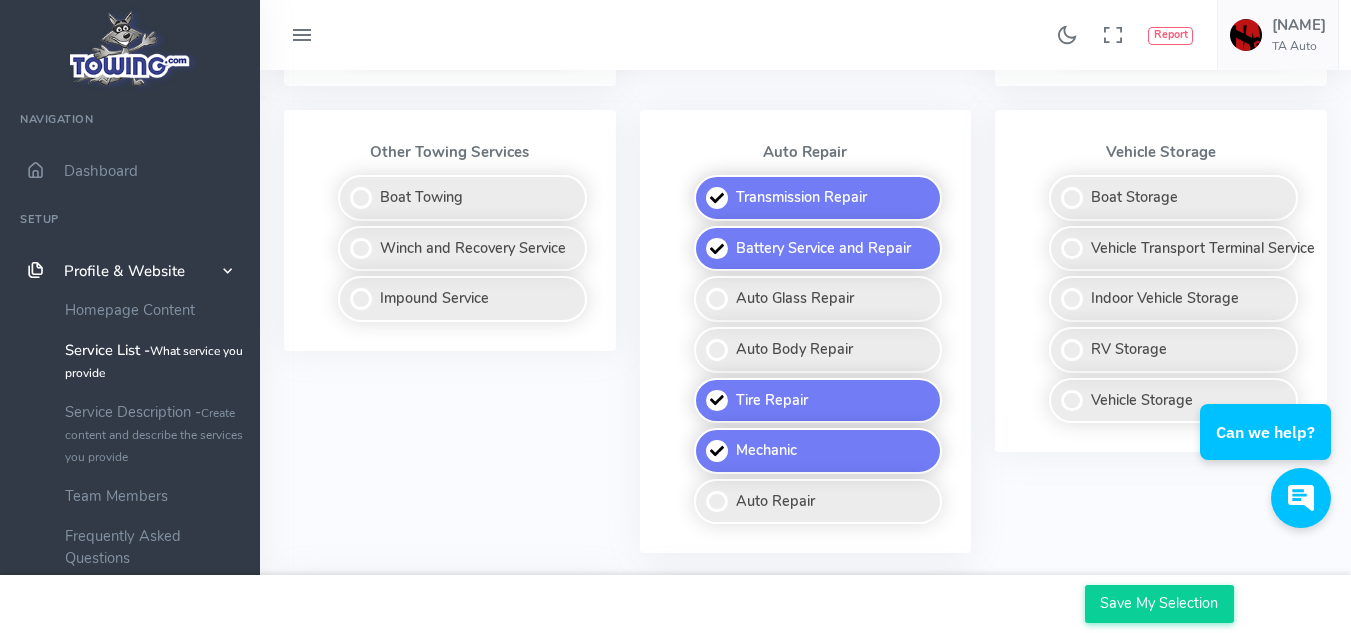 scroll, scrollTop: 1066, scrollLeft: 0, axis: vertical 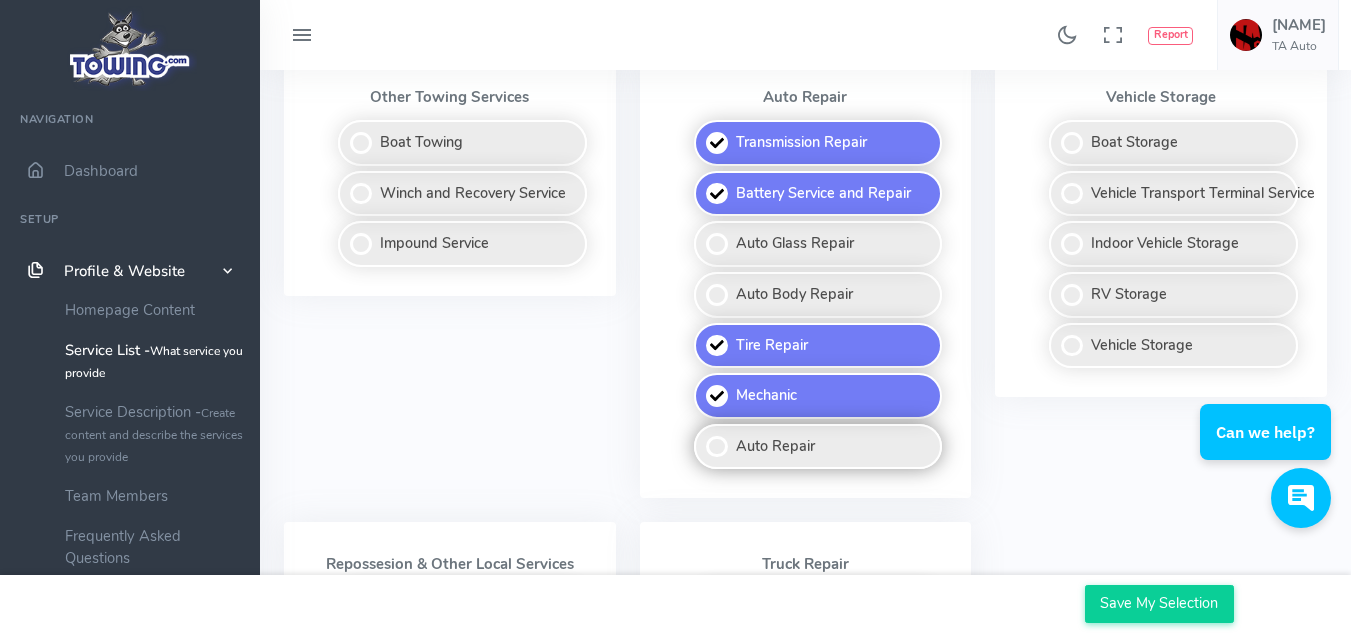 click on "Auto Repair" at bounding box center [818, 447] 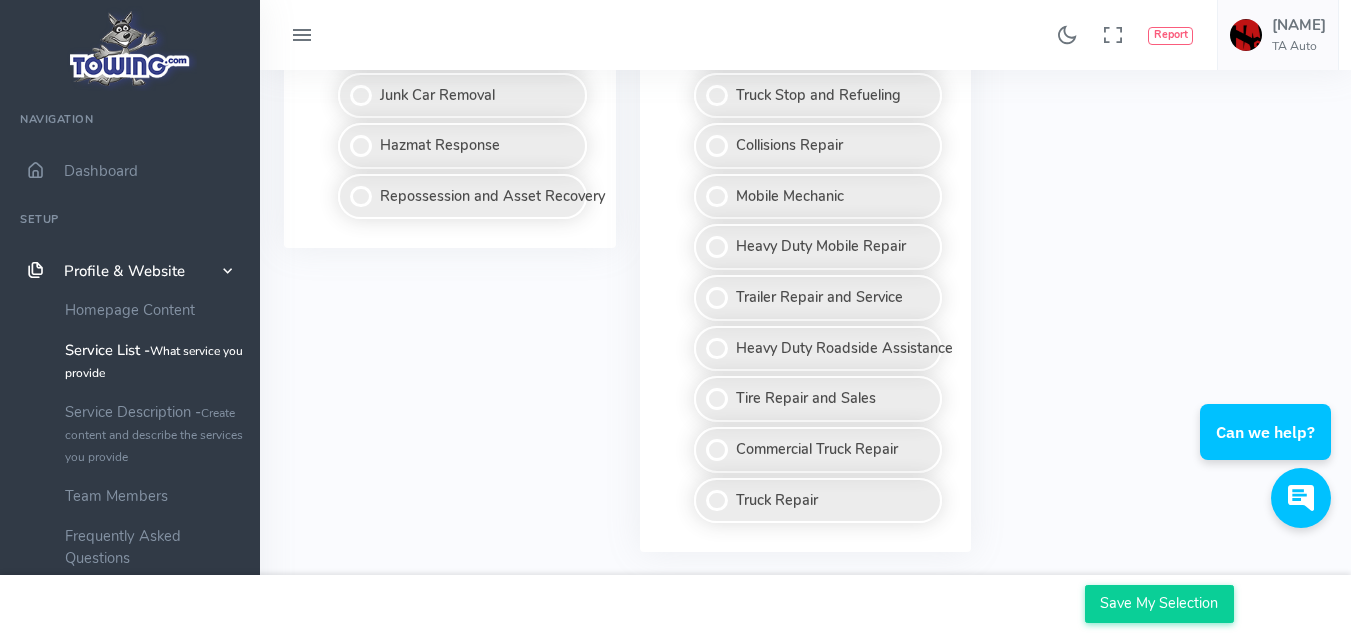 scroll, scrollTop: 1746, scrollLeft: 0, axis: vertical 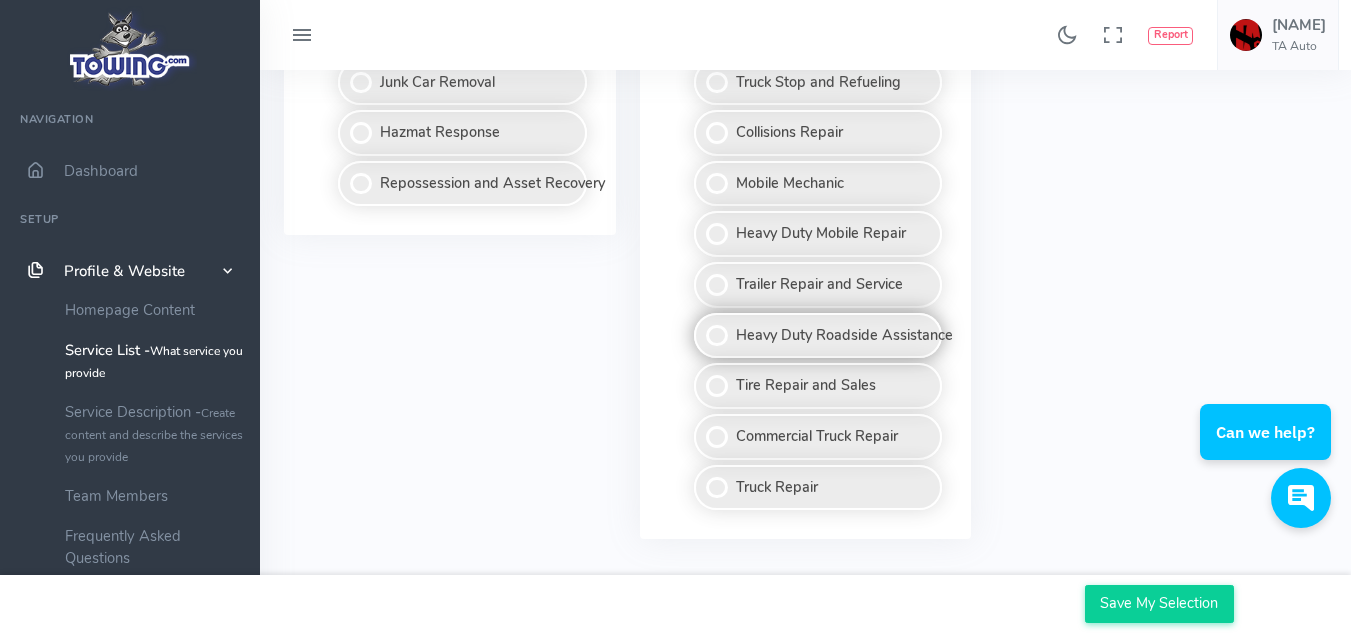 click on "Heavy Duty Roadside Assistance" at bounding box center (818, 336) 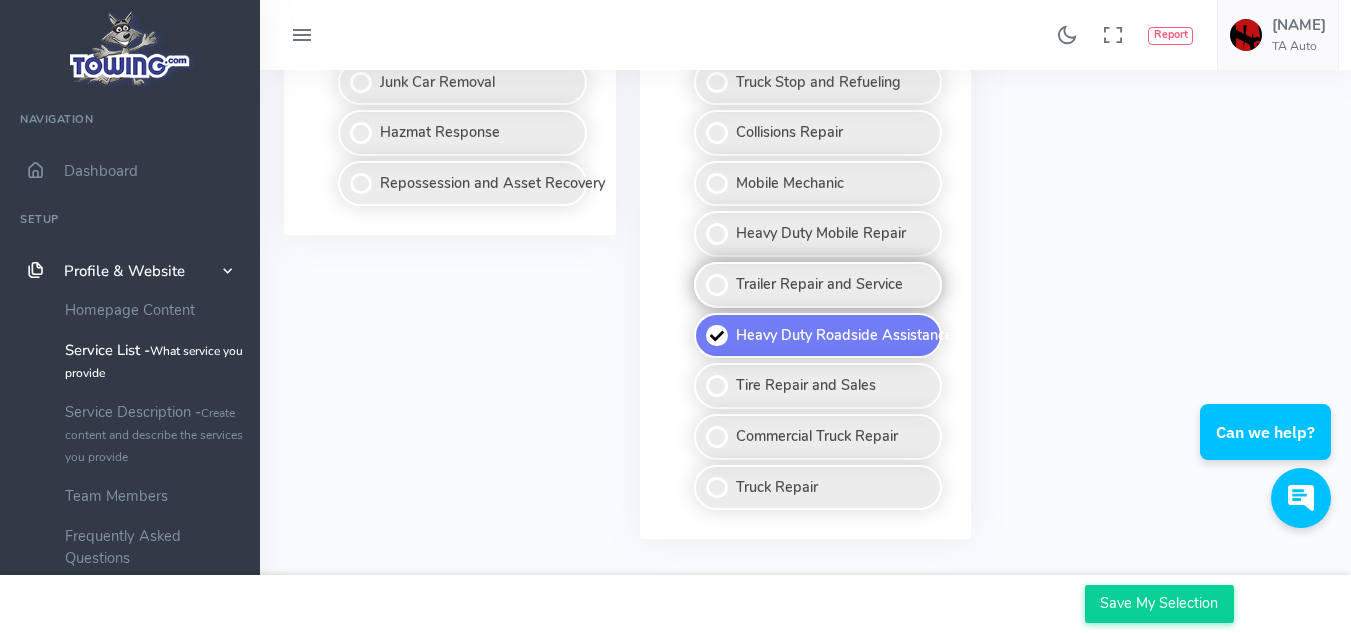 click on "Trailer Repair and Service" at bounding box center [818, 285] 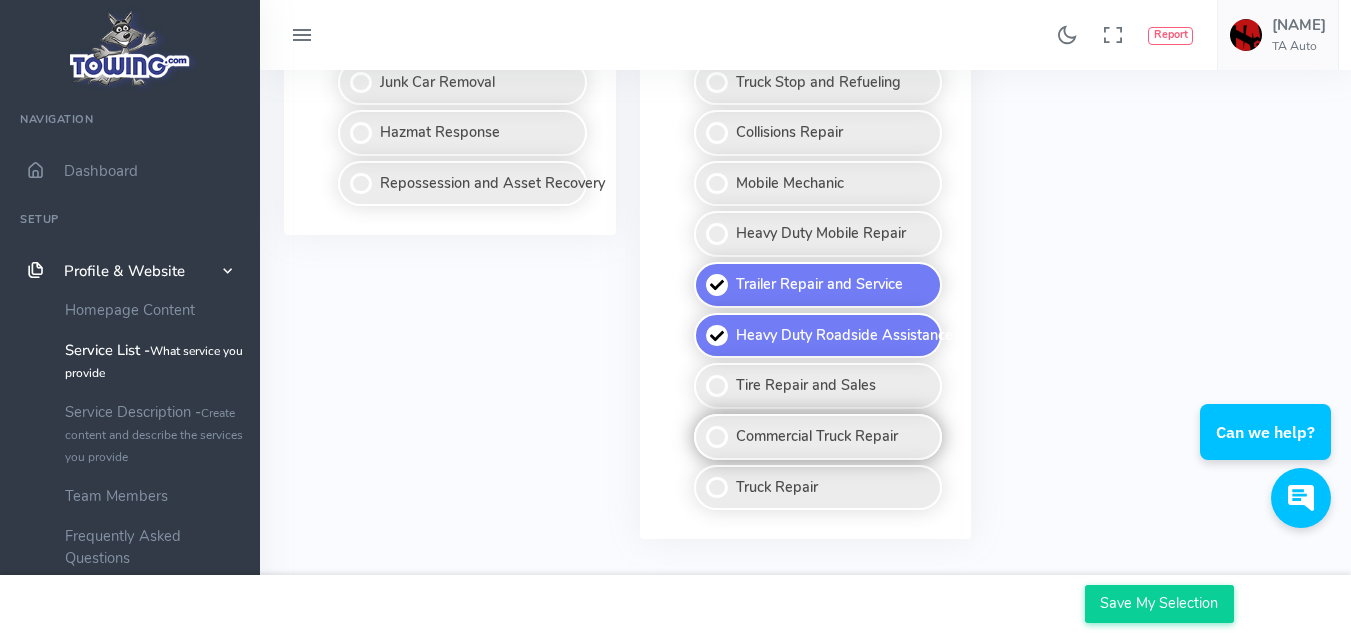 click on "Commercial Truck Repair" at bounding box center (818, 437) 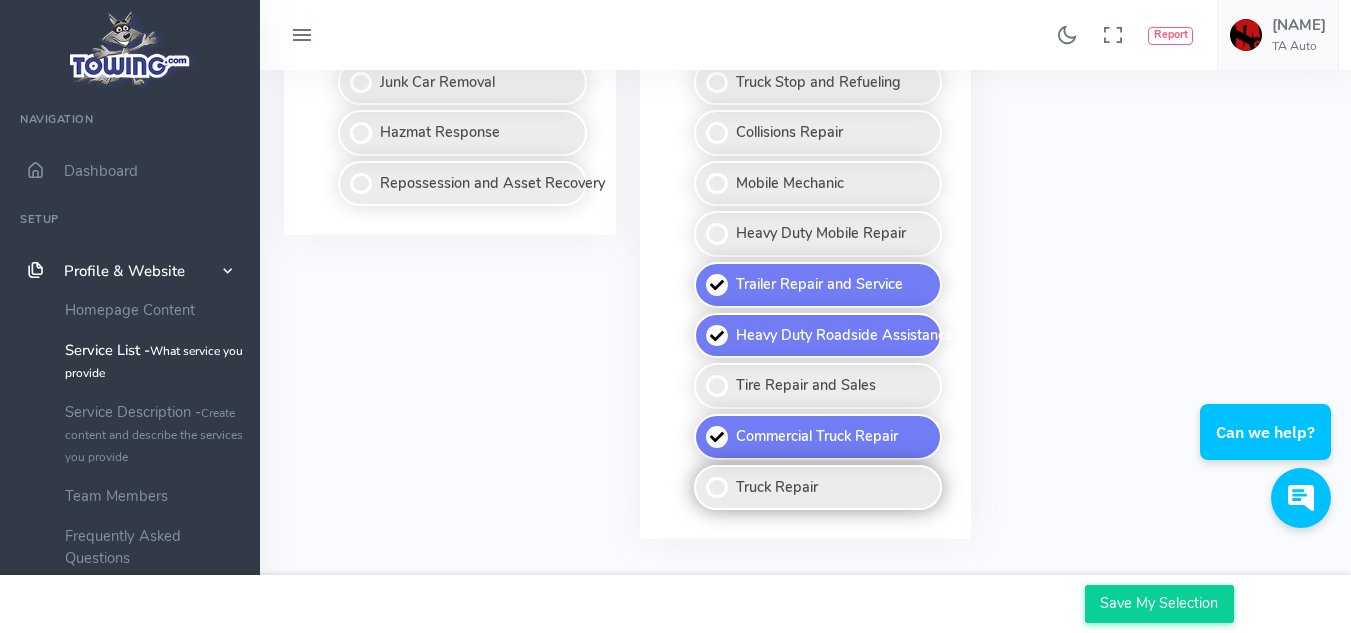 click on "Truck Repair" at bounding box center [818, 488] 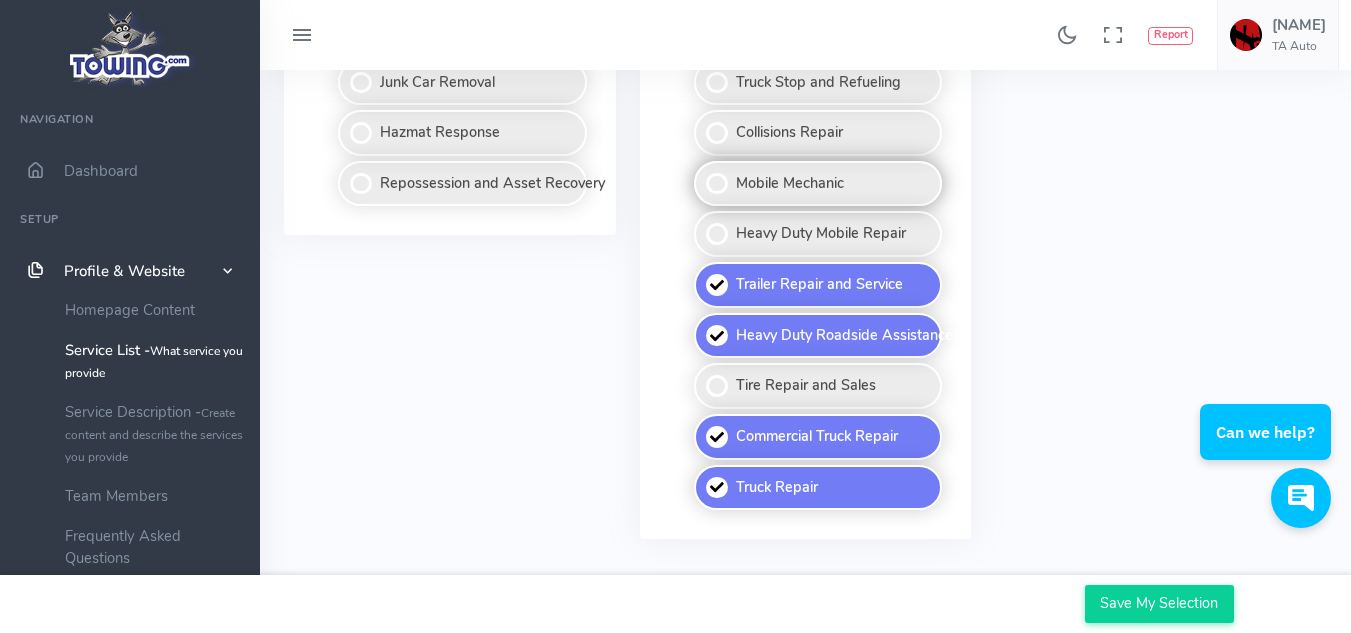 click on "Mobile Mechanic" at bounding box center (818, 184) 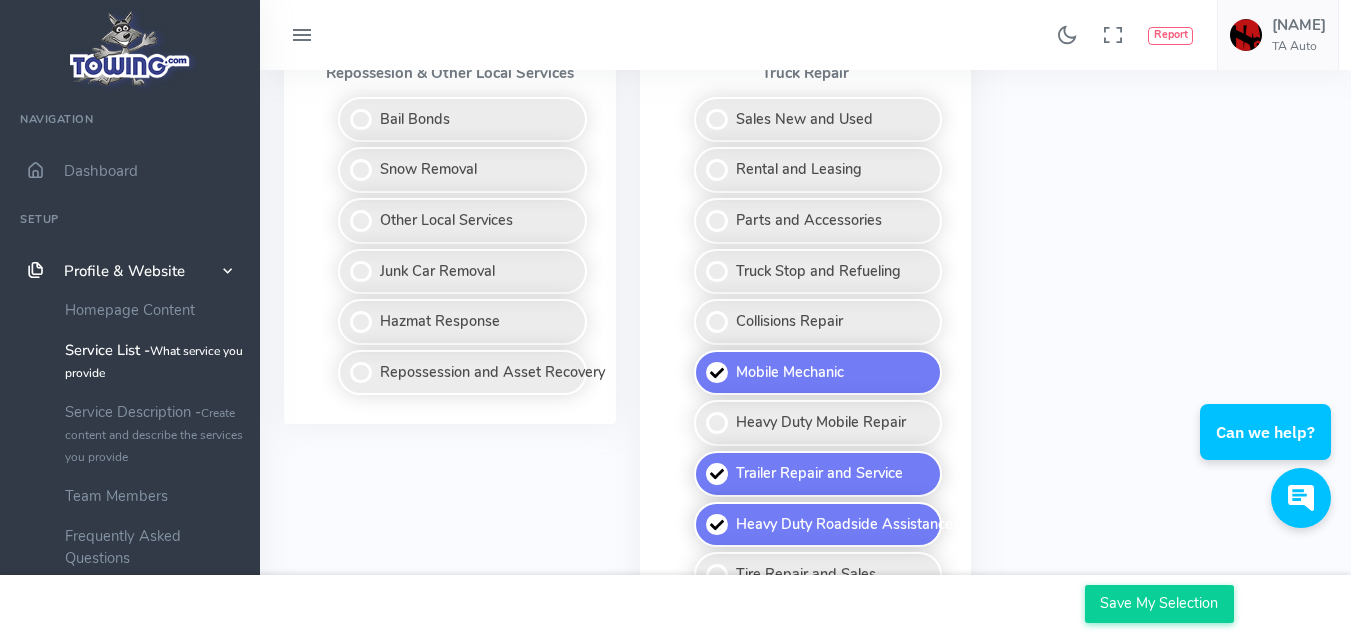 scroll, scrollTop: 1548, scrollLeft: 0, axis: vertical 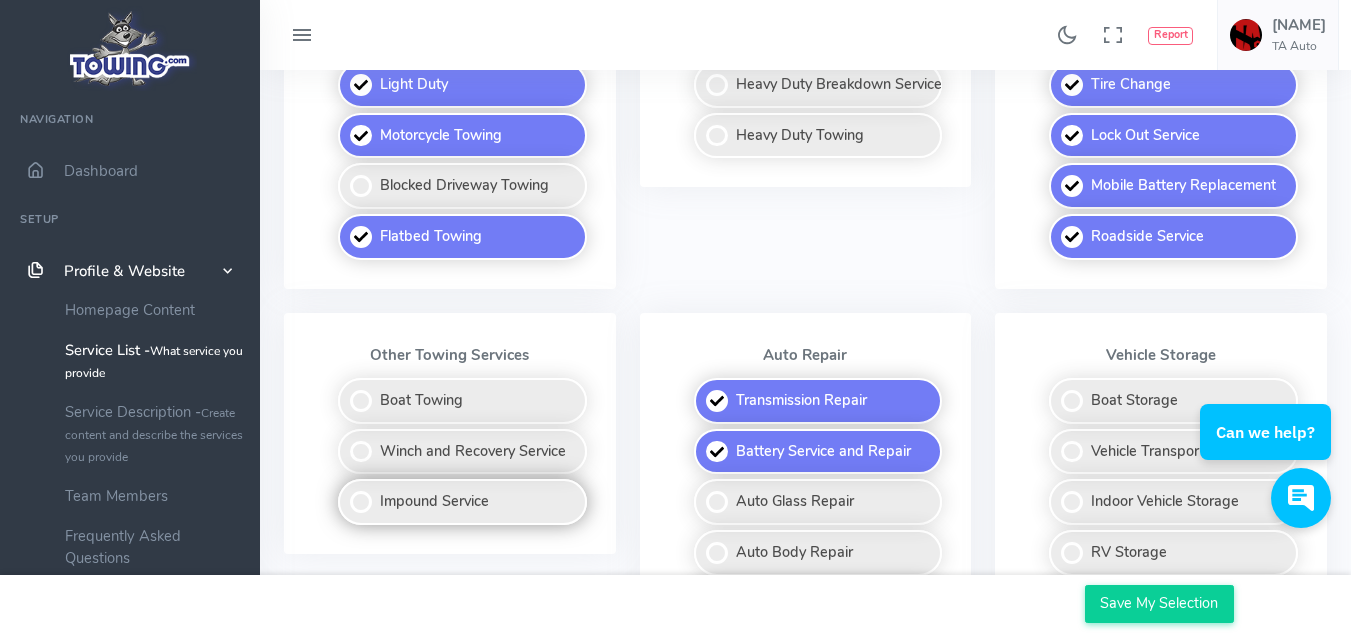 click on "Impound Service" at bounding box center [462, 502] 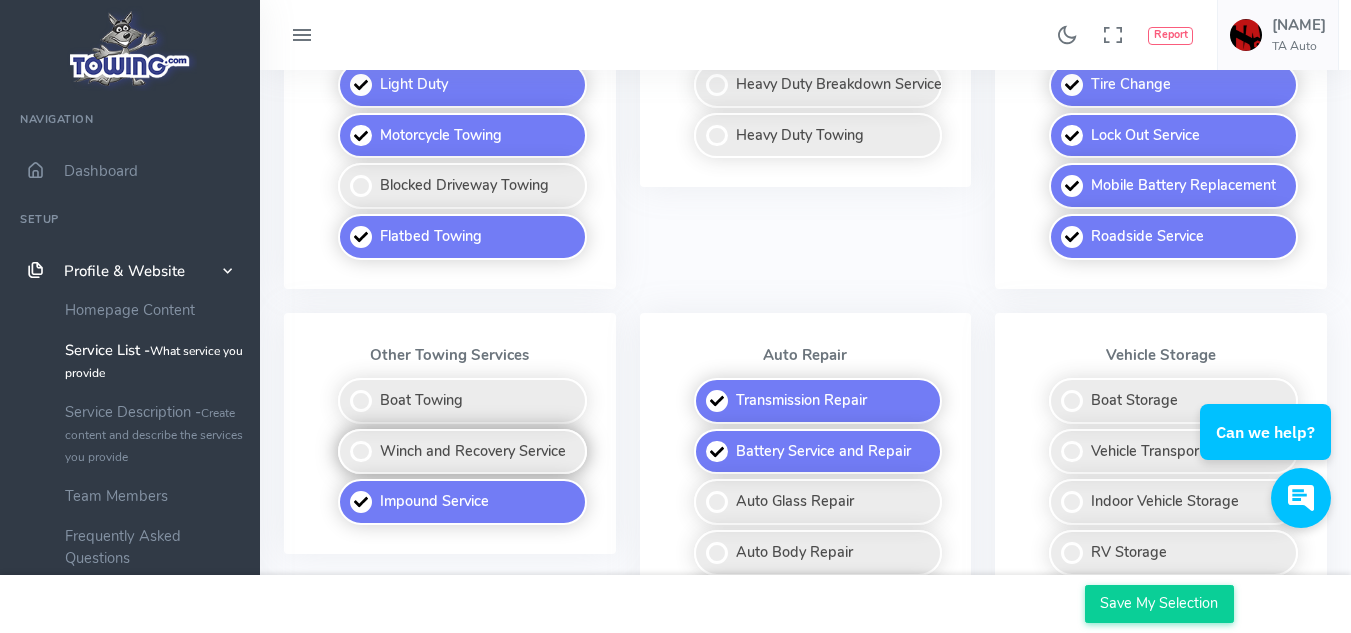 click on "Winch and Recovery Service" at bounding box center [462, 452] 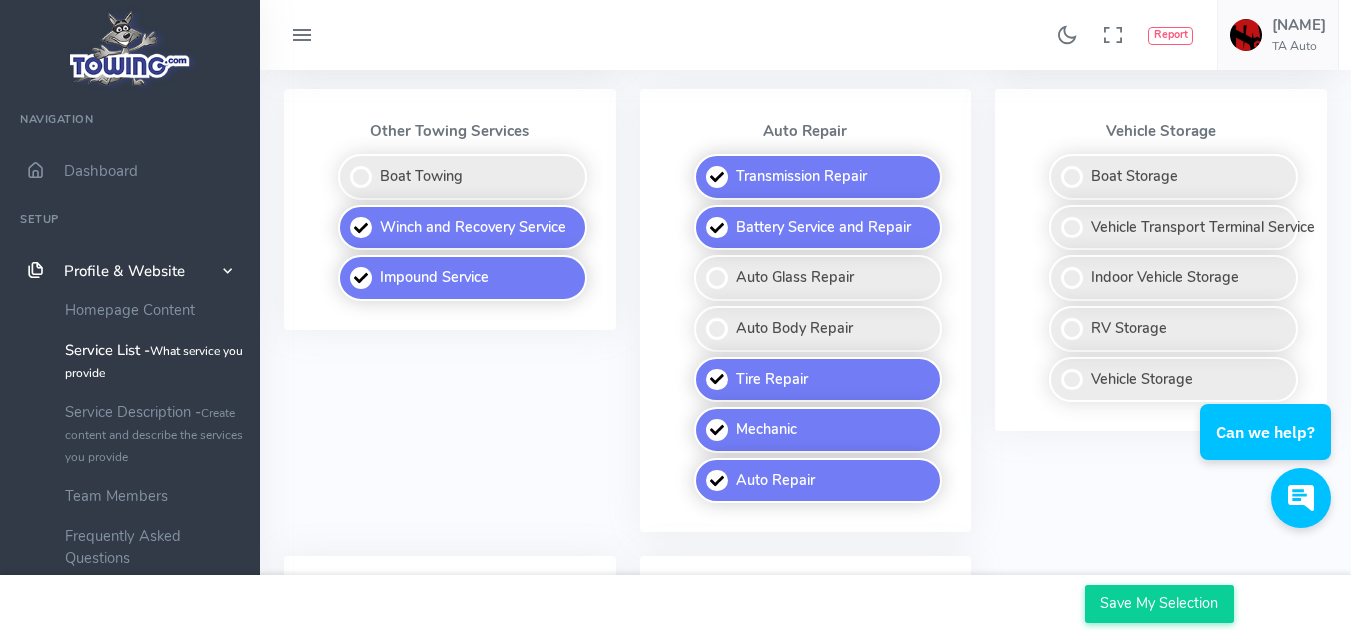 scroll, scrollTop: 1049, scrollLeft: 0, axis: vertical 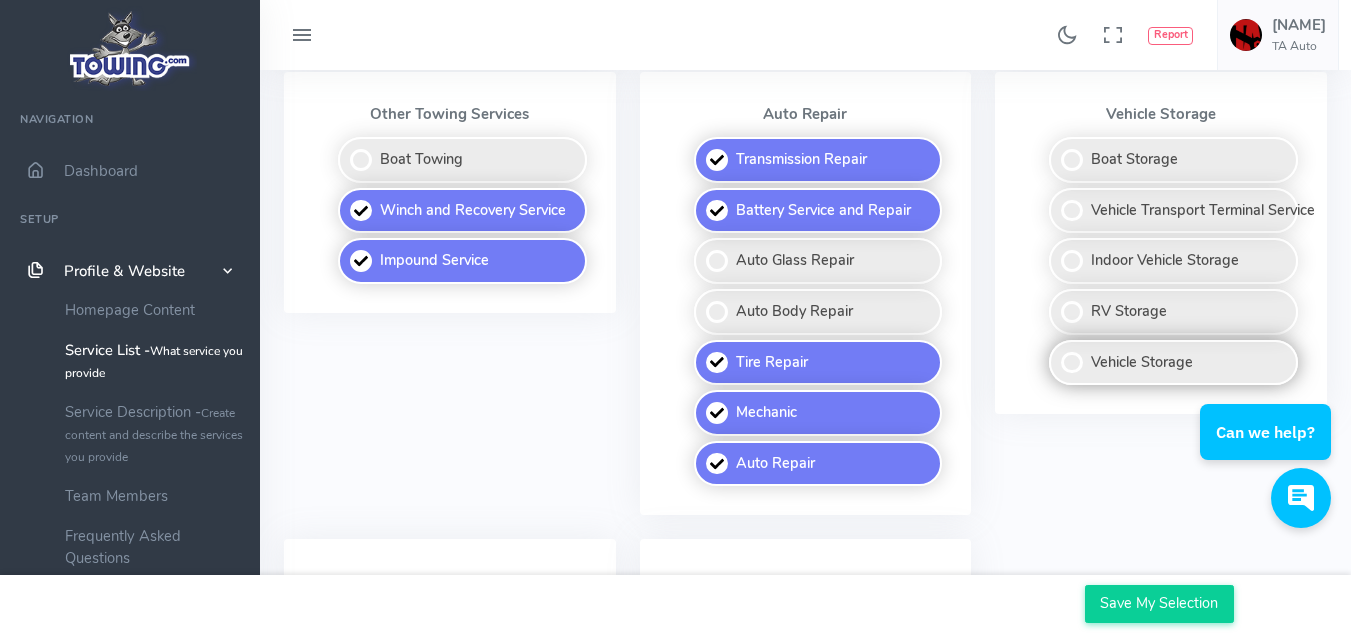 click on "Vehicle Storage" at bounding box center [1173, 363] 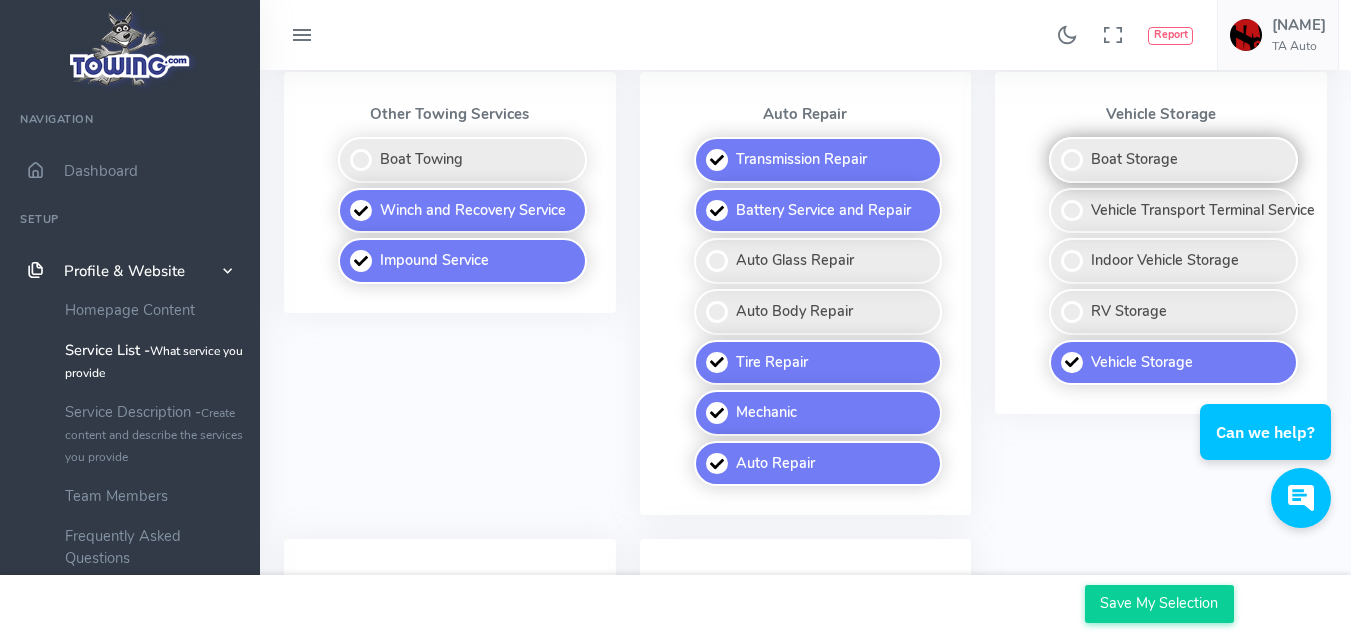 click on "Boat Storage" at bounding box center [1173, 160] 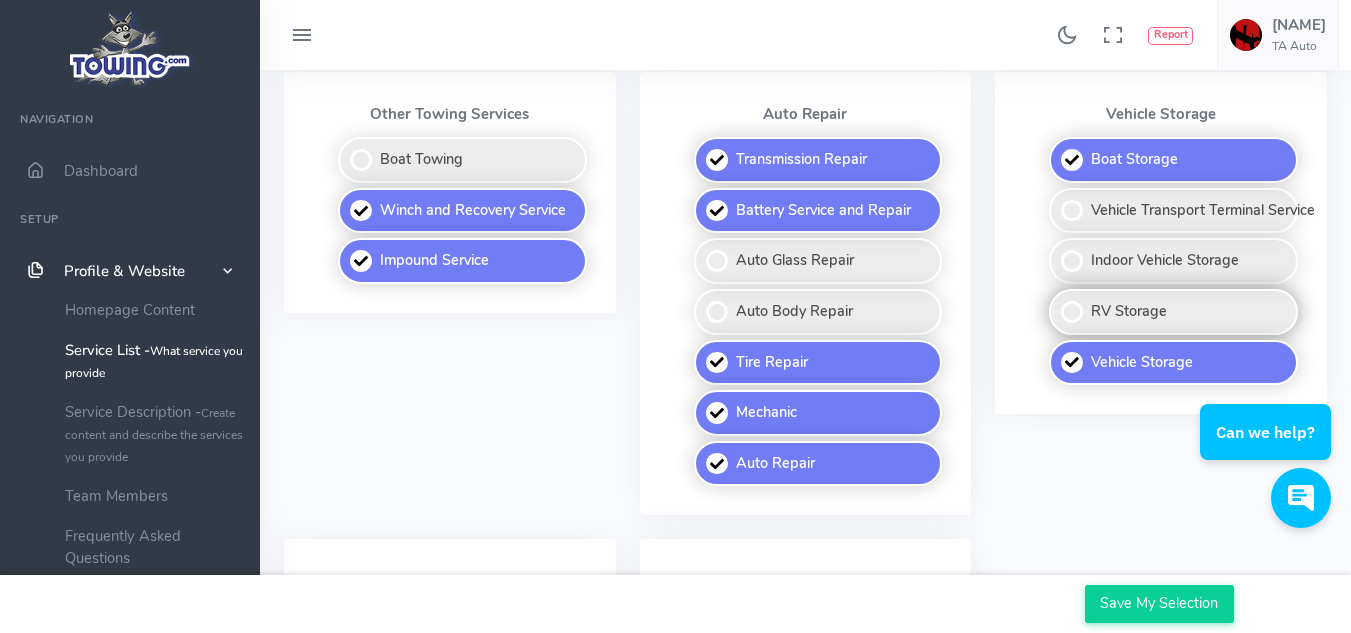 click on "RV Storage" at bounding box center (1173, 312) 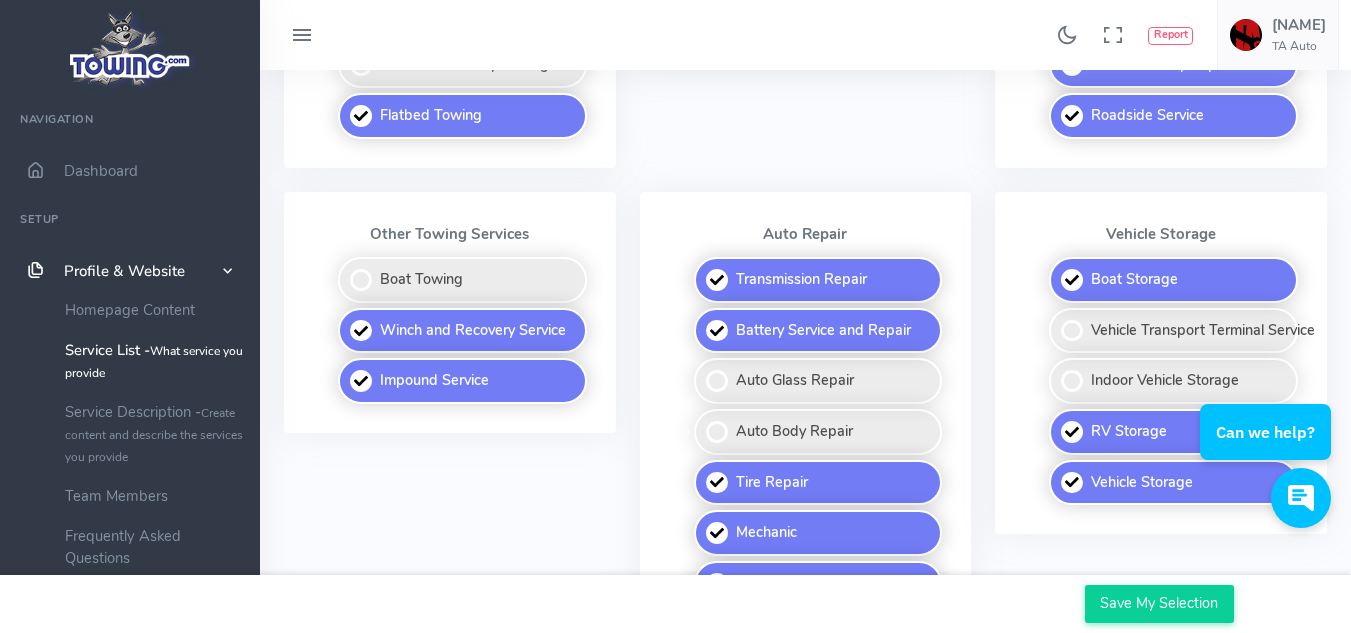 scroll, scrollTop: 946, scrollLeft: 0, axis: vertical 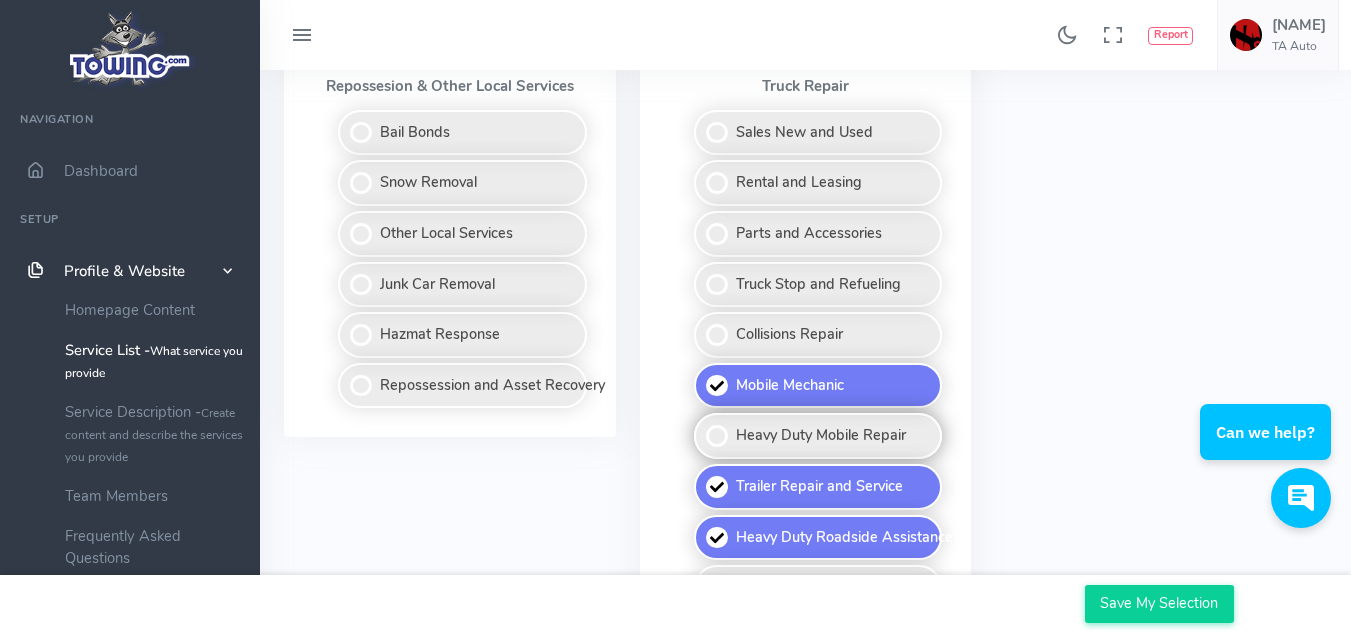 click on "Heavy Duty Mobile Repair" at bounding box center (818, 436) 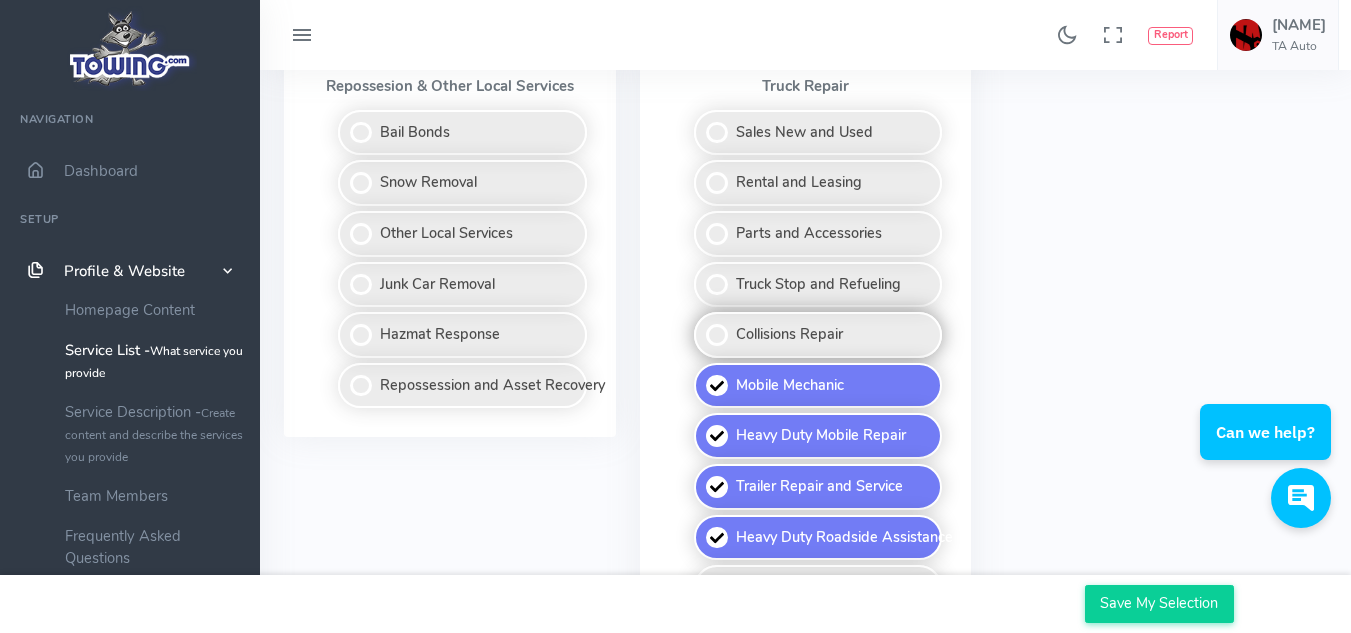 click on "Collisions Repair" at bounding box center (818, 335) 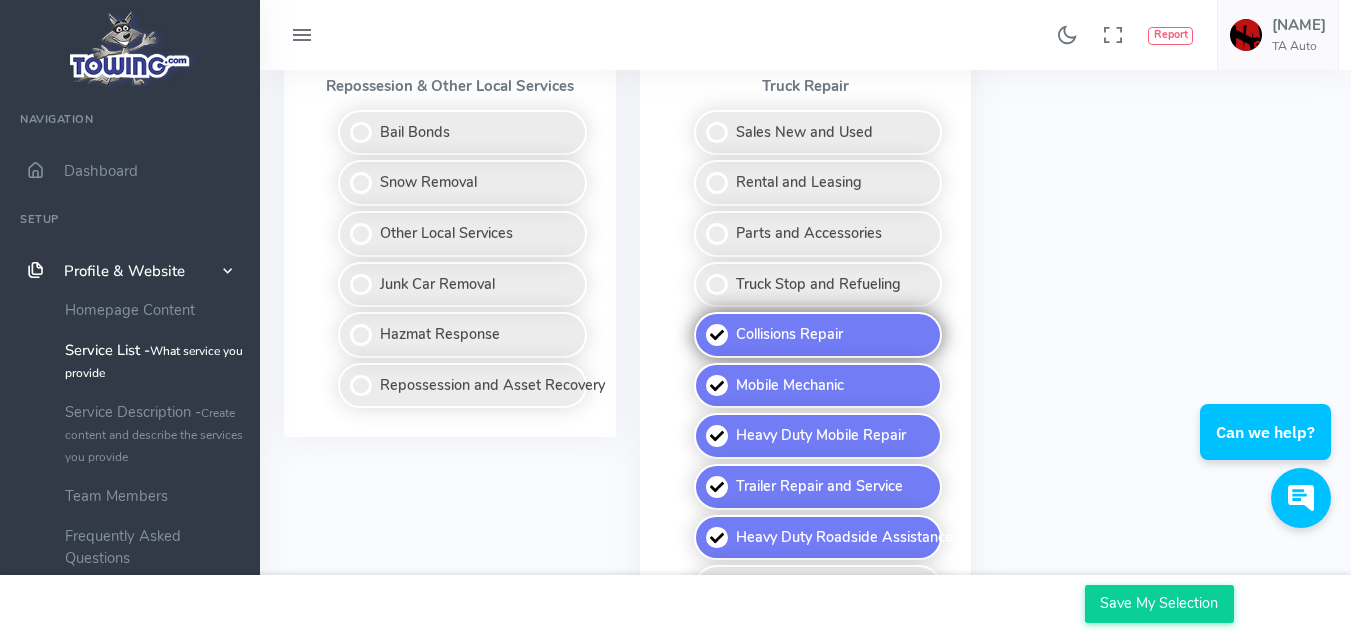 click on "Collisions Repair" at bounding box center (818, 335) 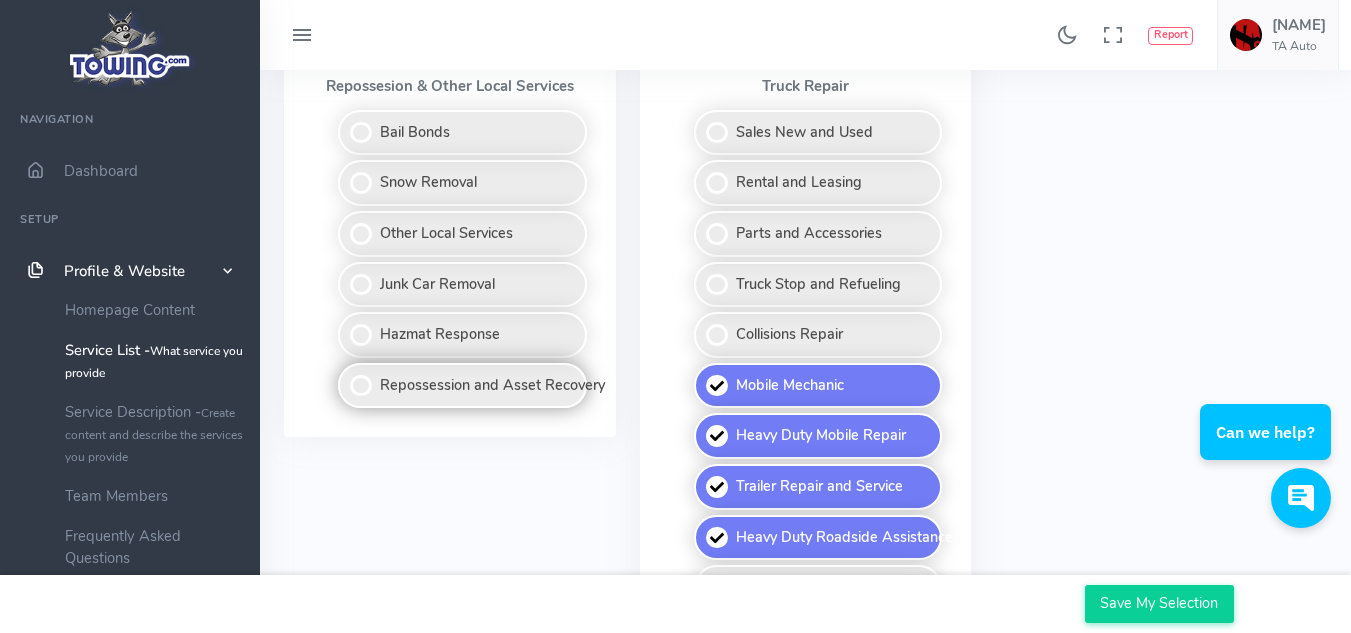 click on "Repossession and Asset Recovery" at bounding box center (462, 386) 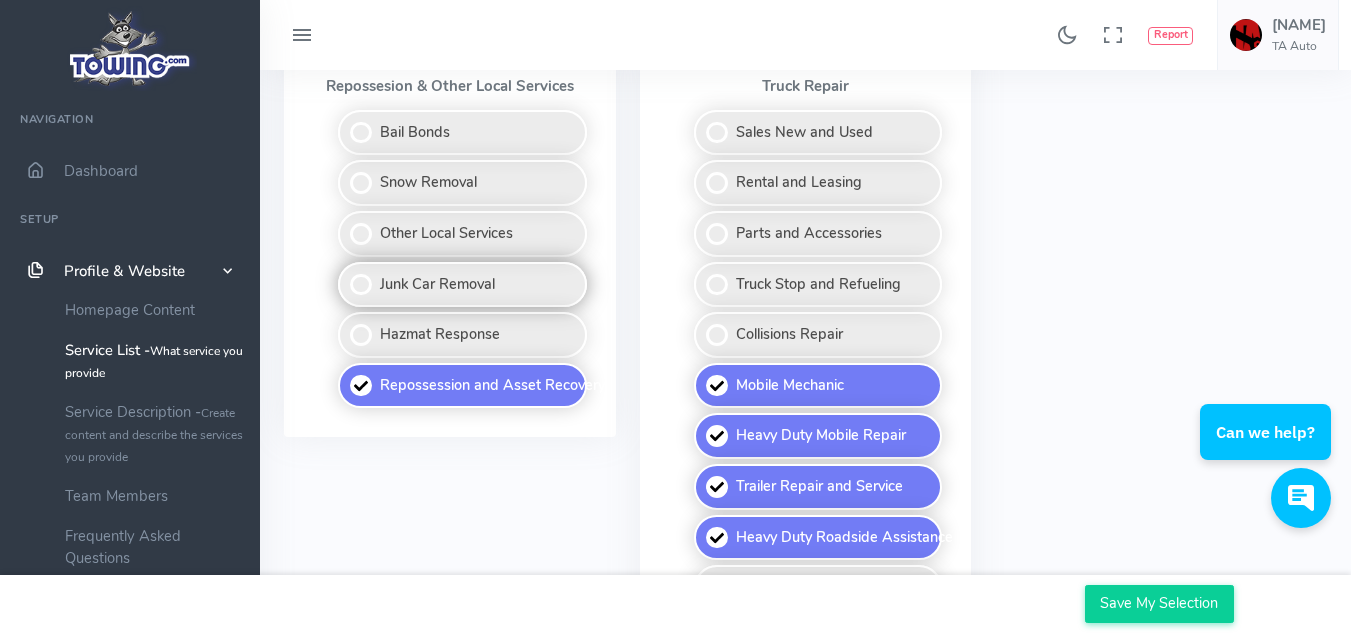 click on "Junk Car Removal" at bounding box center (462, 285) 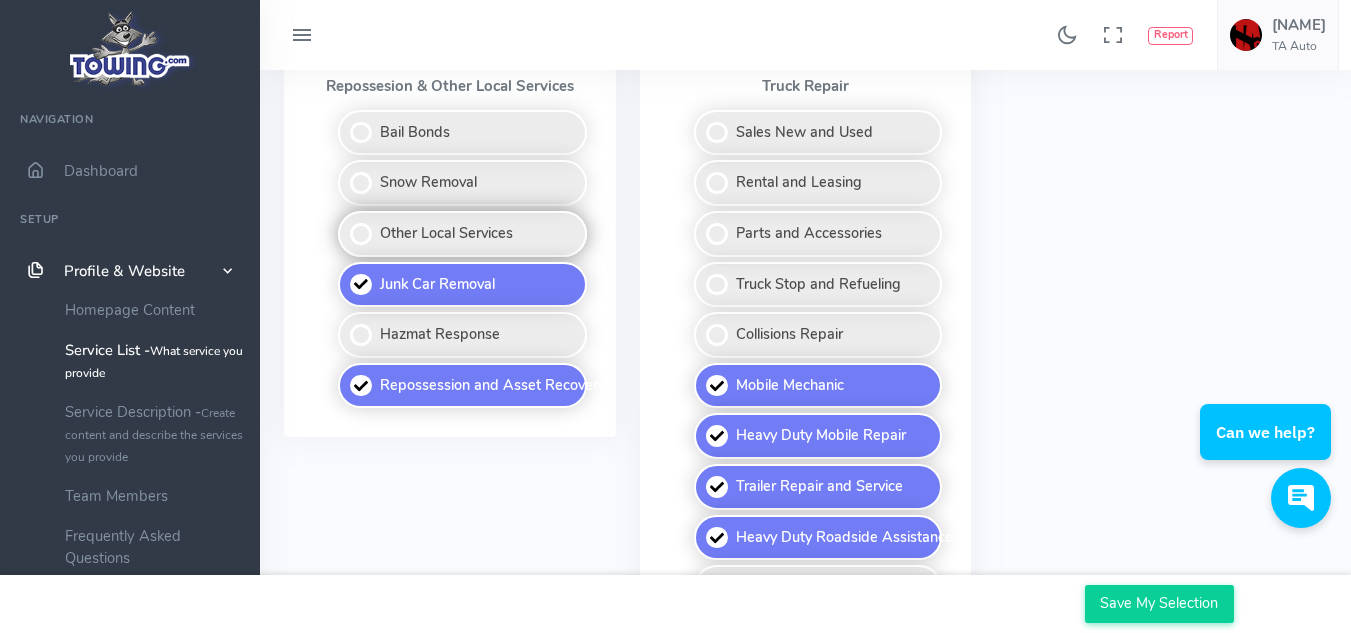 click on "Other Local Services" at bounding box center (462, 234) 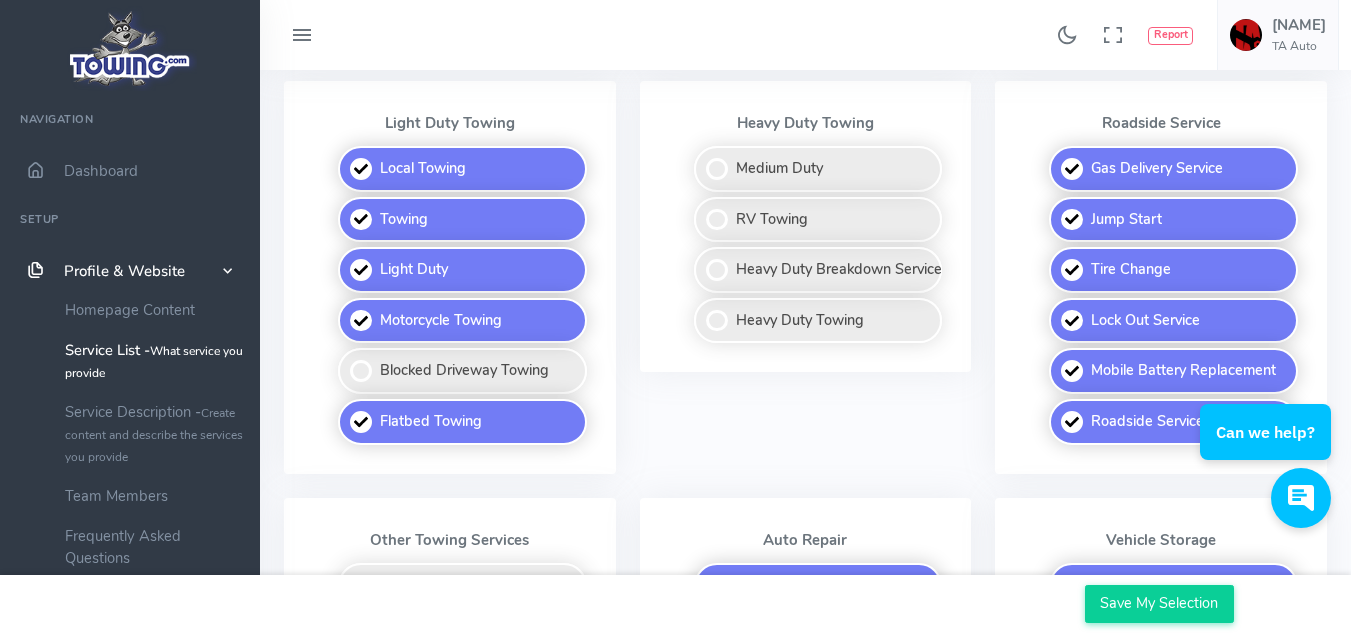 scroll, scrollTop: 628, scrollLeft: 0, axis: vertical 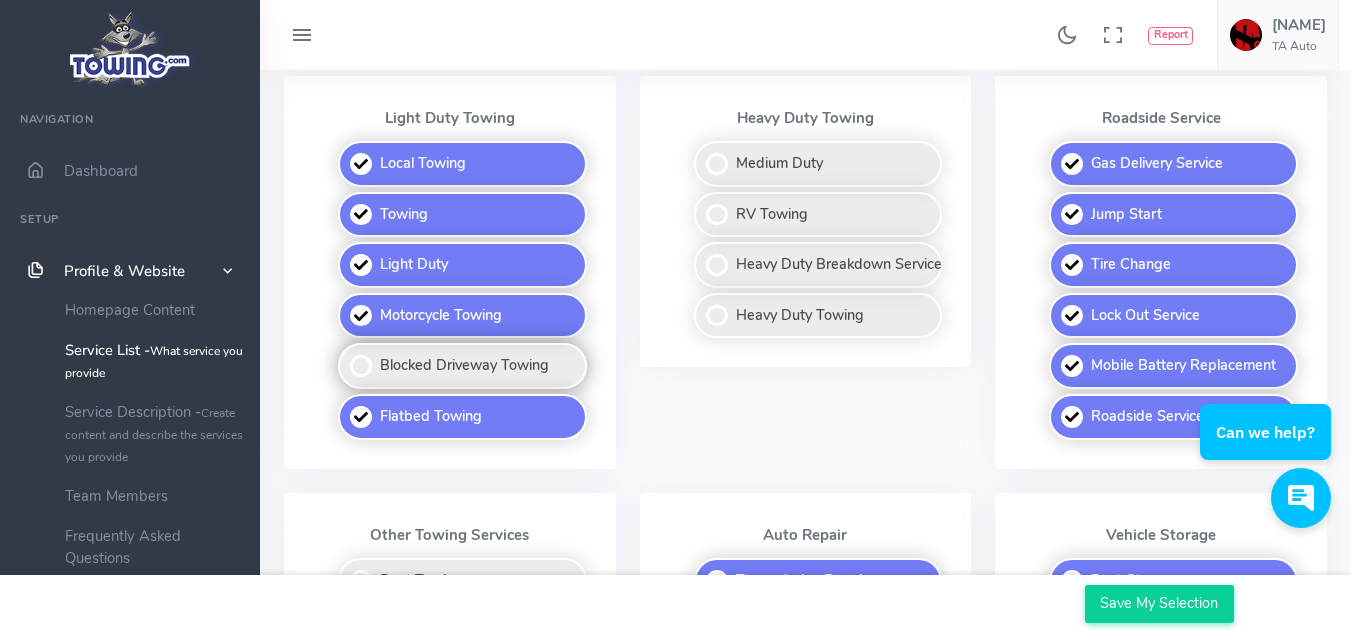 click on "Blocked Driveway Towing" at bounding box center [462, 366] 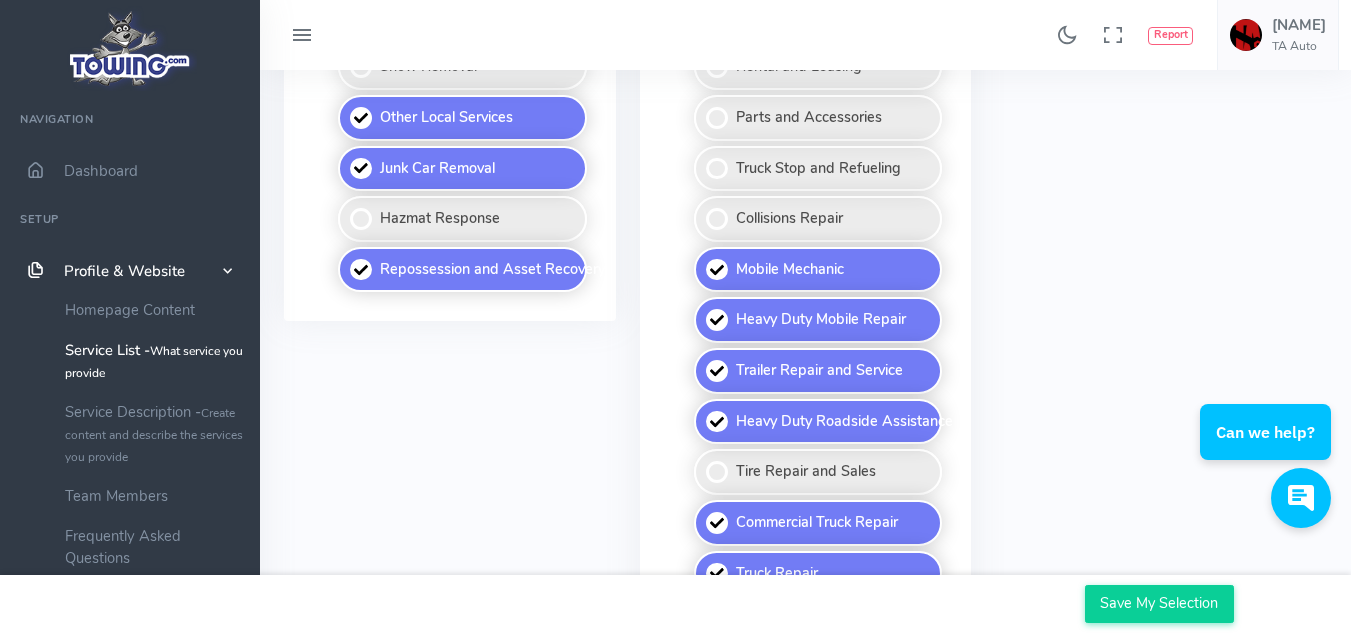 scroll, scrollTop: 1935, scrollLeft: 0, axis: vertical 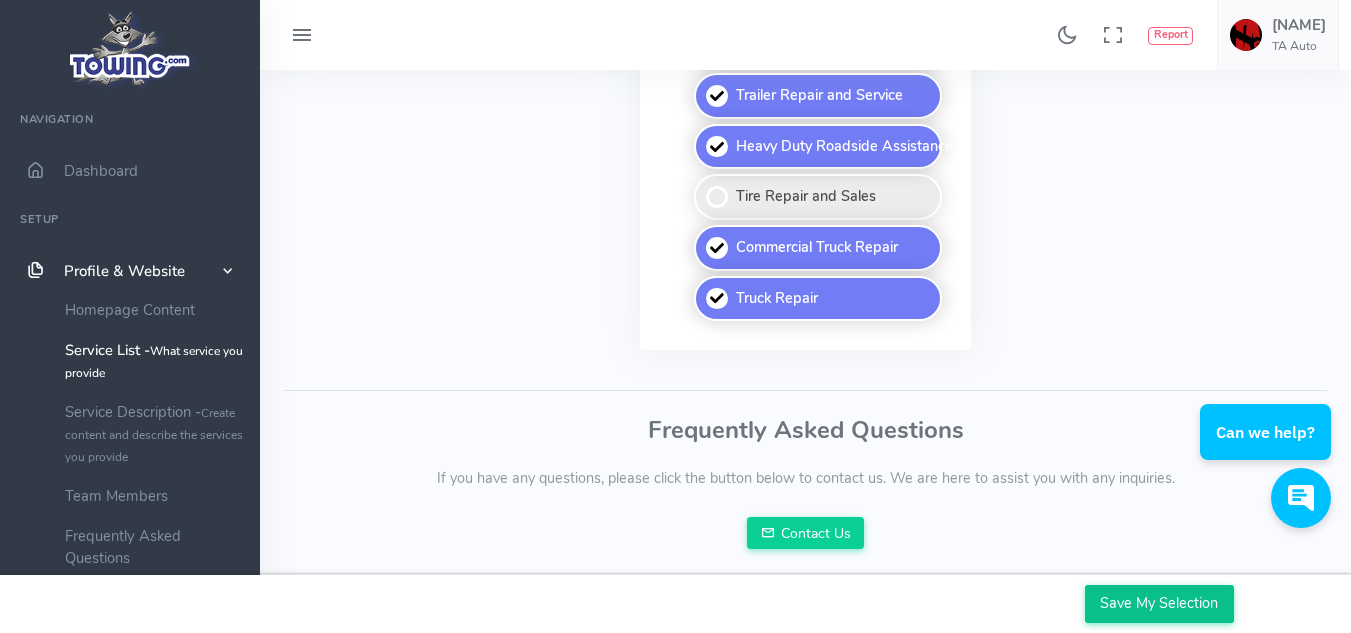 click on "Save My Selection" at bounding box center [1159, 604] 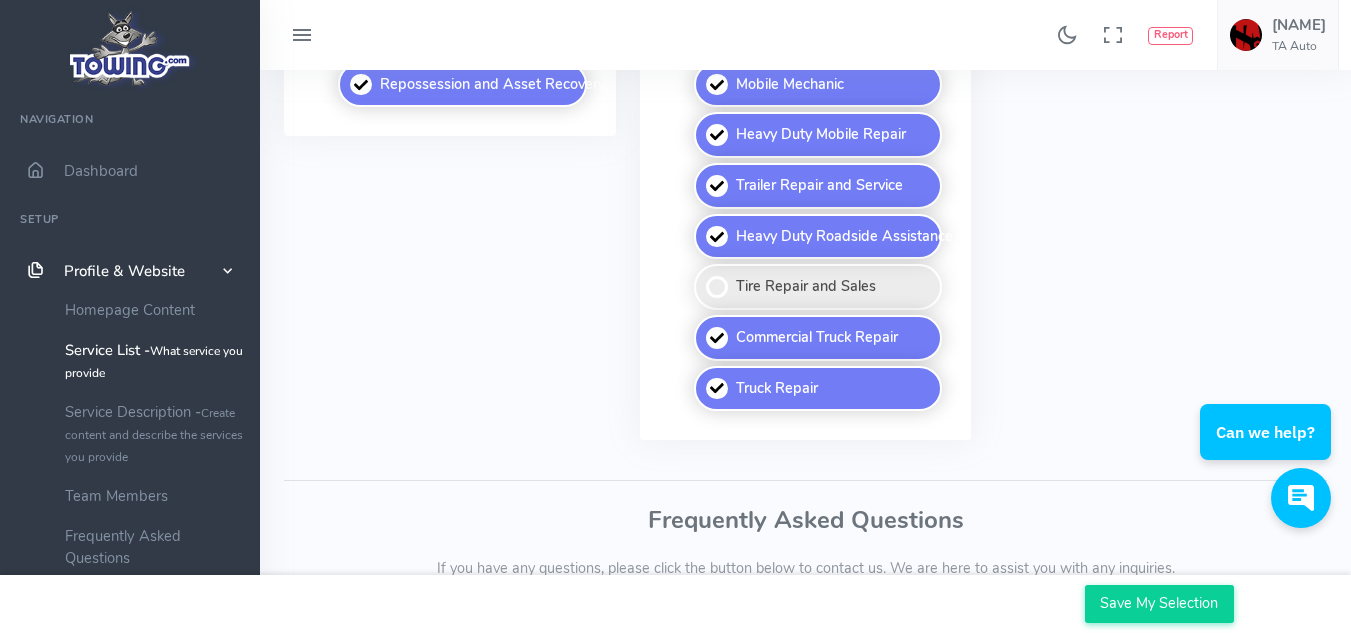 scroll, scrollTop: 1935, scrollLeft: 0, axis: vertical 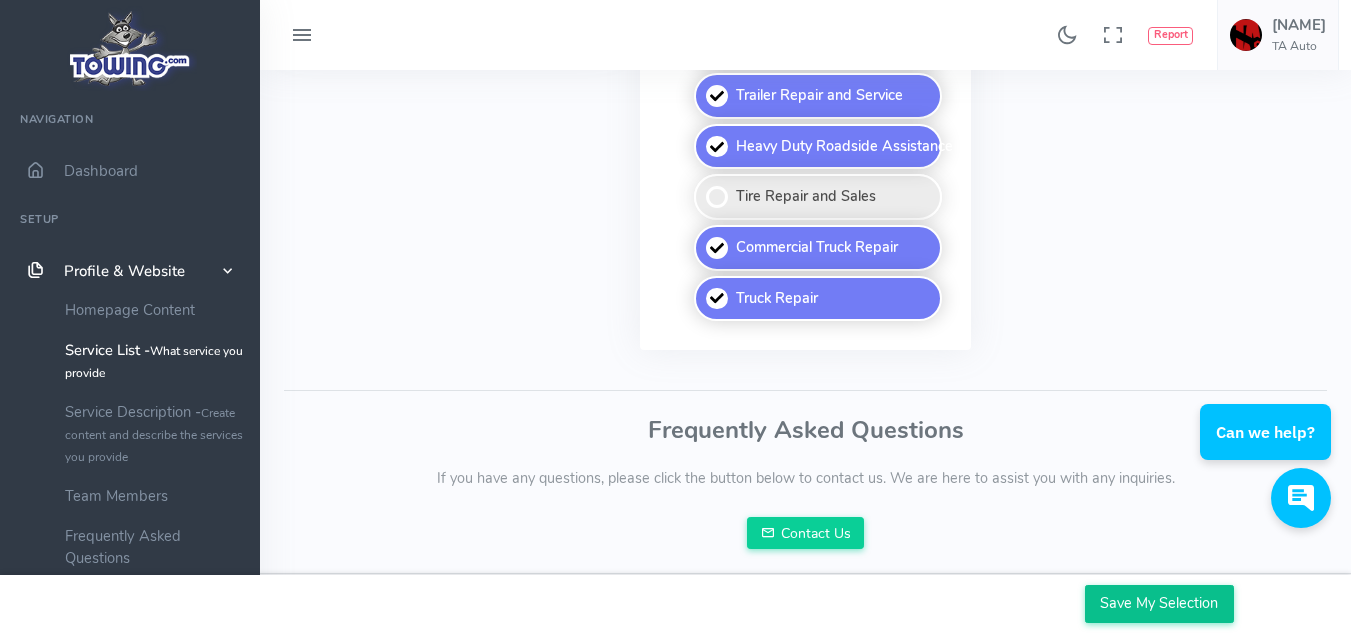 click on "Save My Selection" at bounding box center [1159, 604] 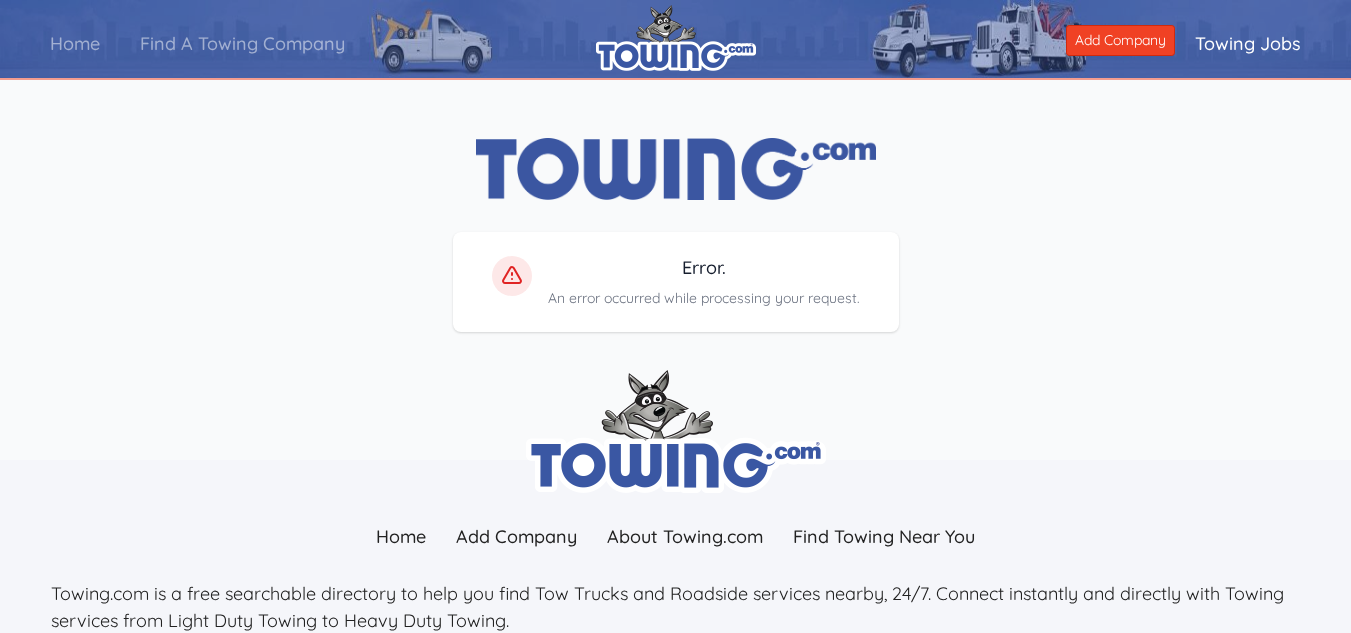 scroll, scrollTop: 0, scrollLeft: 0, axis: both 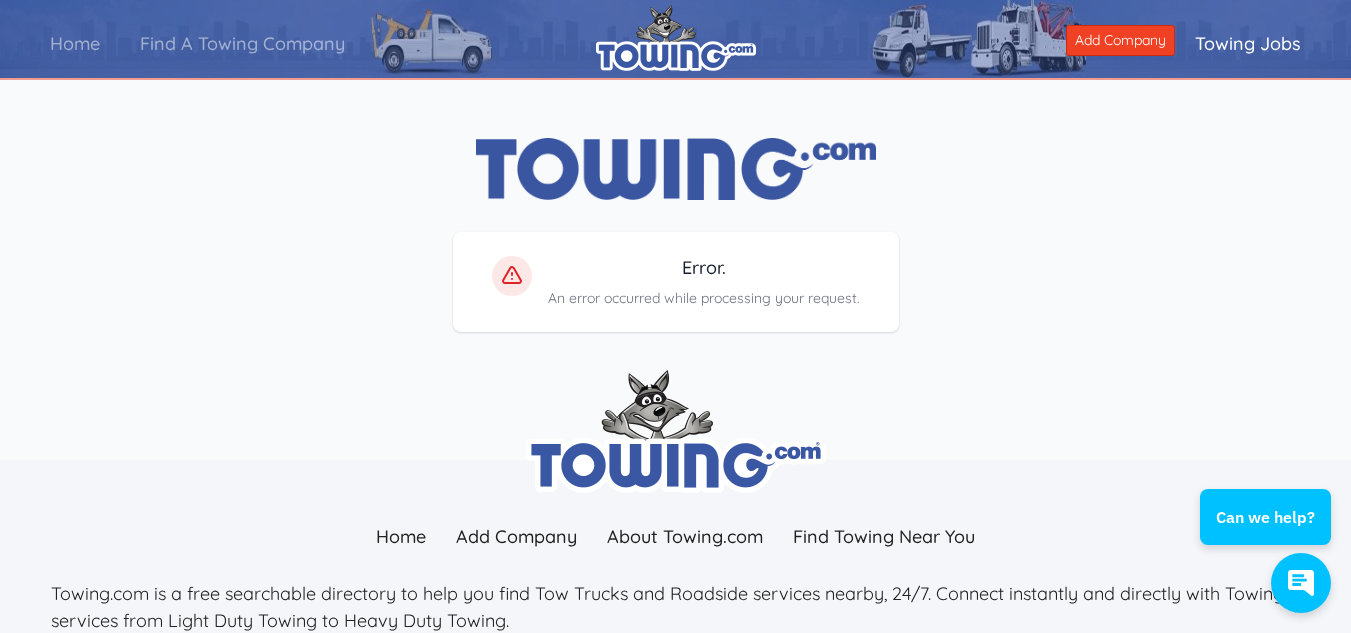 drag, startPoint x: 924, startPoint y: 324, endPoint x: 96, endPoint y: 88, distance: 860.9762 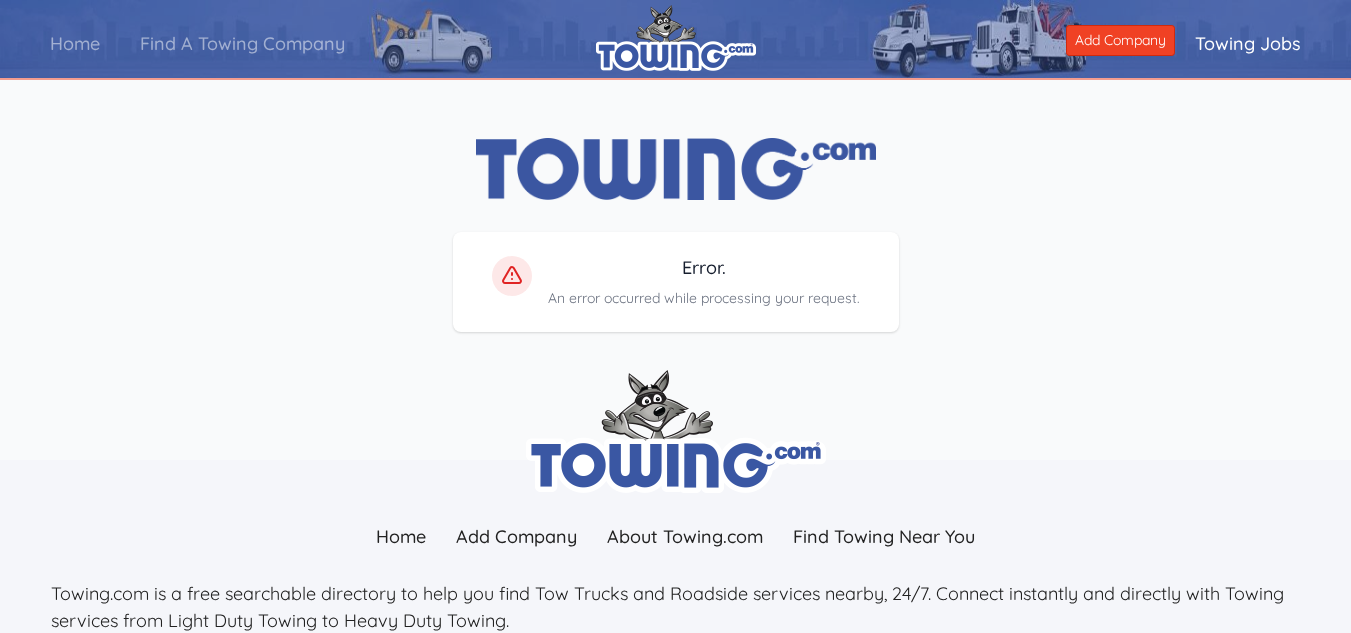 scroll, scrollTop: 0, scrollLeft: 0, axis: both 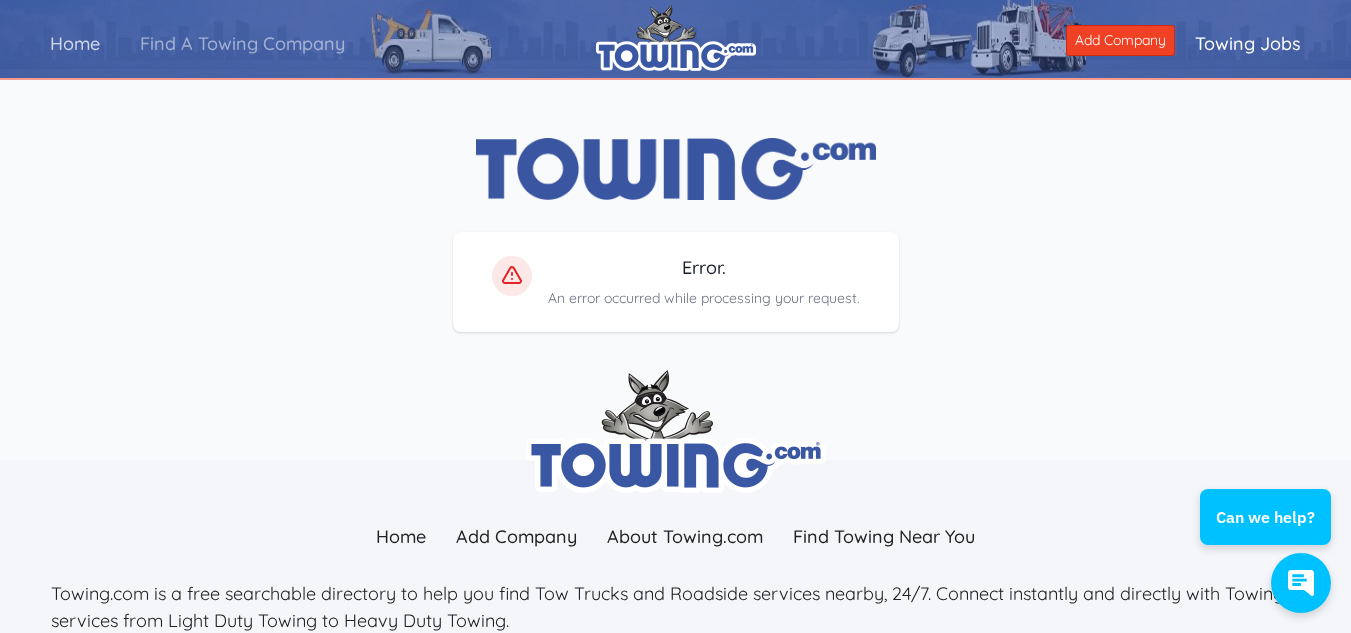 click on "Home" at bounding box center (75, 43) 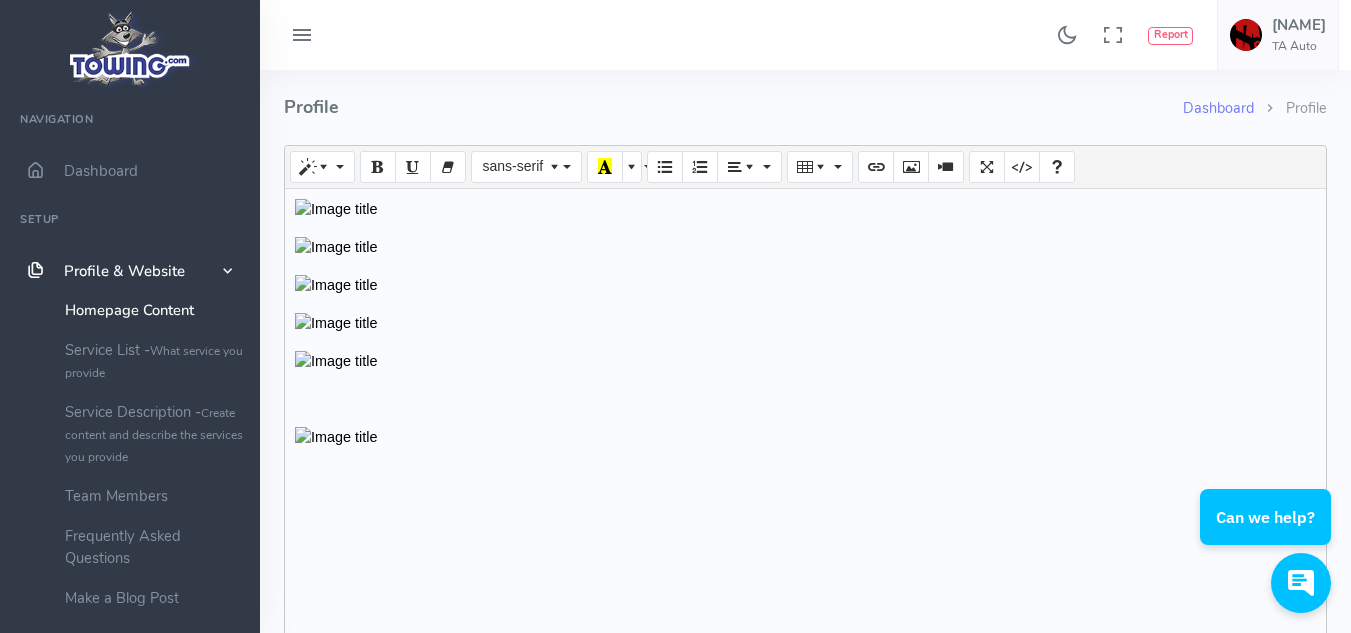 scroll, scrollTop: 0, scrollLeft: 0, axis: both 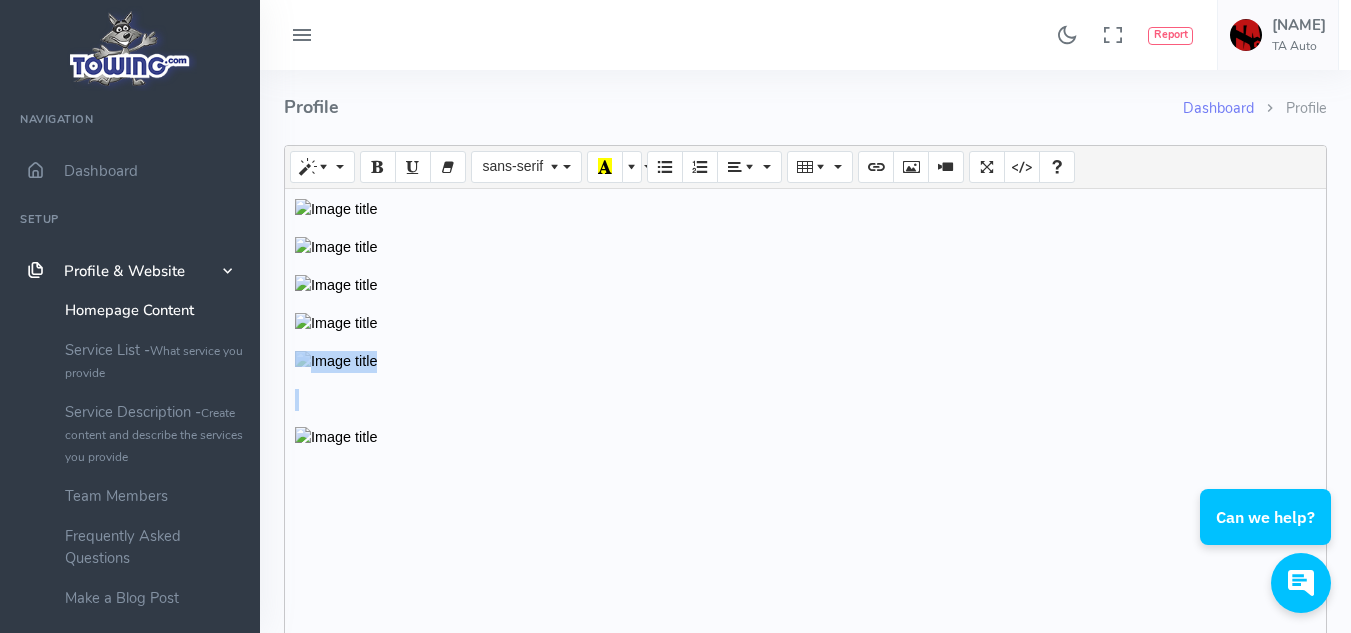 drag, startPoint x: 483, startPoint y: 400, endPoint x: 488, endPoint y: 428, distance: 28.442924 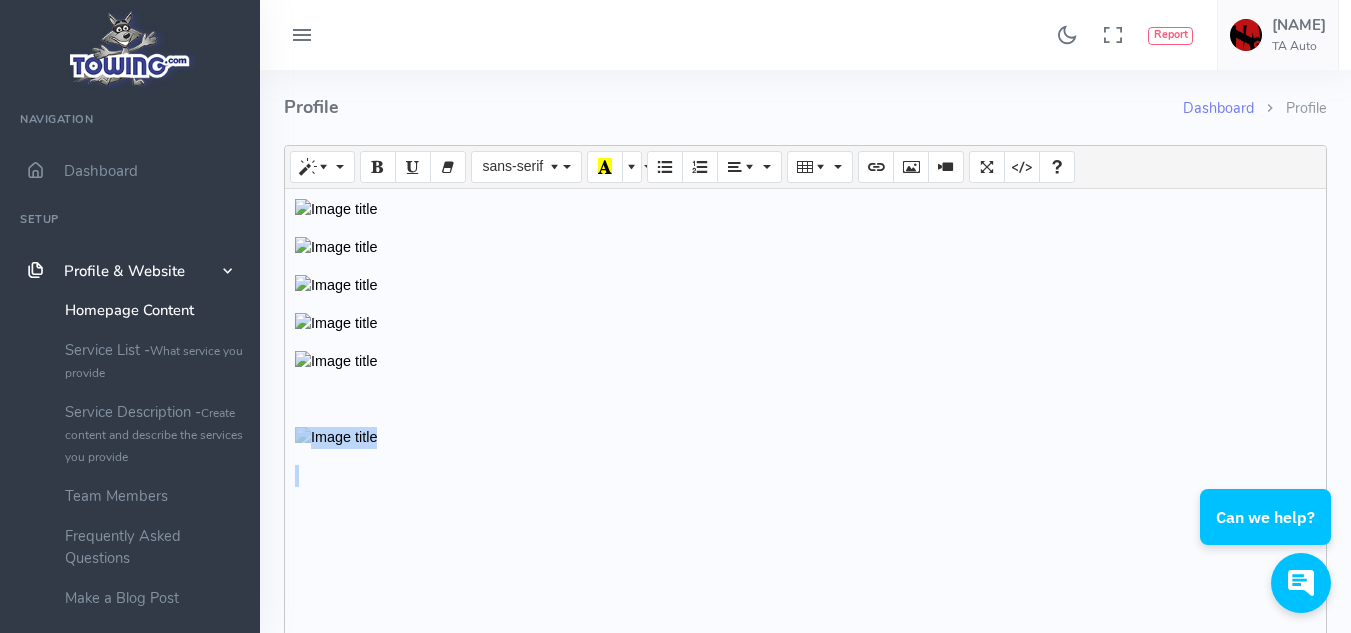 click at bounding box center [805, 438] 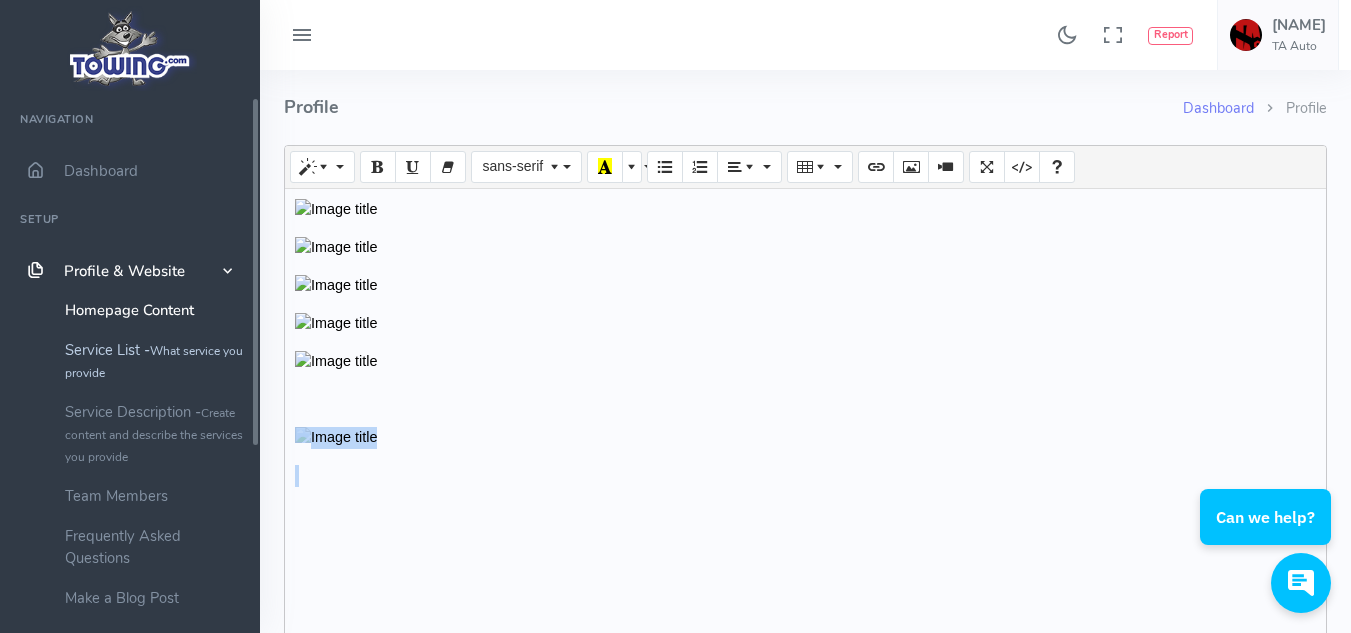 click on "What service you provide" at bounding box center [154, 362] 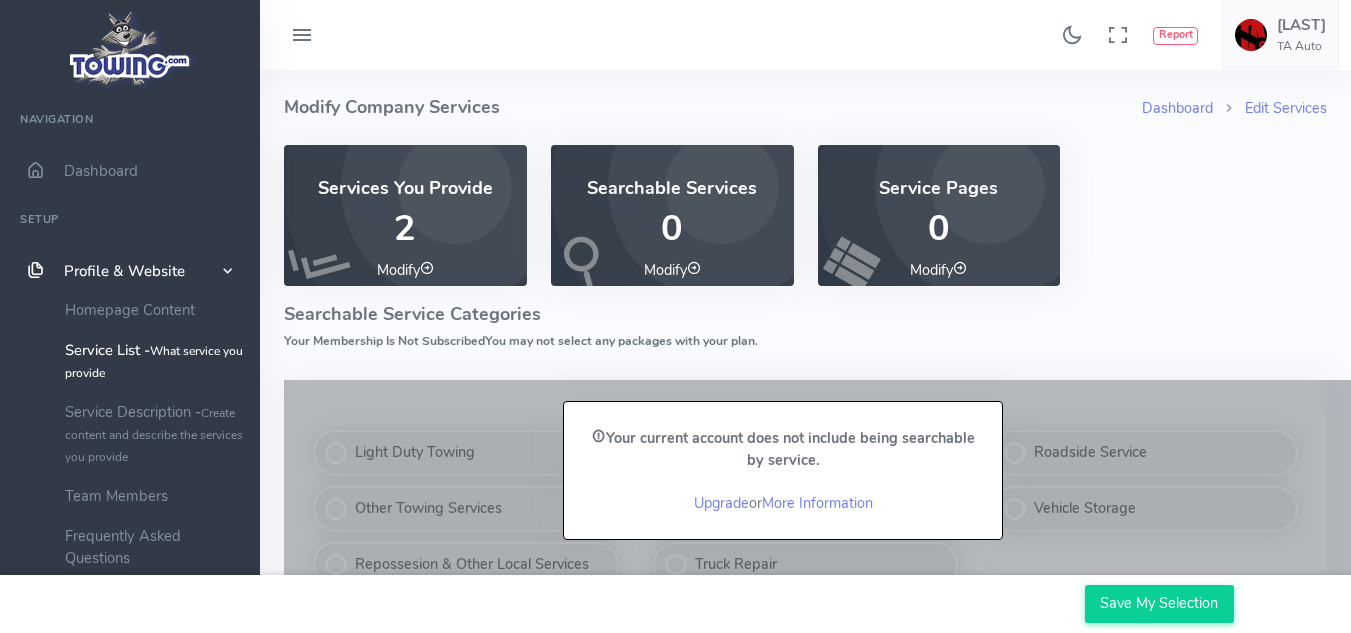scroll, scrollTop: 0, scrollLeft: 0, axis: both 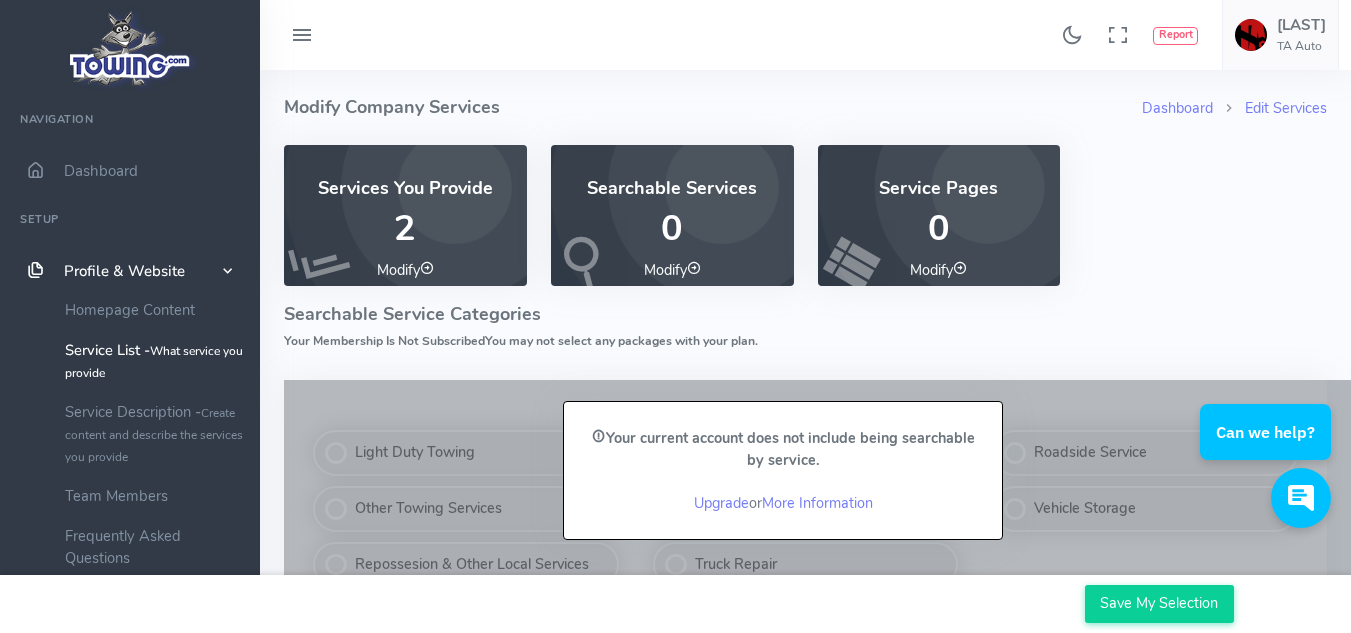 click on "Services You Provide
2
Modify
Searchable Services
0
Modify
Service Pages
0
Modify" at bounding box center [805, 227] 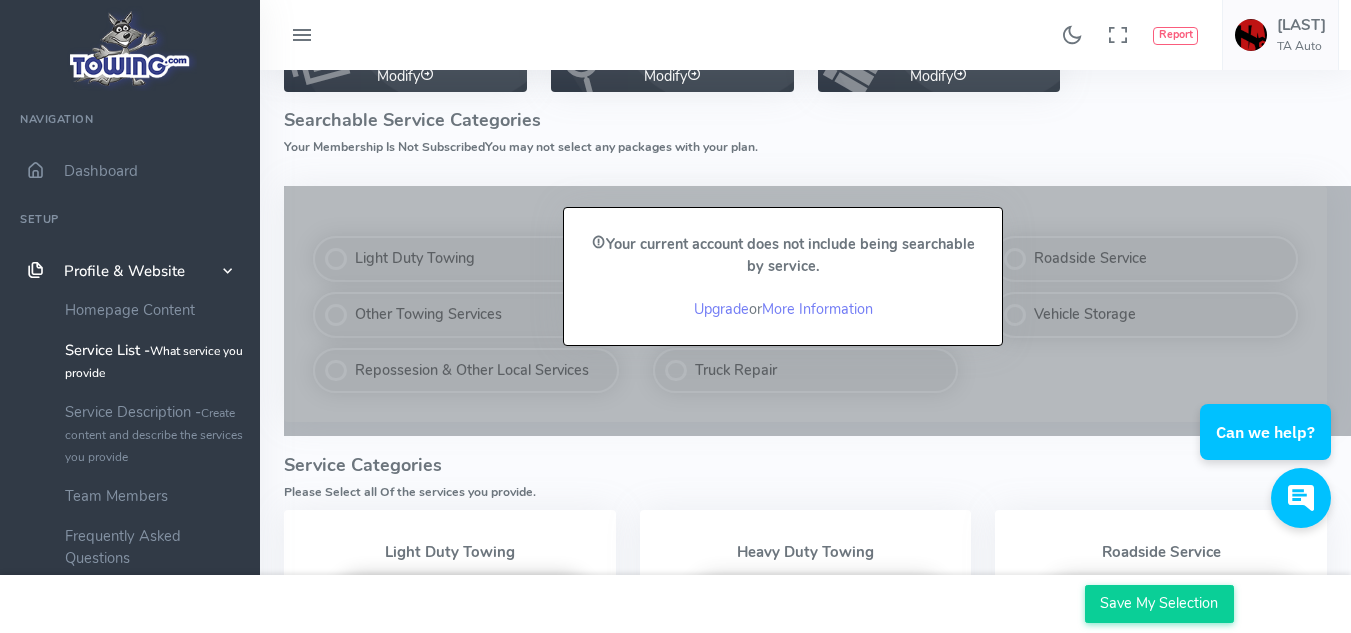 scroll, scrollTop: 206, scrollLeft: 0, axis: vertical 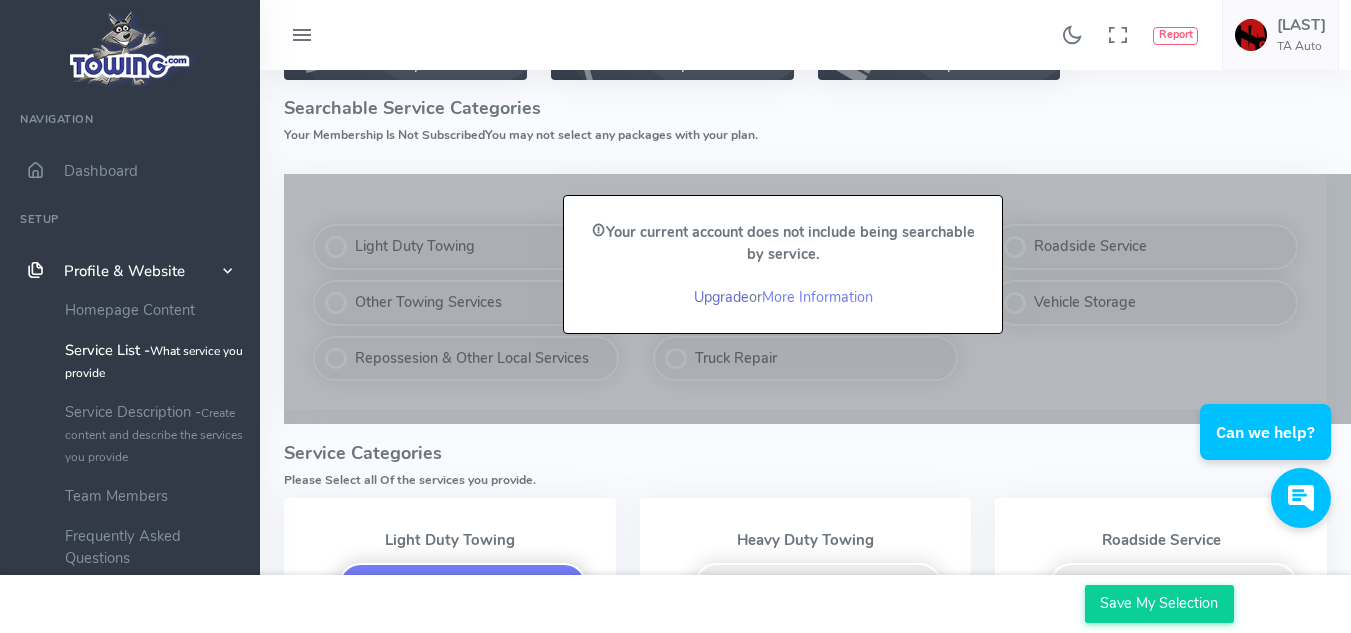 click on "Upgrade" at bounding box center [721, 297] 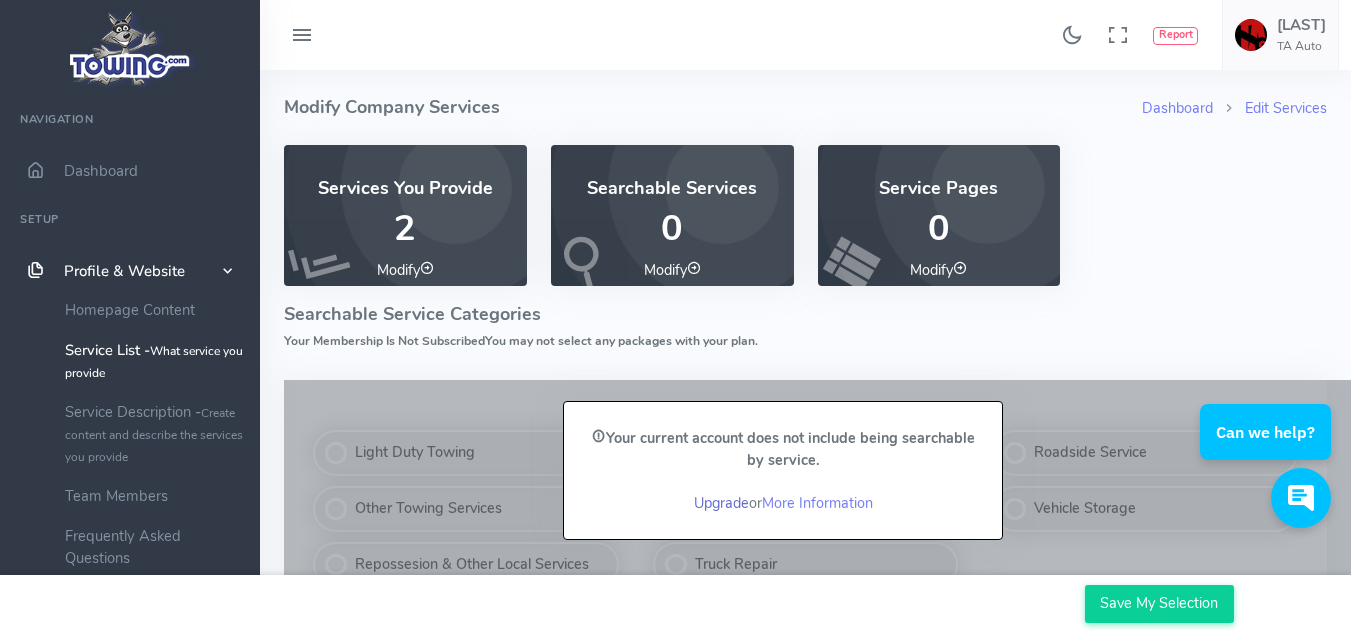 click on "Upgrade" at bounding box center (721, 503) 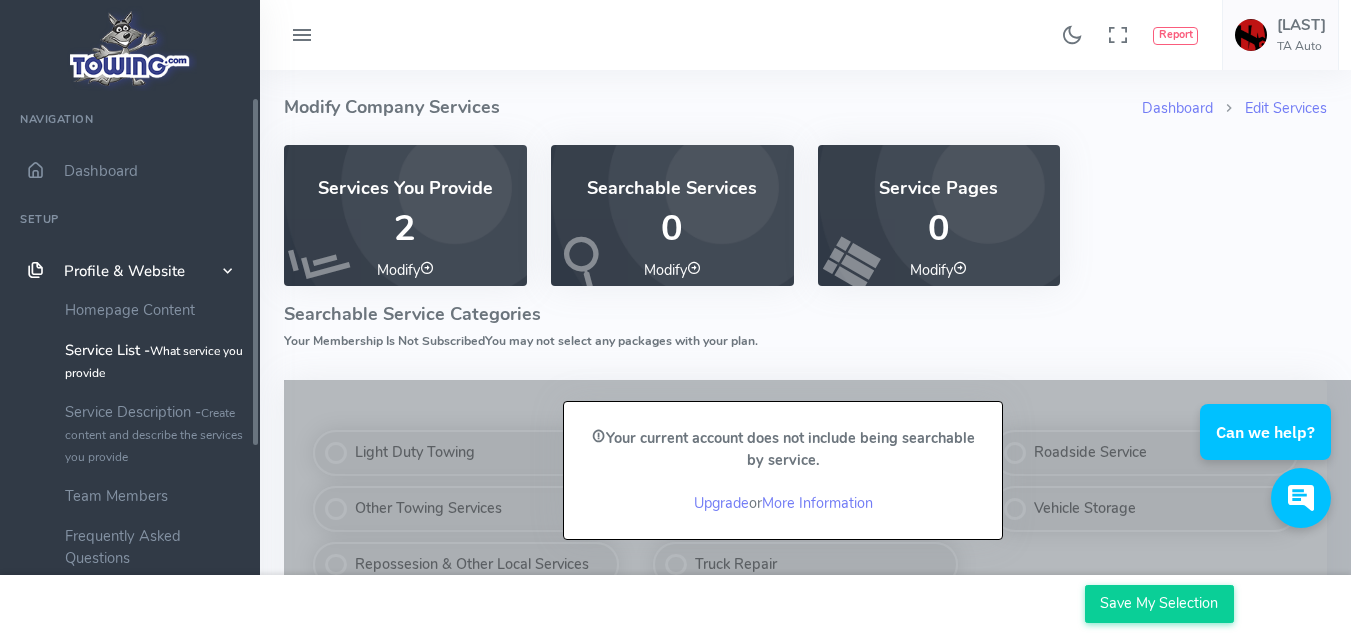 click at bounding box center (227, 271) 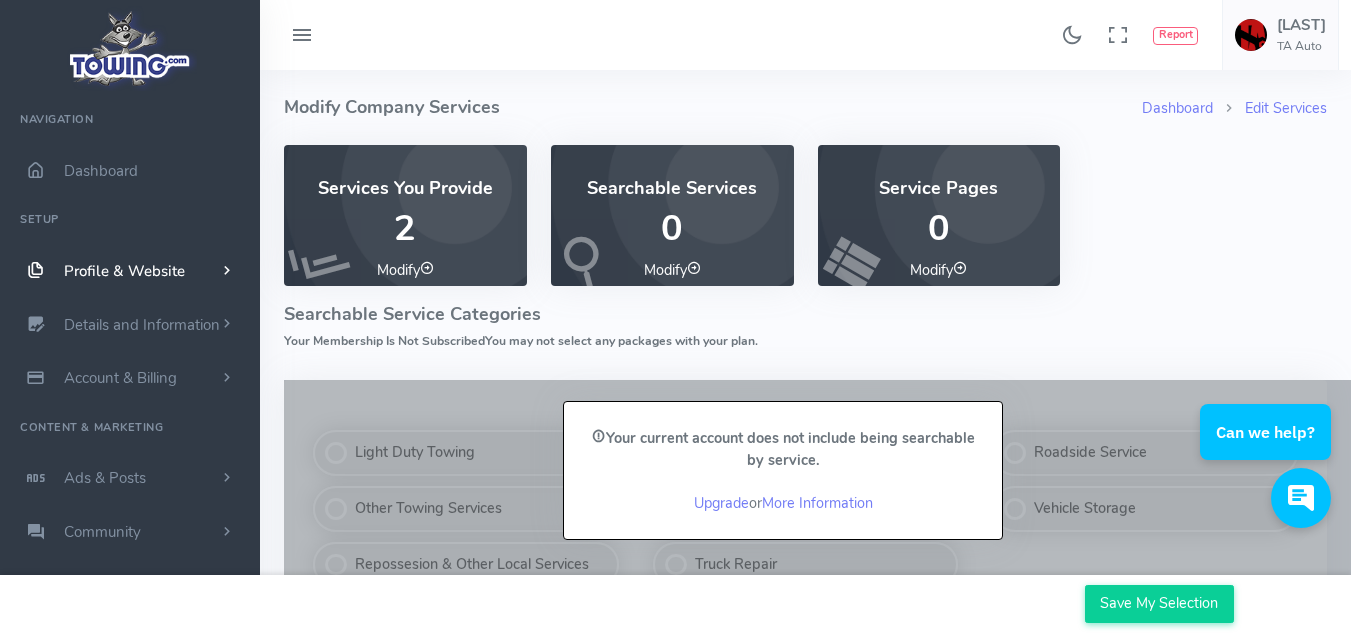 click at bounding box center [227, 271] 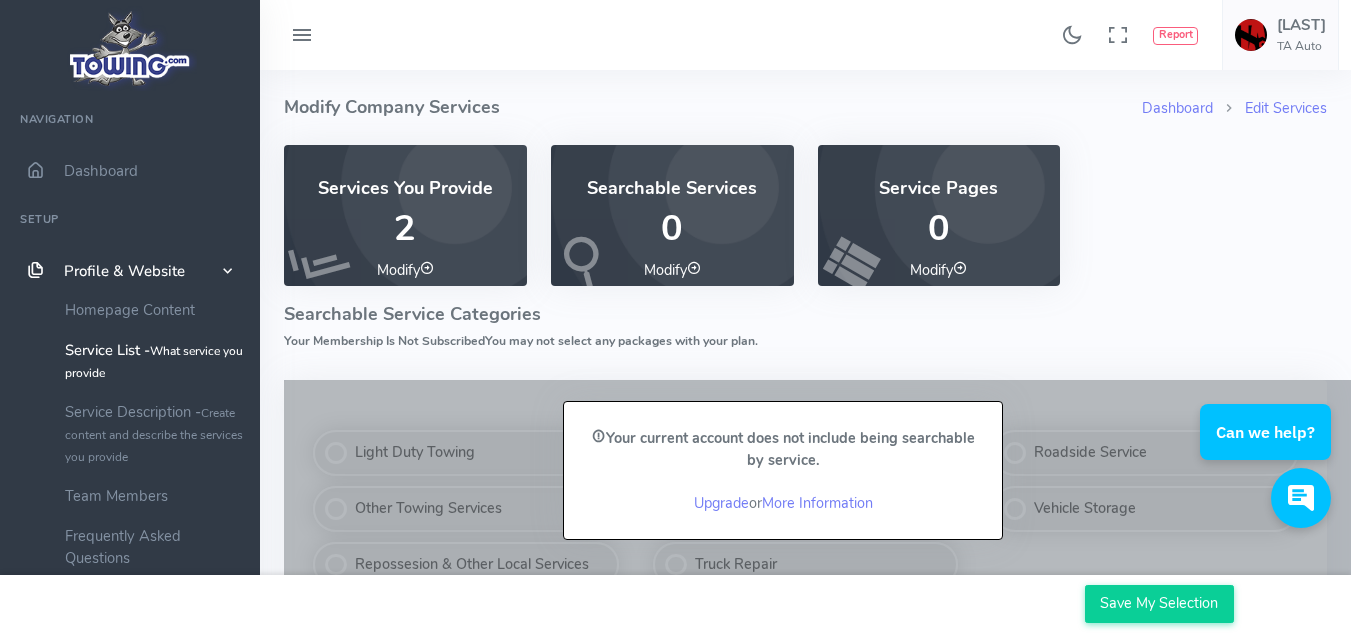 click at bounding box center (227, 271) 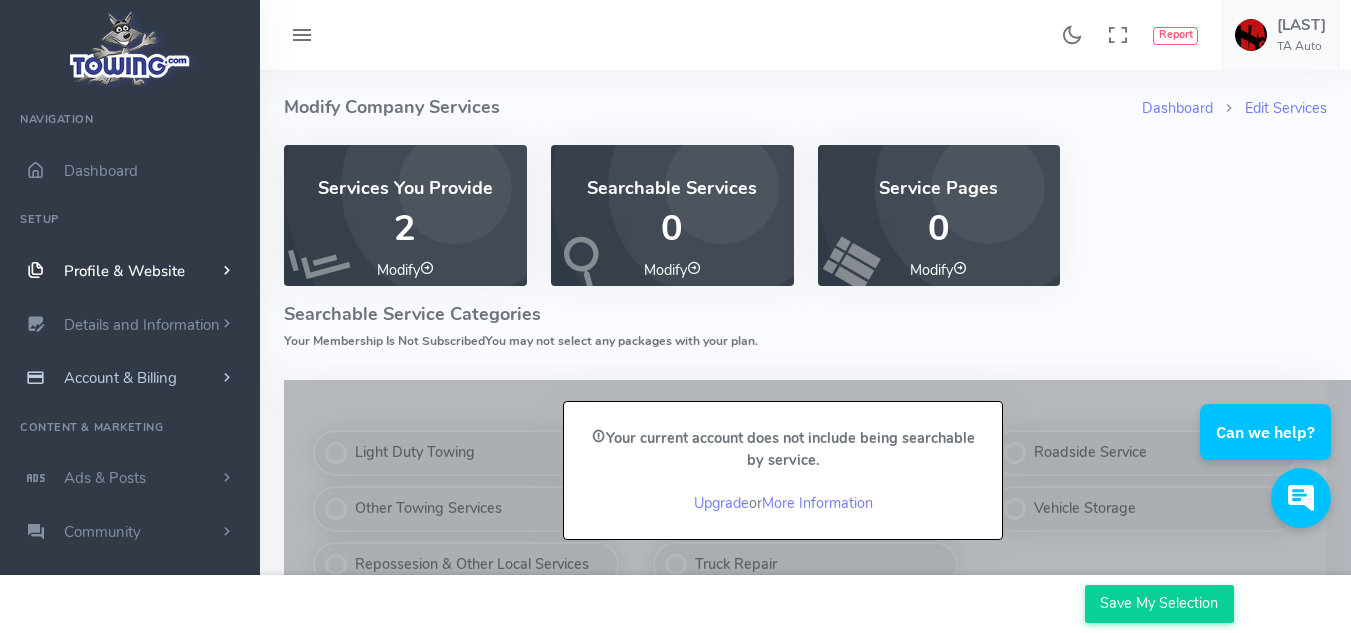 click on "Account & Billing" at bounding box center [120, 378] 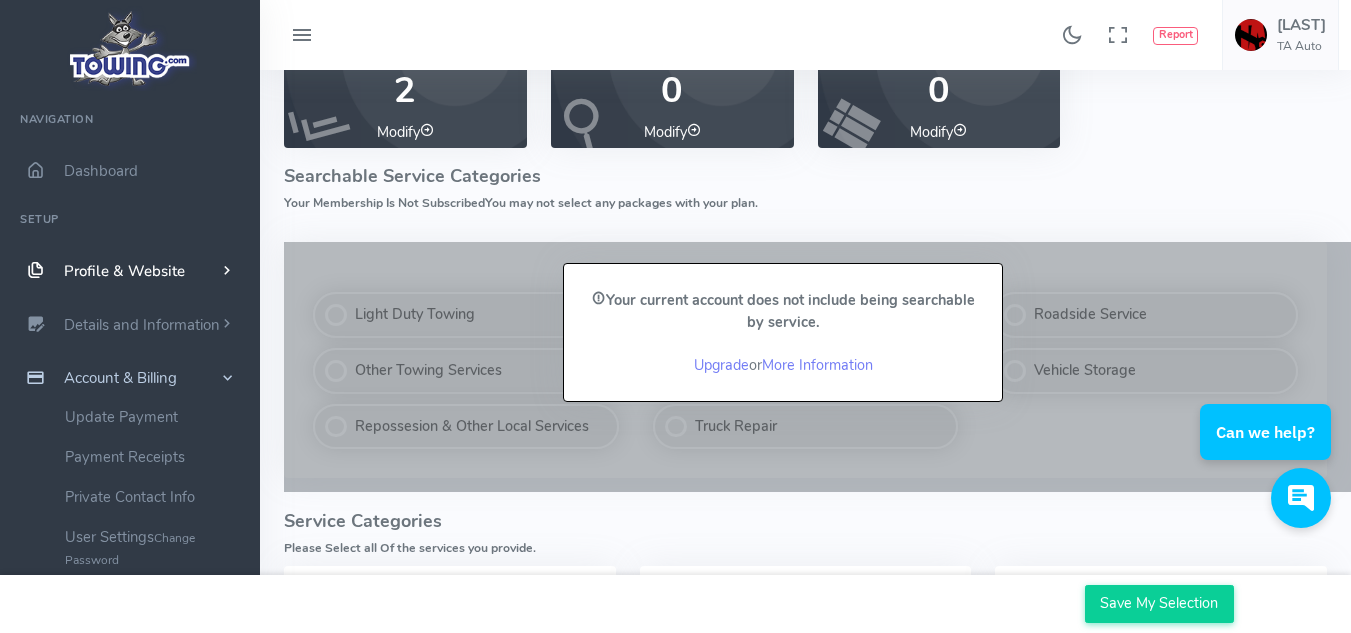 scroll, scrollTop: 163, scrollLeft: 0, axis: vertical 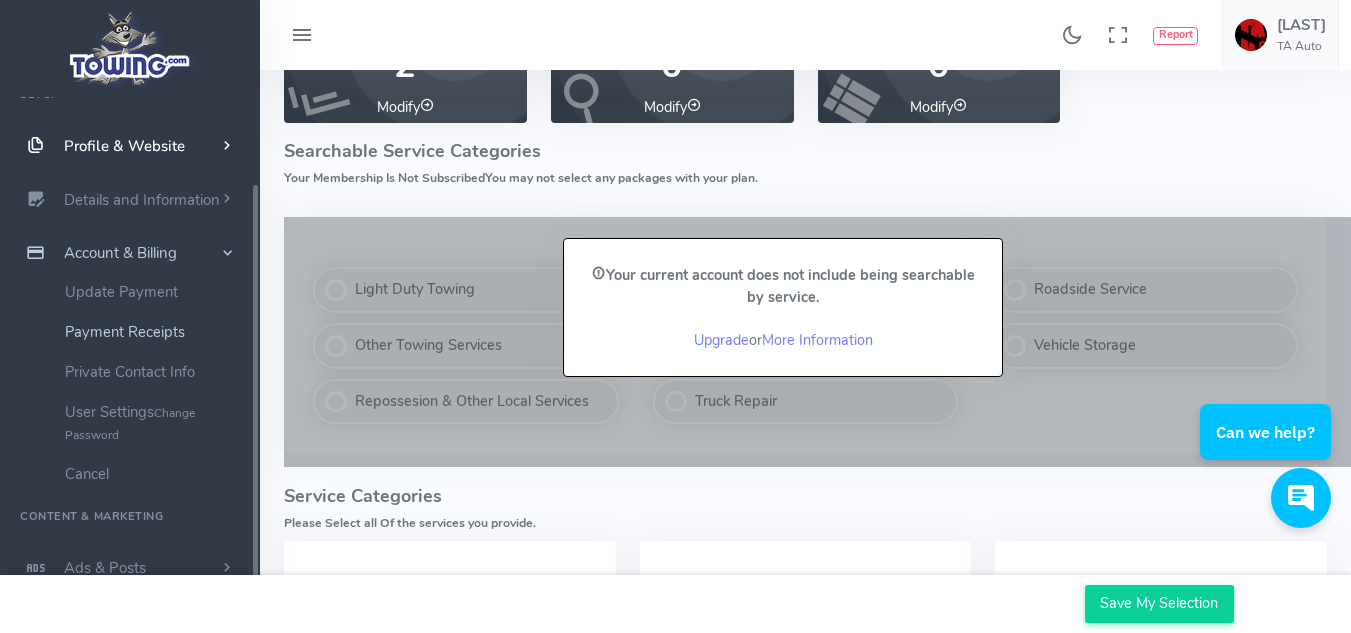 drag, startPoint x: 255, startPoint y: 236, endPoint x: 257, endPoint y: 325, distance: 89.02247 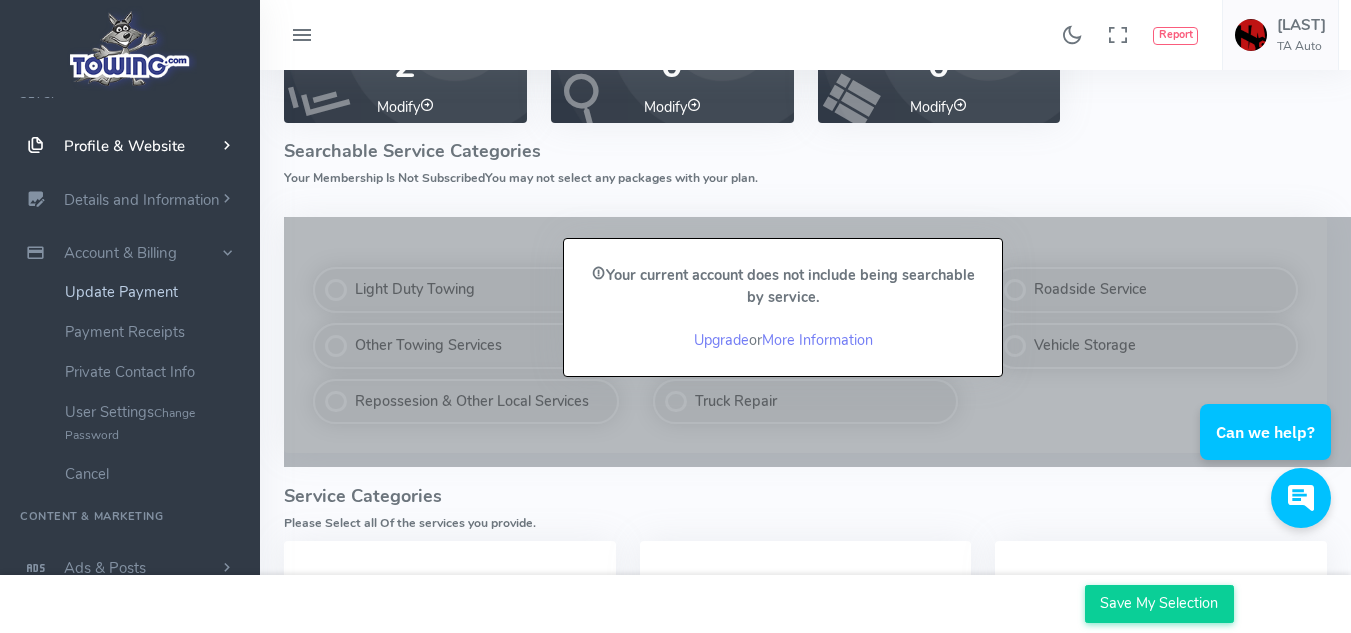 click on "Update Payment" at bounding box center [155, 292] 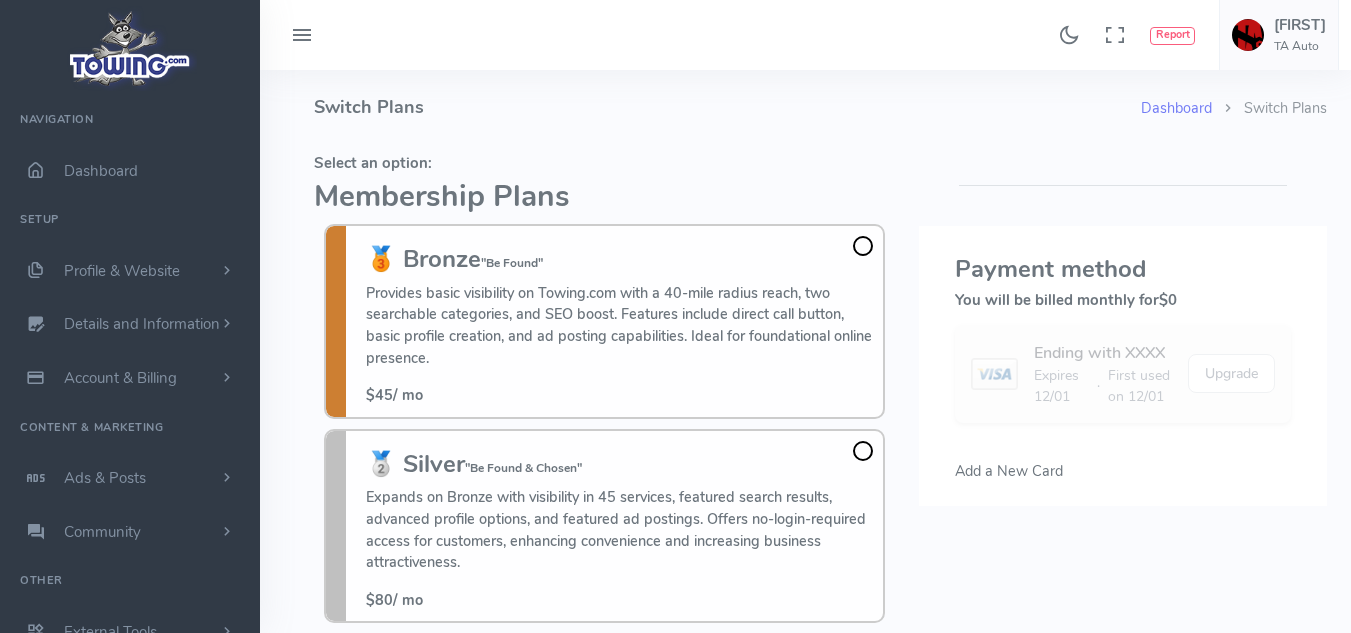 scroll, scrollTop: 0, scrollLeft: 0, axis: both 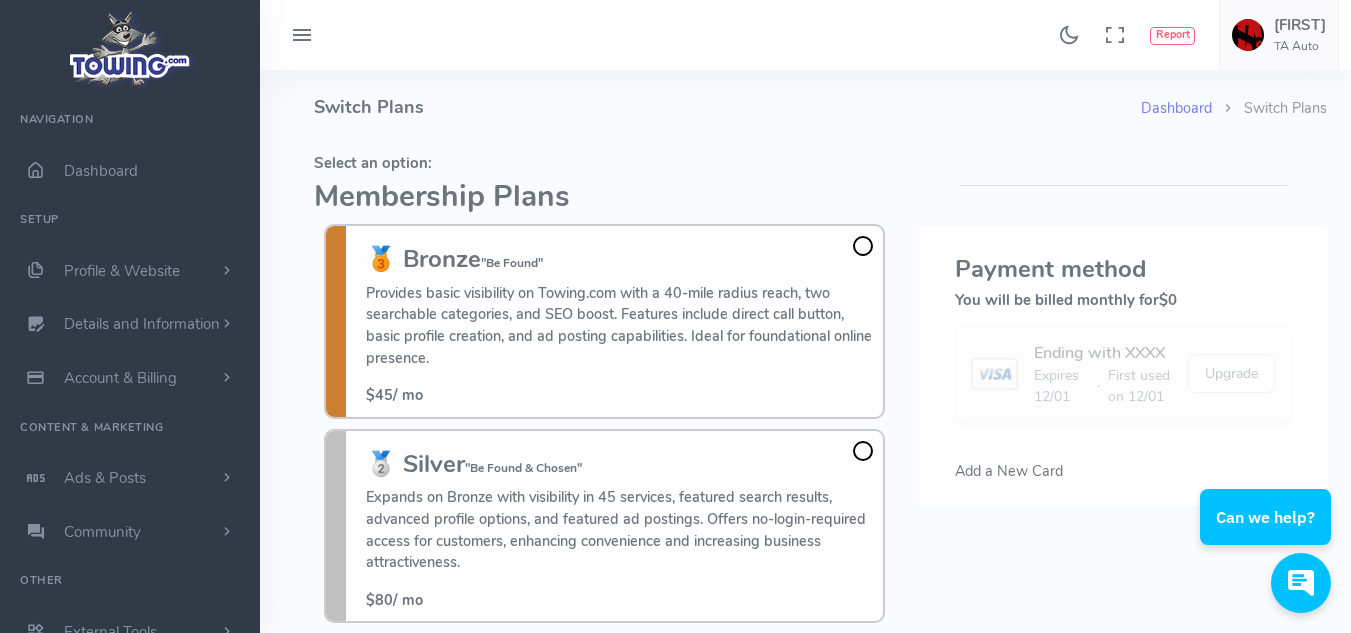 click on "Payment method
You will be billed monthly for  $0
Ending with XXXX
Expires [MM]/[YY]
·
First used on [MM]/[YY]
Upgrade
Add a New Card" at bounding box center [1123, 366] 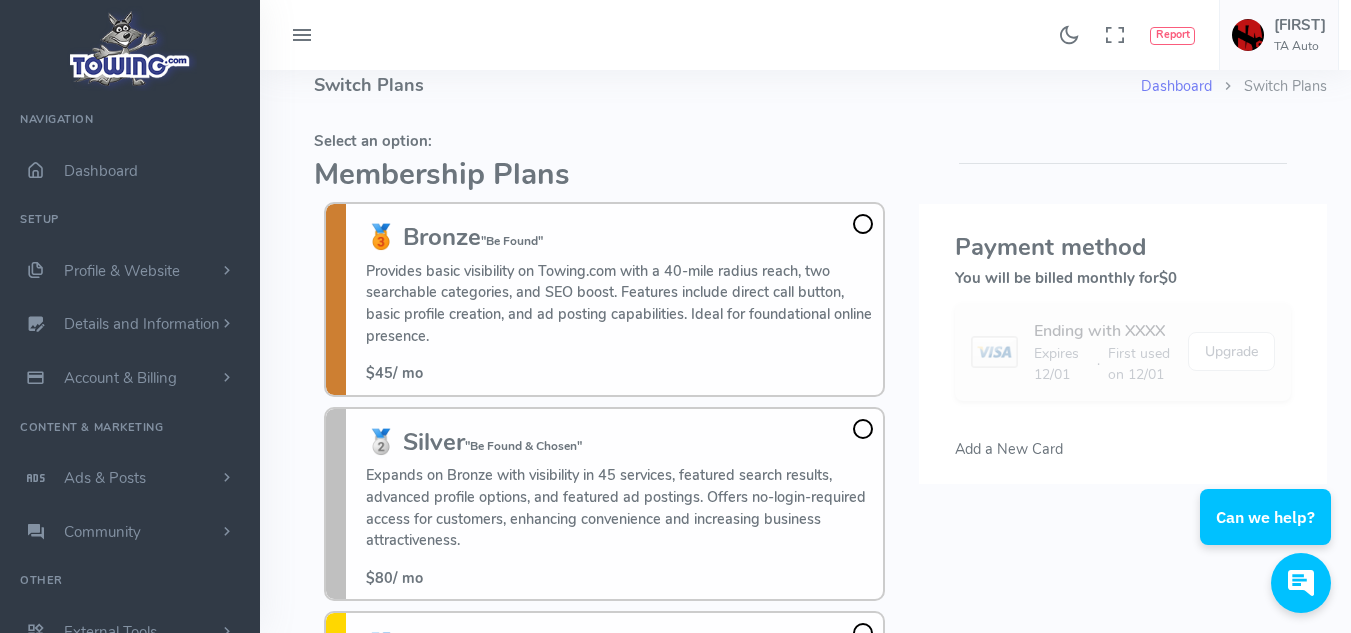 scroll, scrollTop: 0, scrollLeft: 0, axis: both 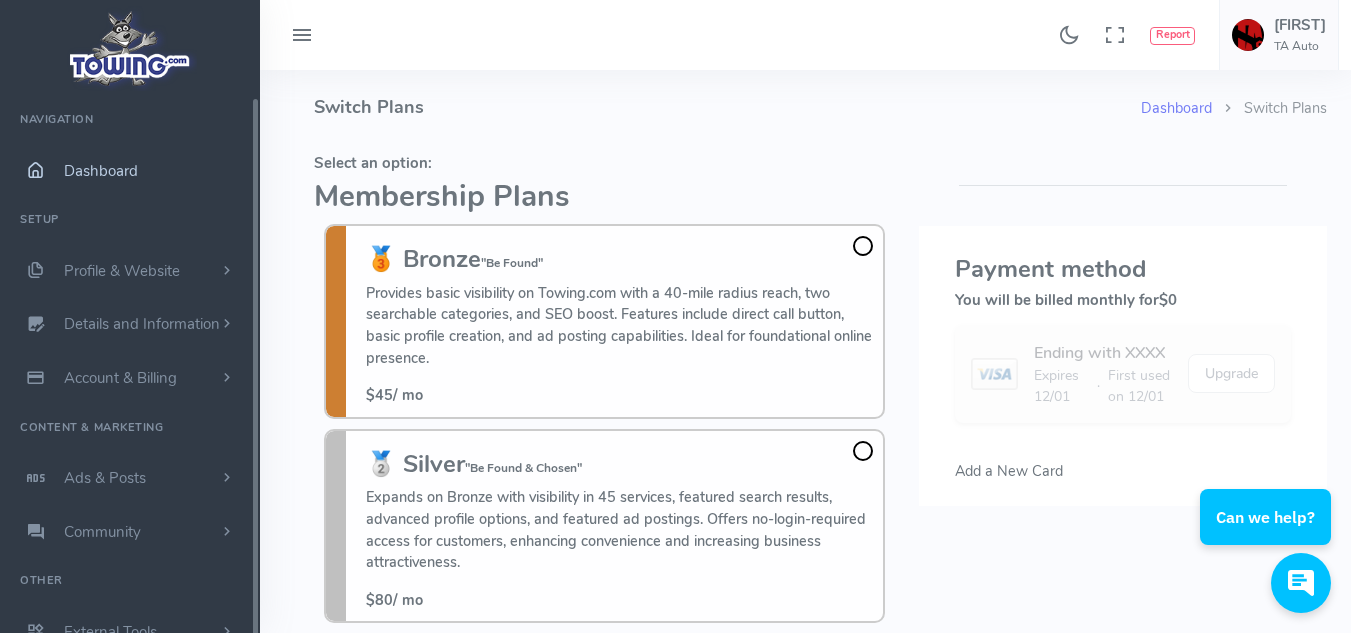 click at bounding box center [35, 171] 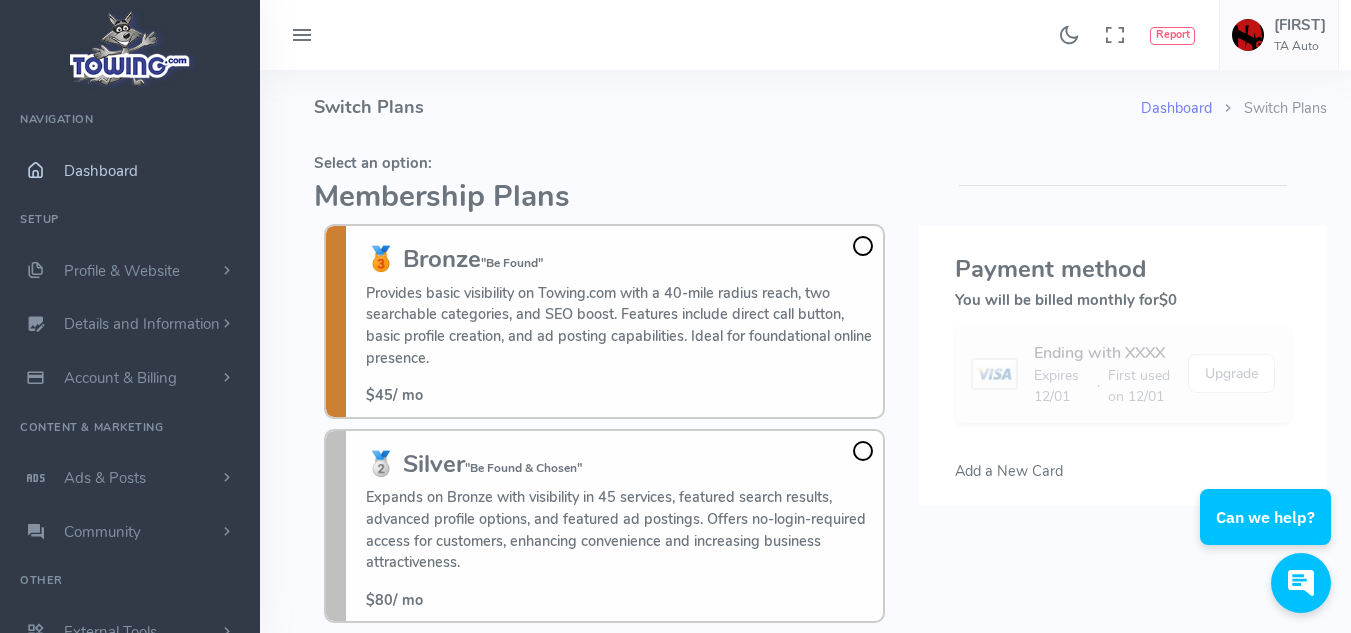 click on "Dashboard" at bounding box center (101, 171) 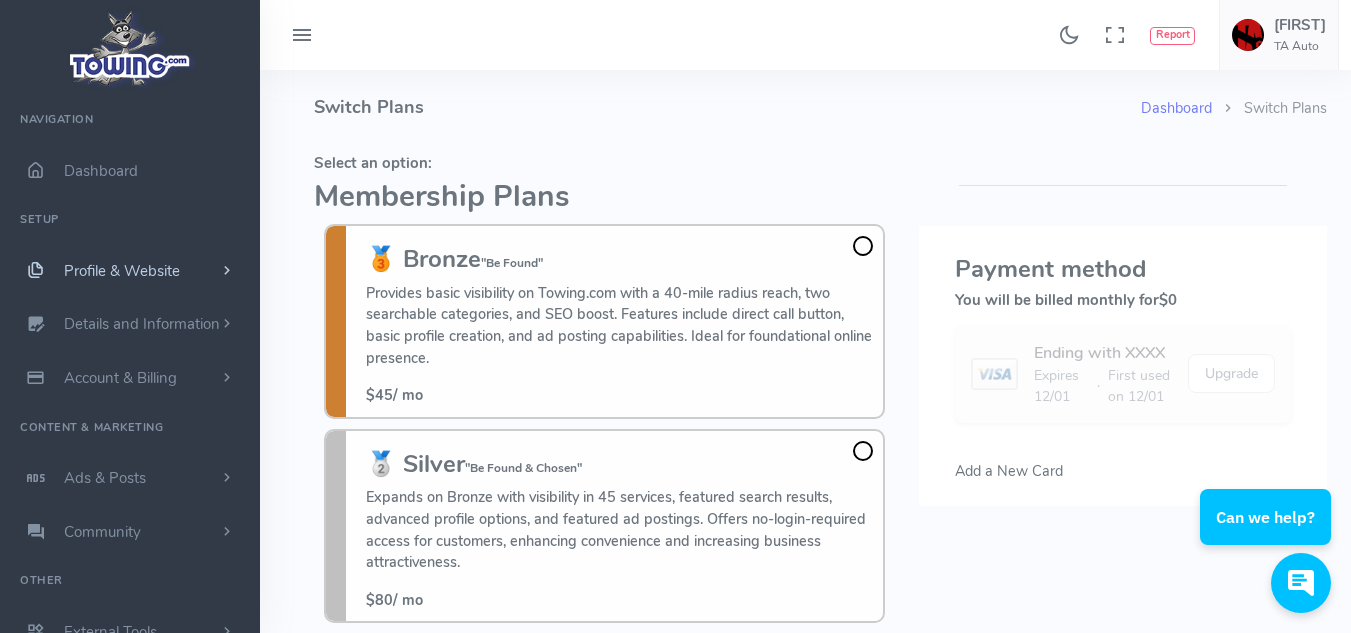 click on "Profile & Website" at bounding box center (130, 271) 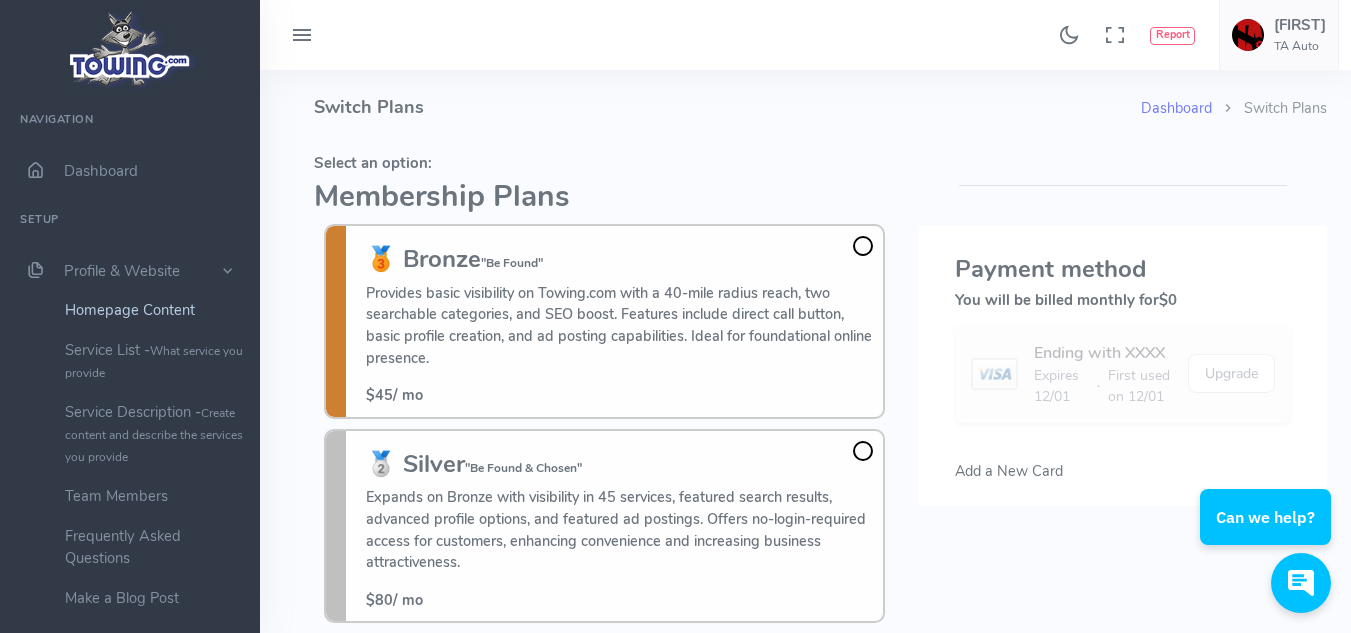 click on "Homepage Content" at bounding box center (155, 310) 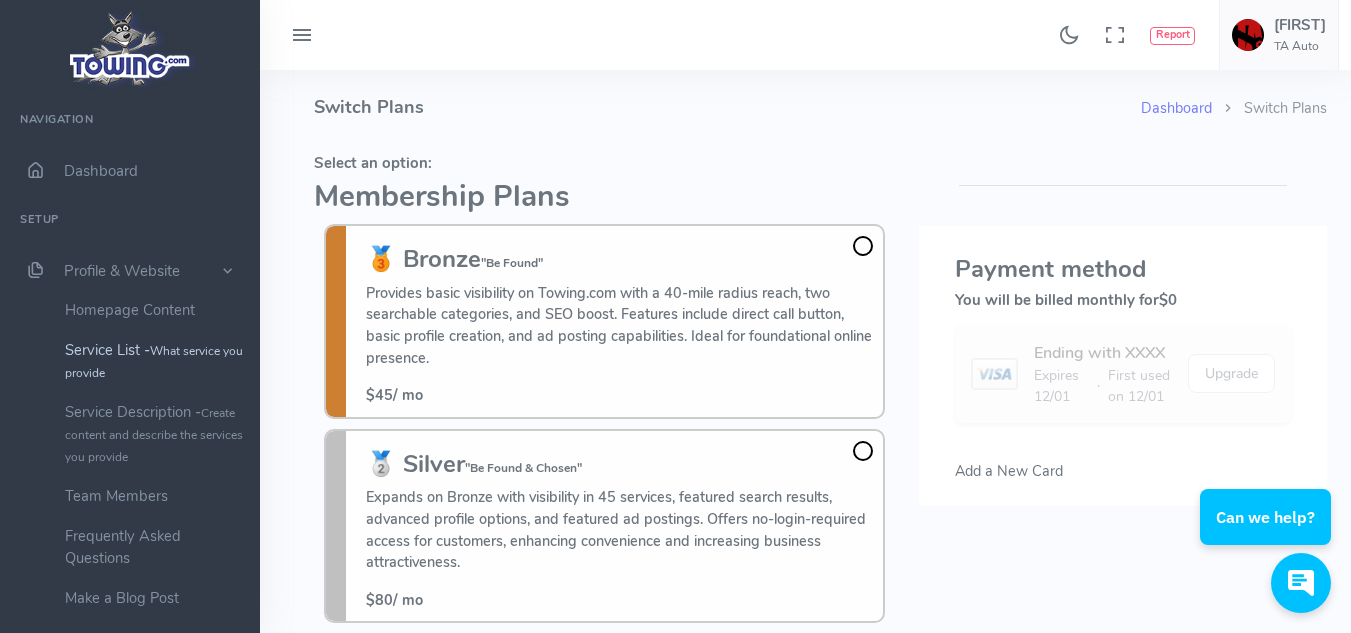 click on "Service List -  What service you provide" at bounding box center [155, 361] 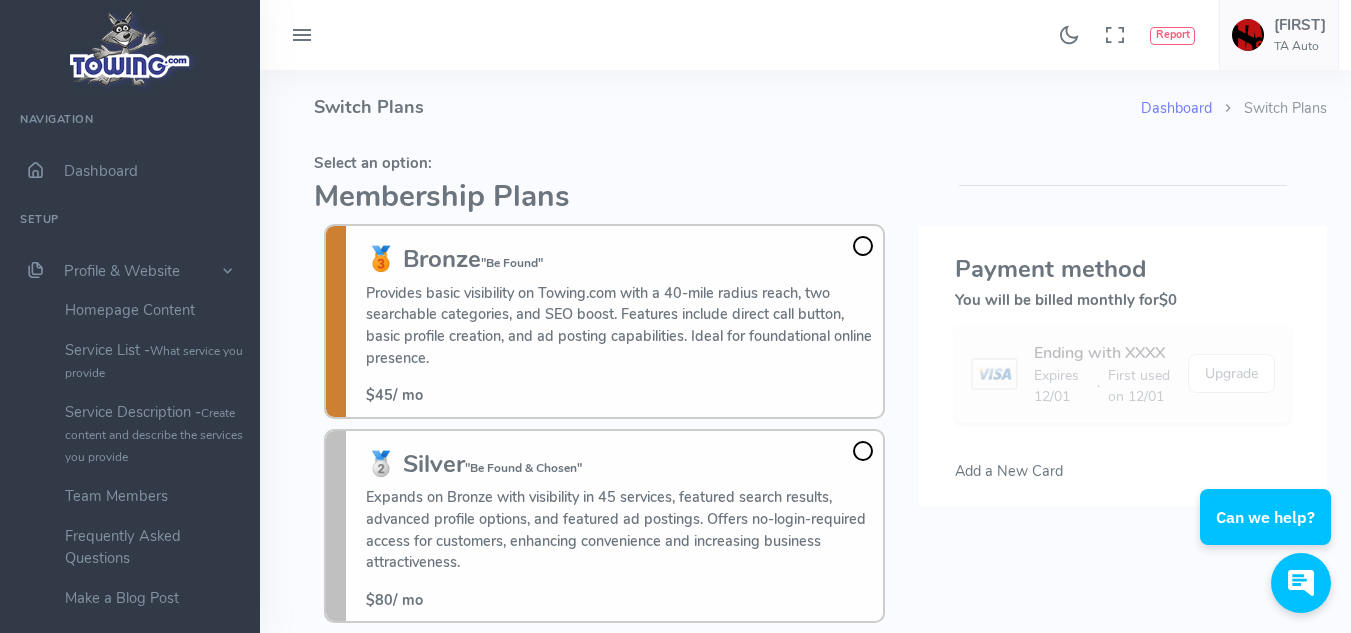 click at bounding box center [302, 36] 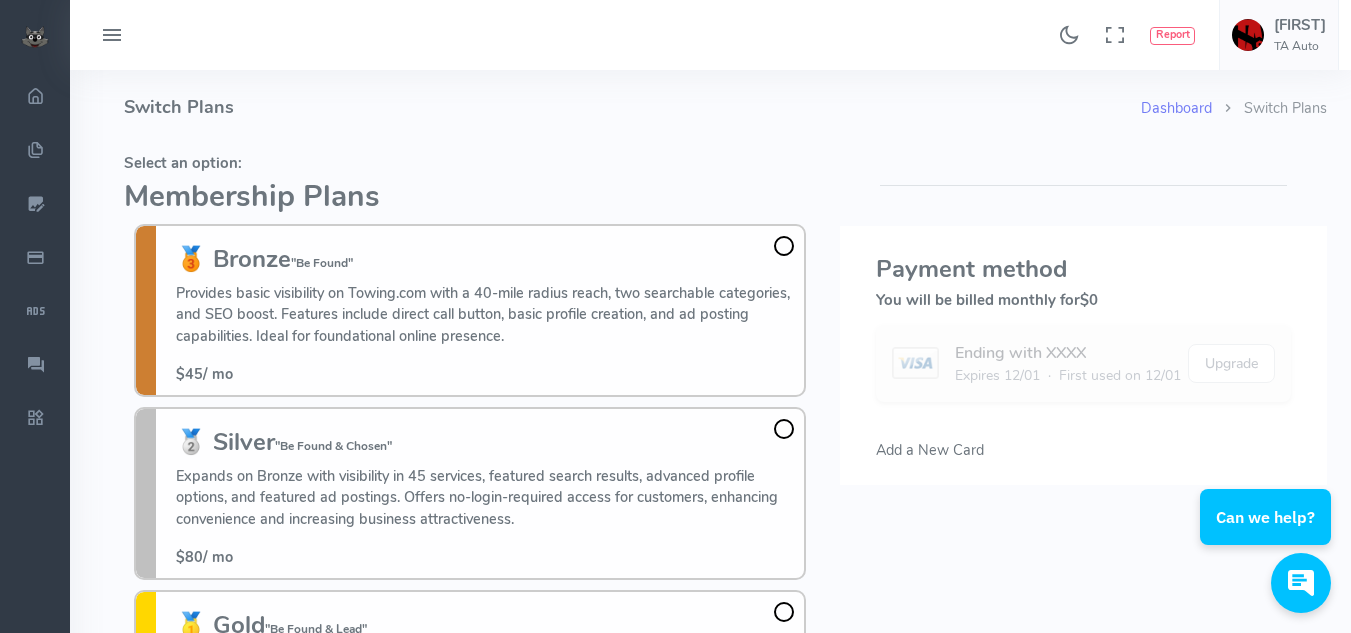 click at bounding box center [112, 36] 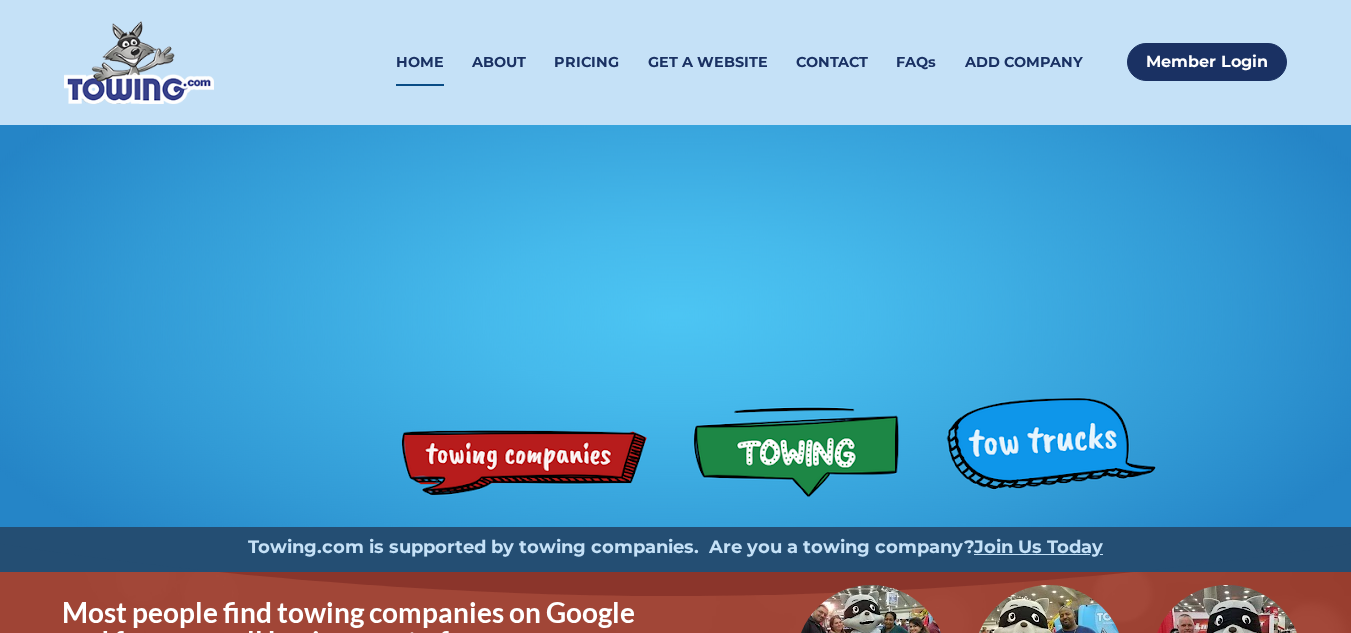 scroll, scrollTop: 0, scrollLeft: 0, axis: both 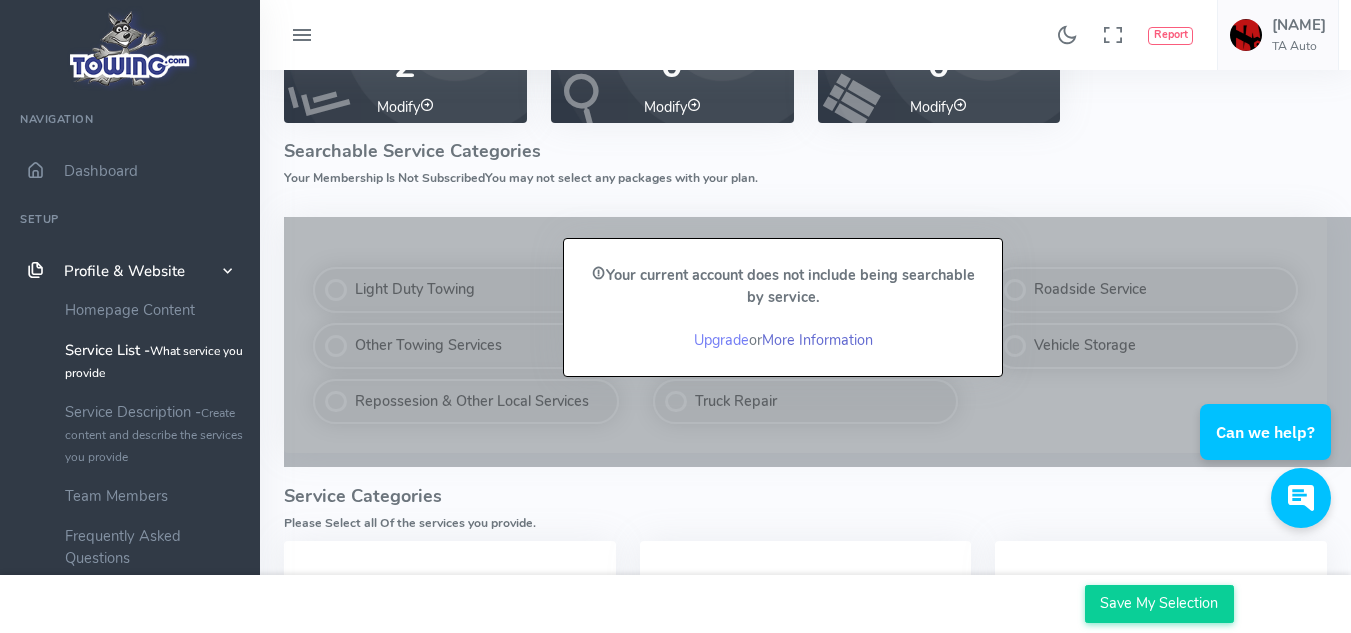 click on "More Information" at bounding box center [817, 340] 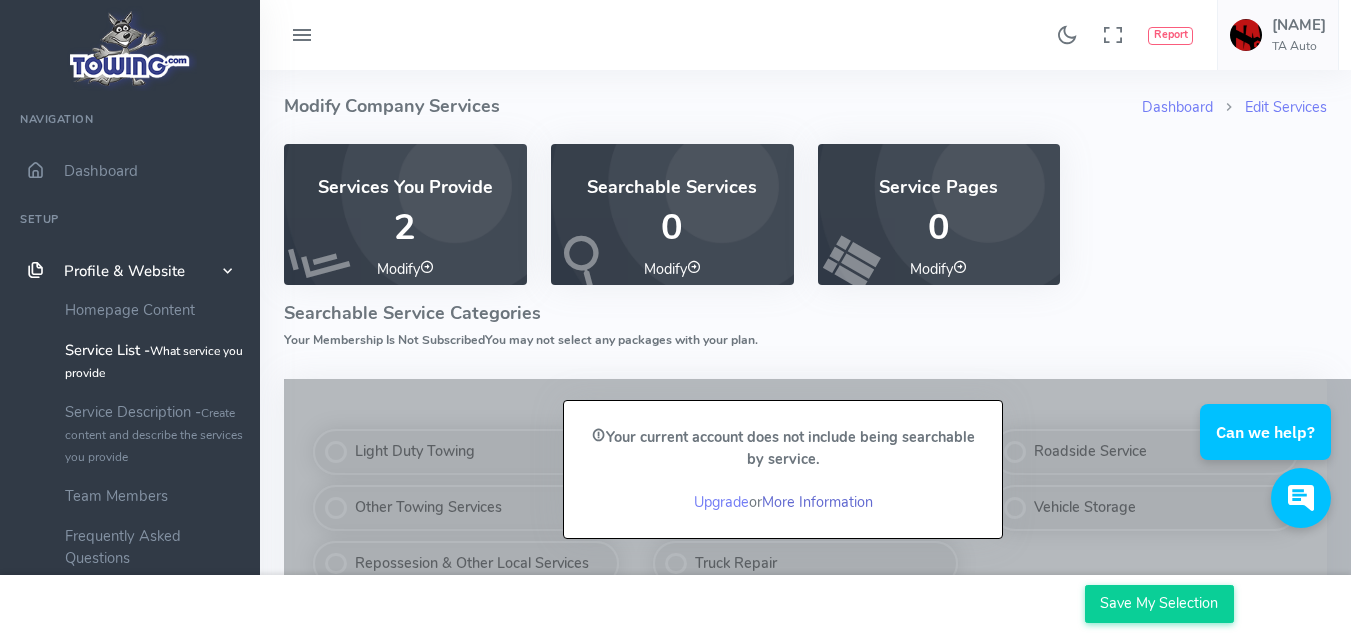scroll, scrollTop: 0, scrollLeft: 0, axis: both 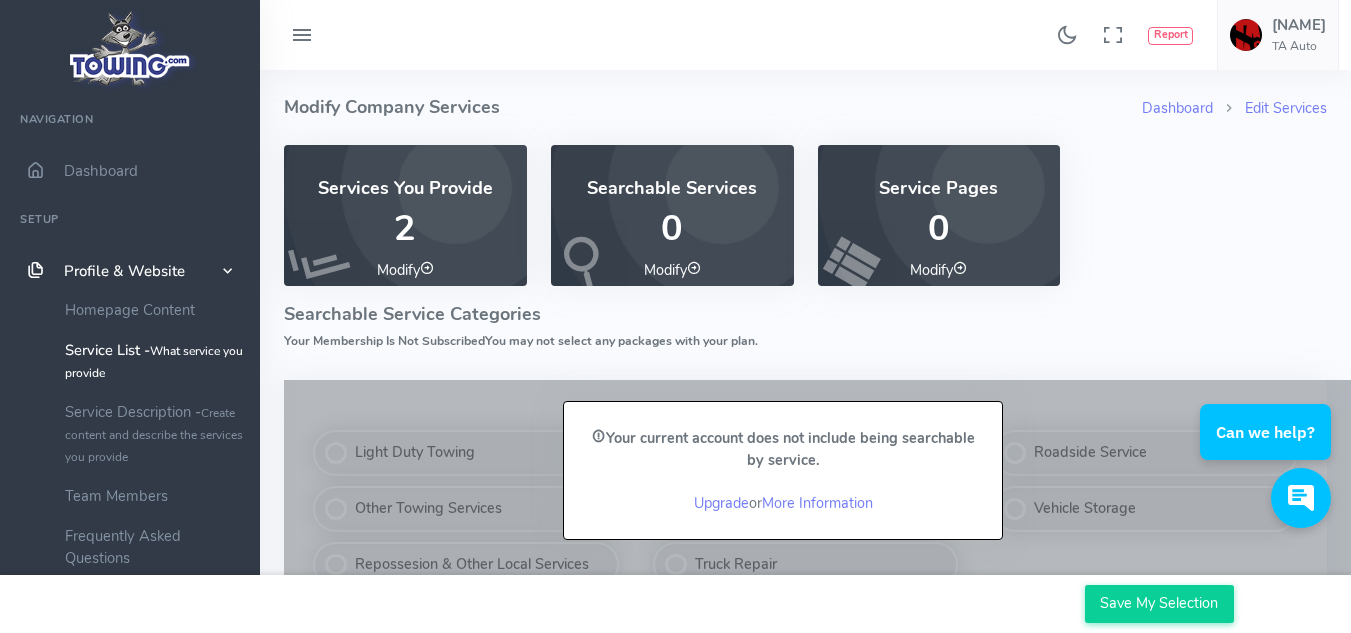 click on "Services You Provide" at bounding box center (405, 189) 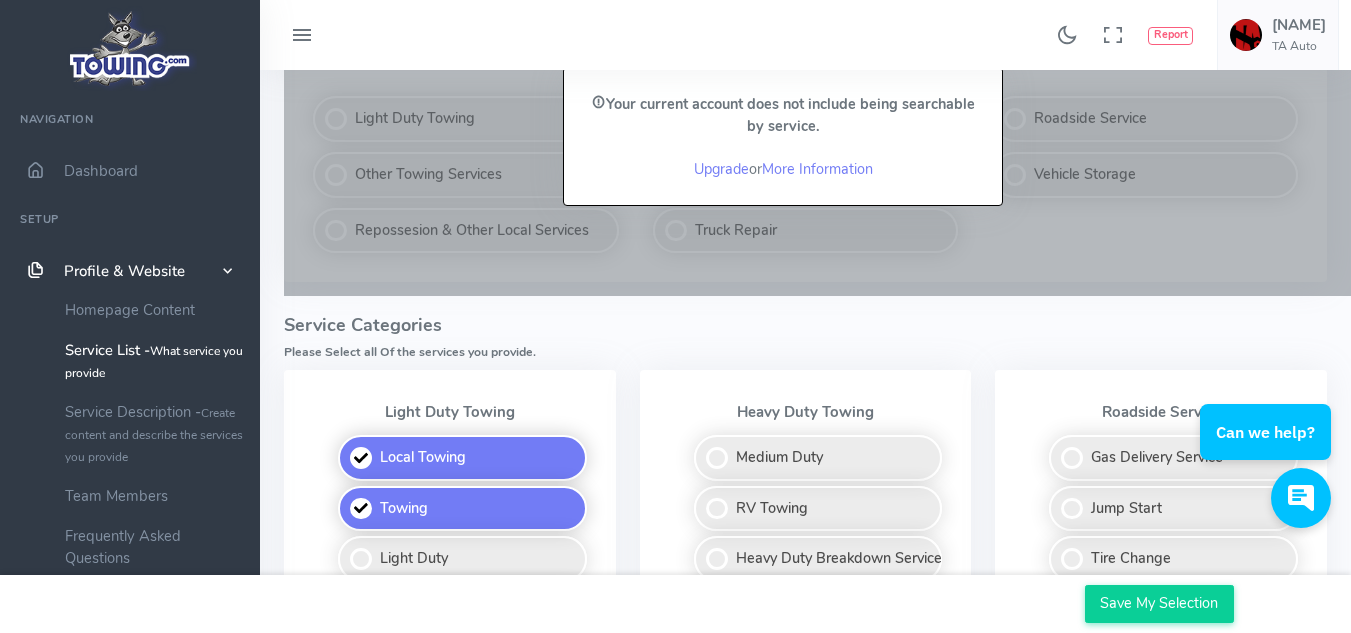 scroll, scrollTop: 425, scrollLeft: 0, axis: vertical 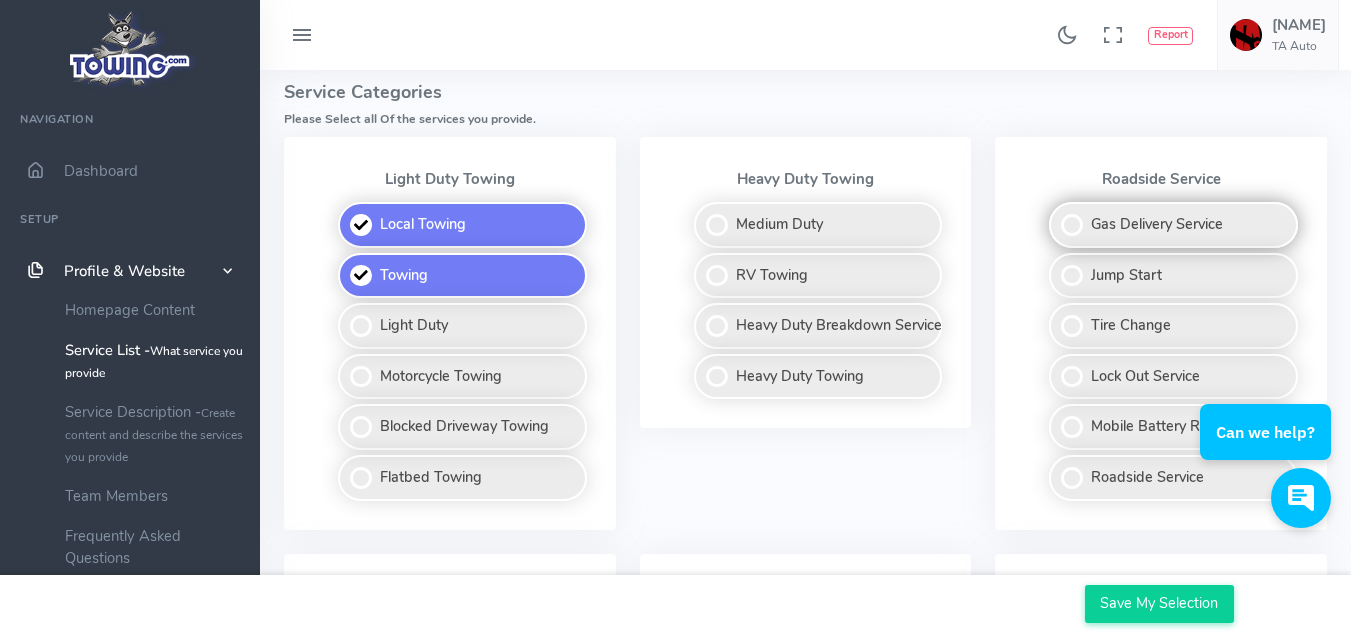 click on "Gas Delivery Service" at bounding box center [1173, 225] 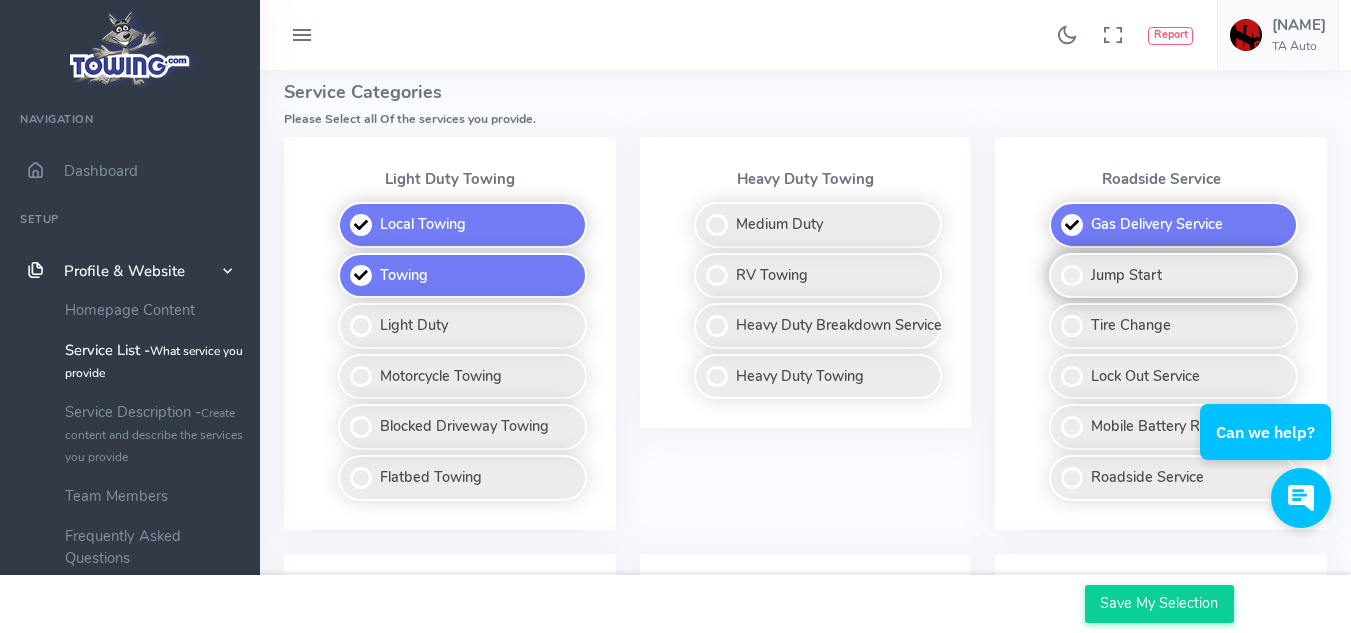 click on "Jump Start" at bounding box center [1173, 276] 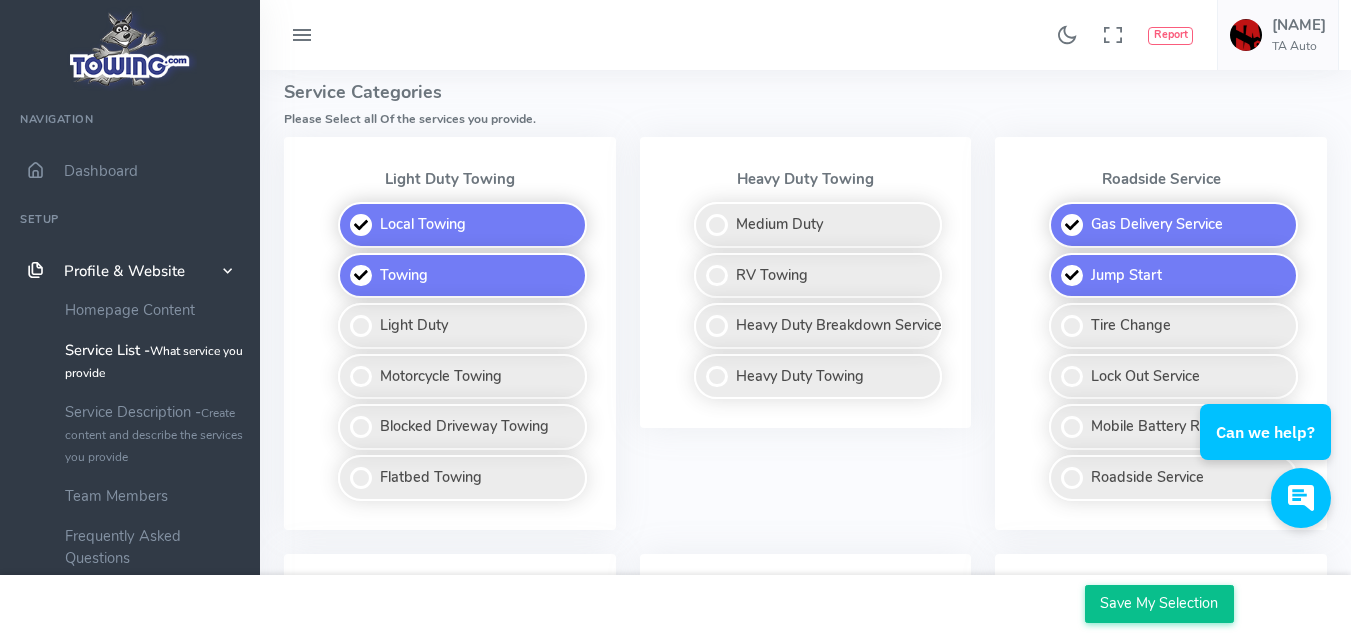 click on "Save My Selection" at bounding box center [1159, 604] 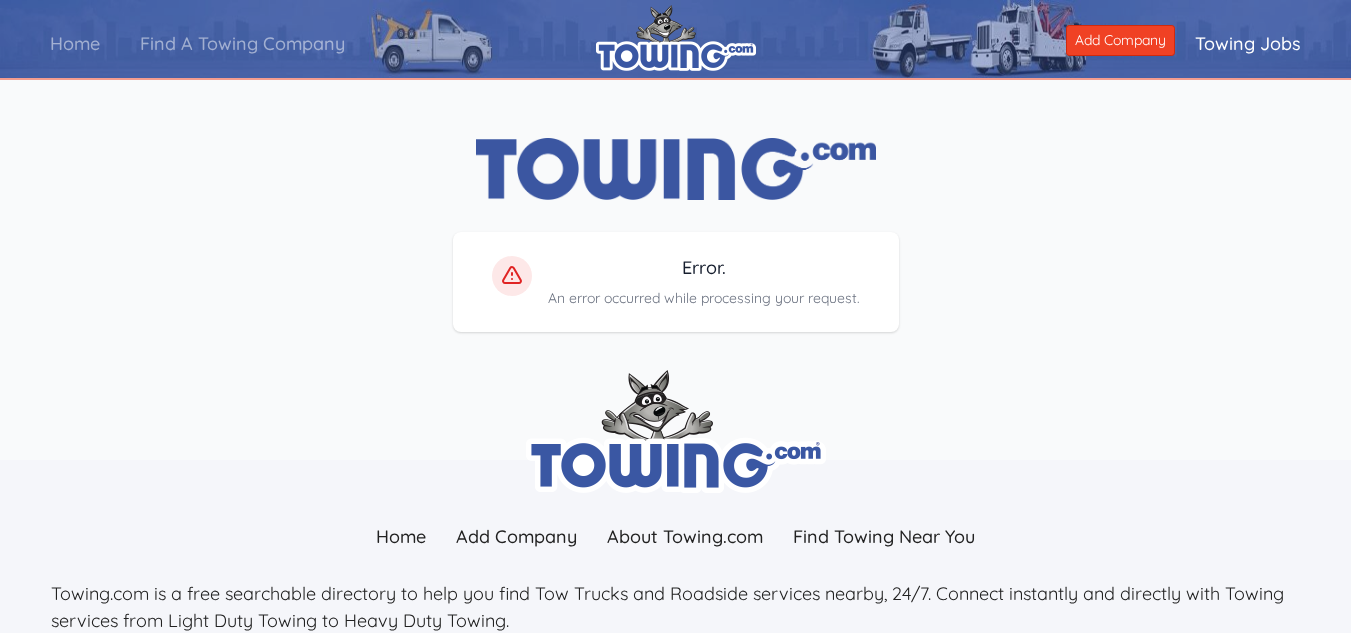 scroll, scrollTop: 0, scrollLeft: 0, axis: both 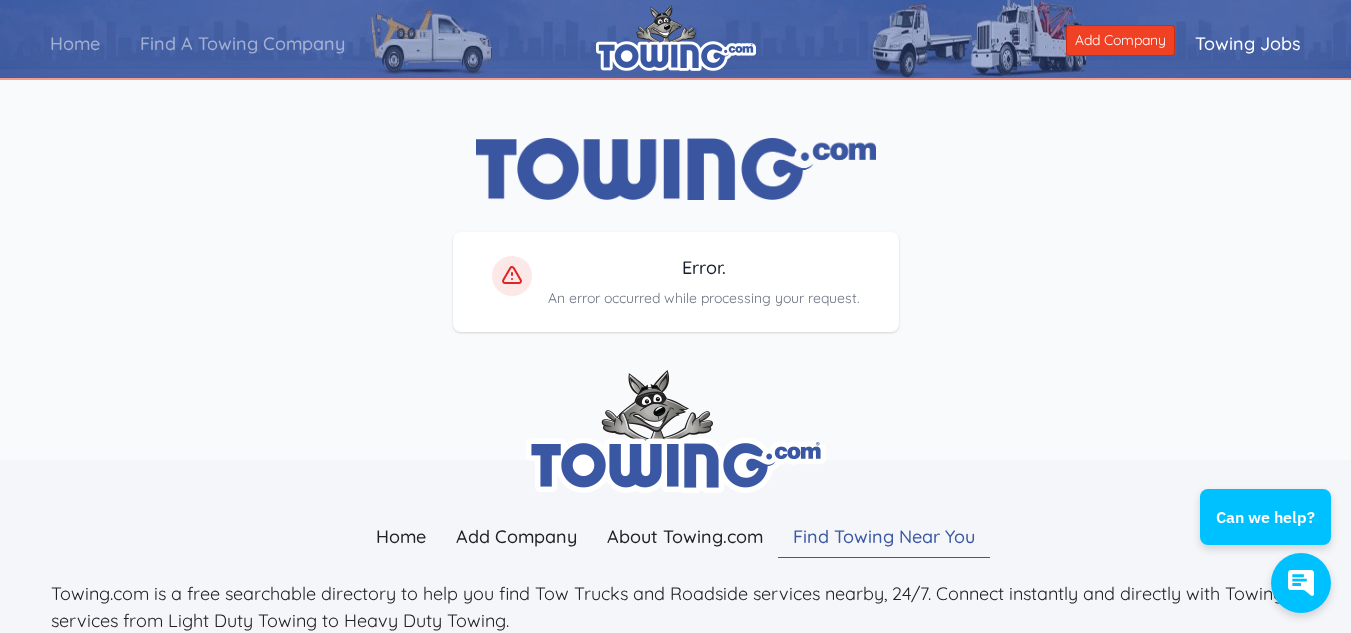 click on "Find Towing Near You" at bounding box center [884, 536] 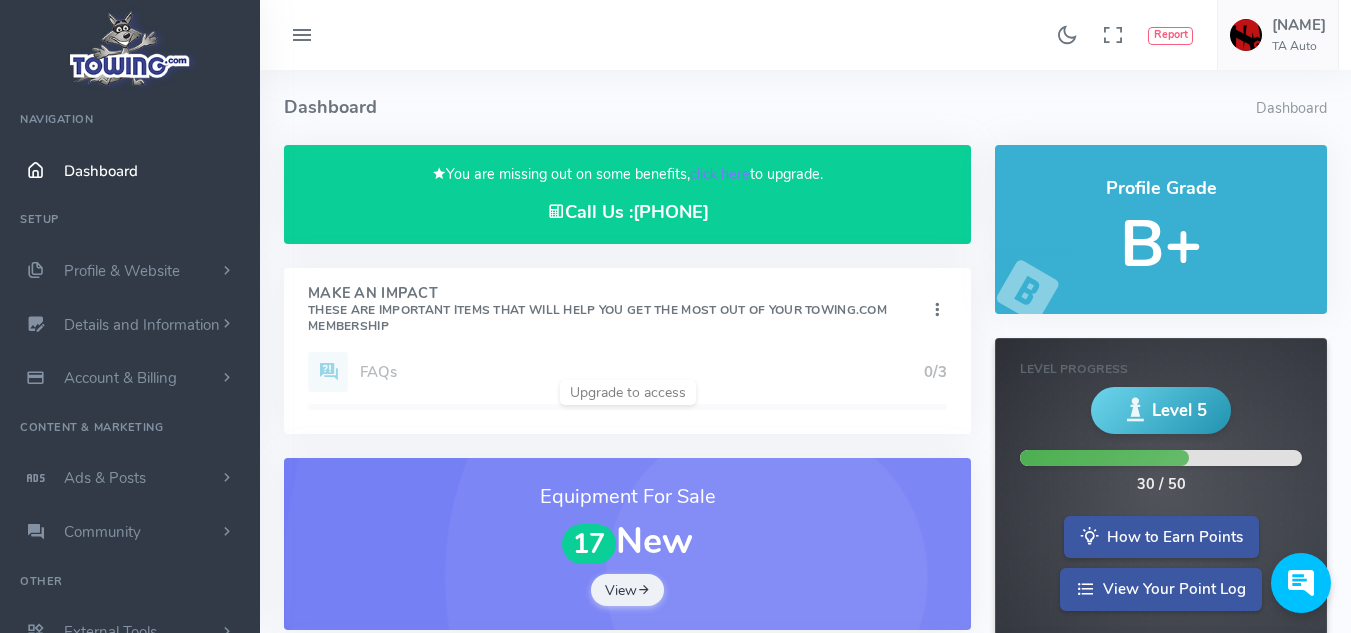 scroll, scrollTop: 0, scrollLeft: 0, axis: both 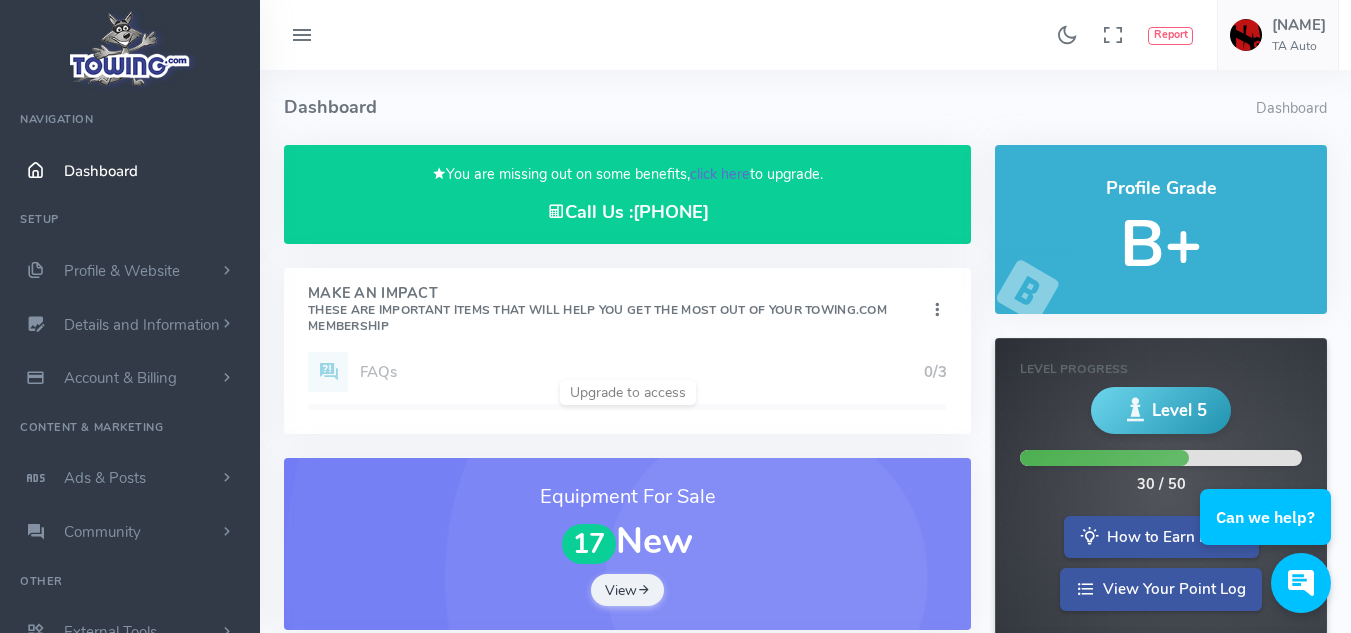 click on "click here" at bounding box center [720, 174] 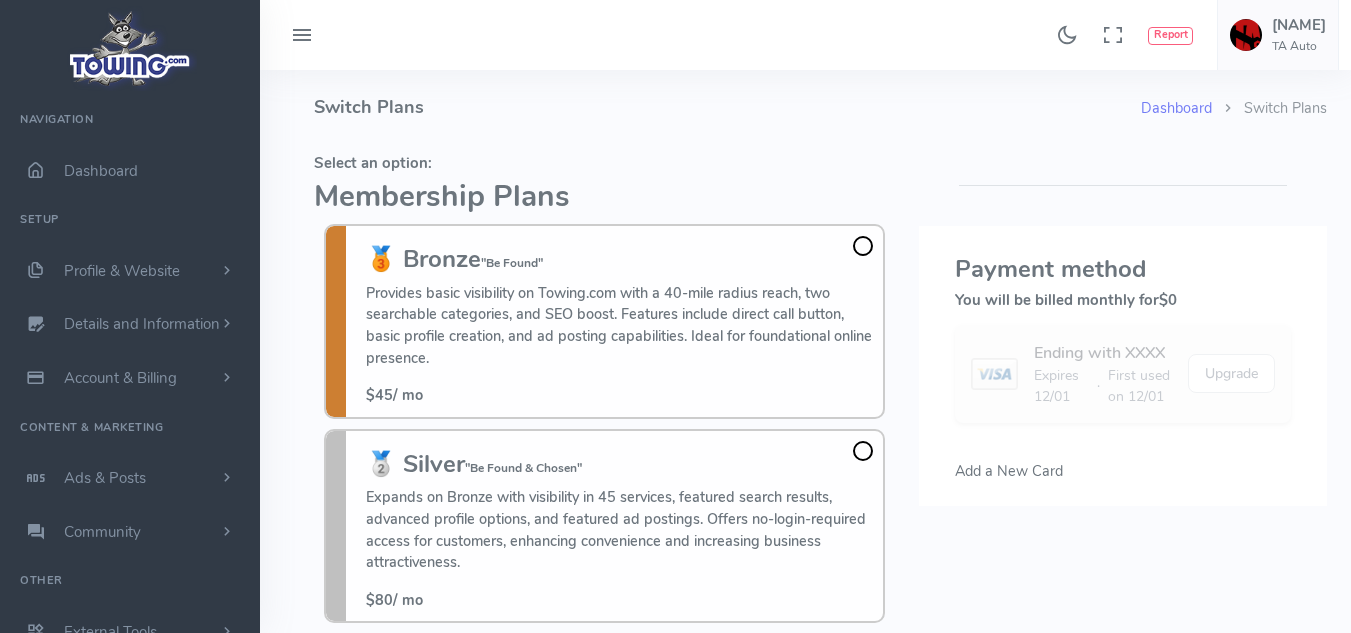 scroll, scrollTop: 0, scrollLeft: 0, axis: both 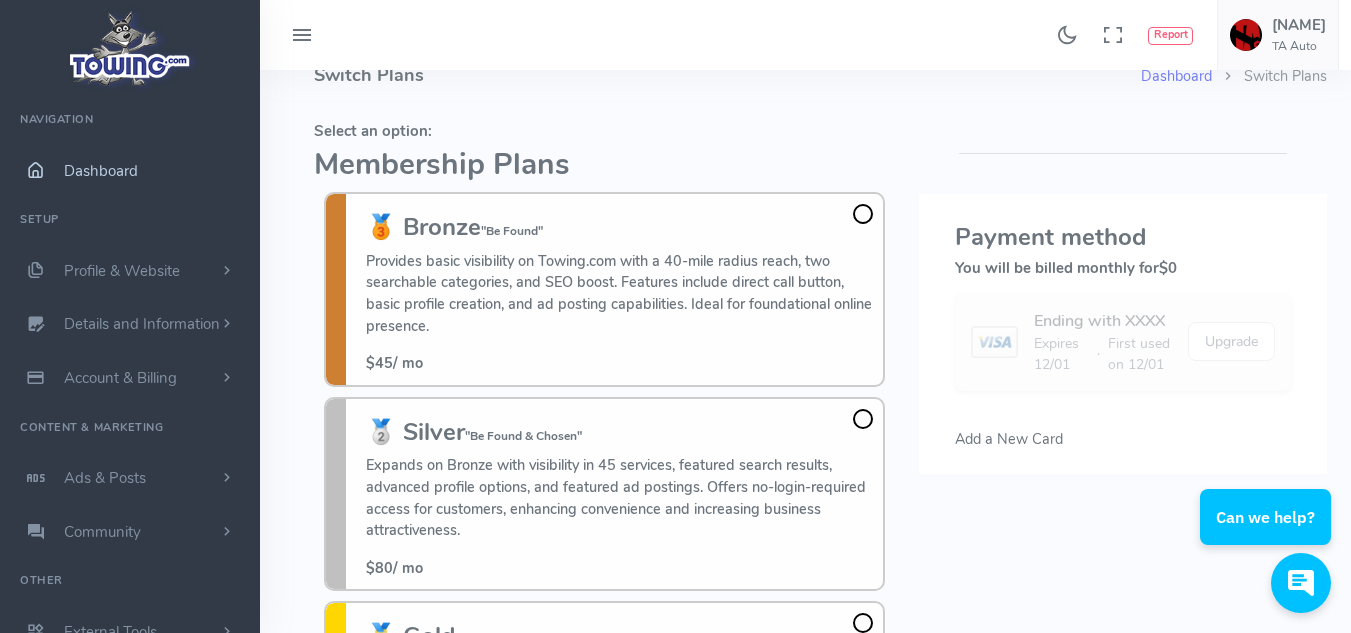 click on "Dashboard" at bounding box center (130, 171) 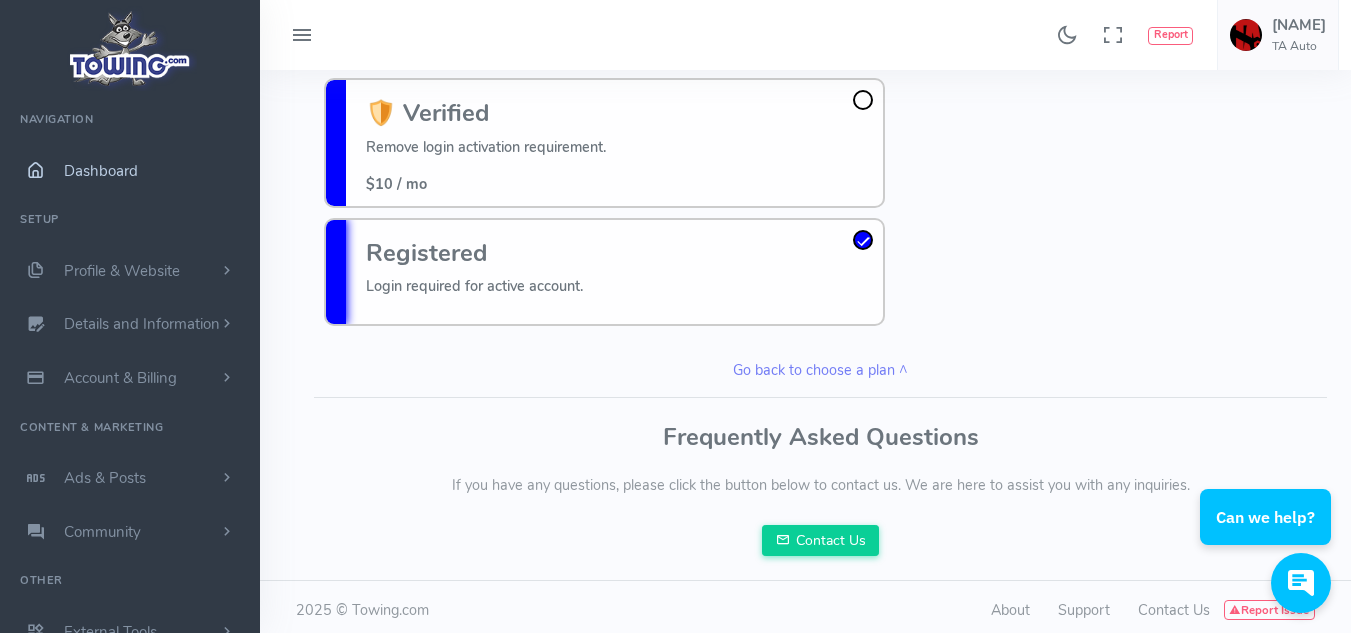 scroll, scrollTop: 822, scrollLeft: 0, axis: vertical 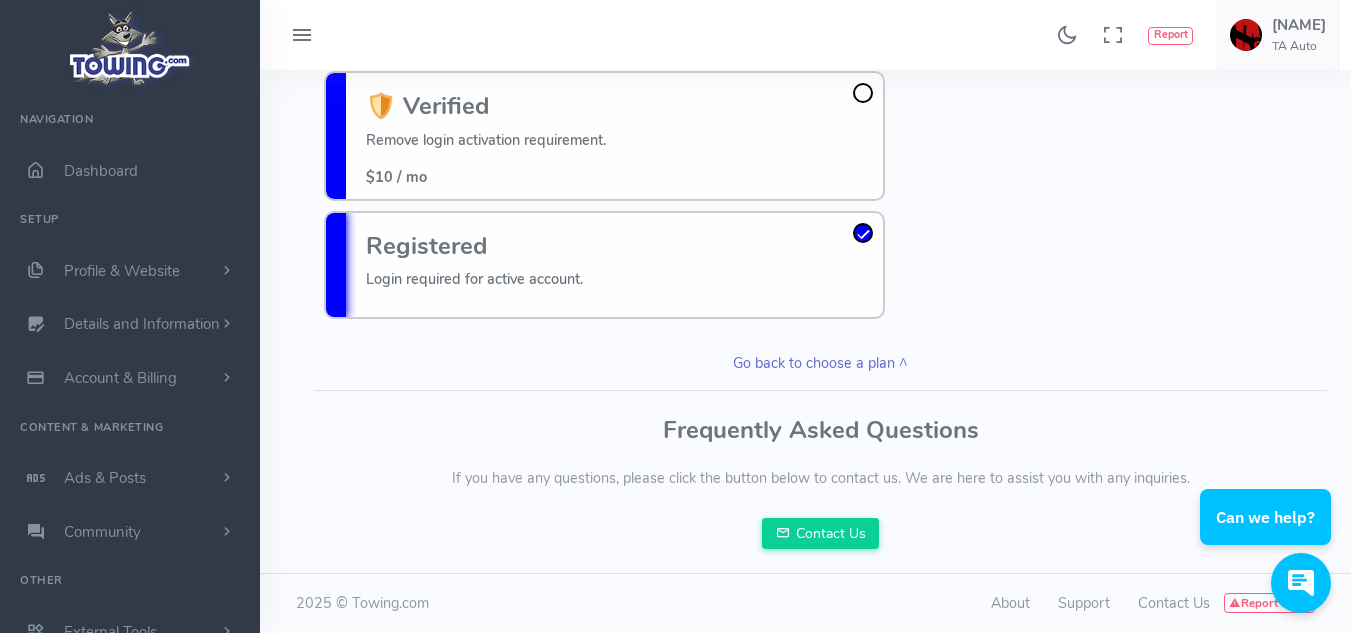 click on "Go back to choose a plan ^" at bounding box center [820, 364] 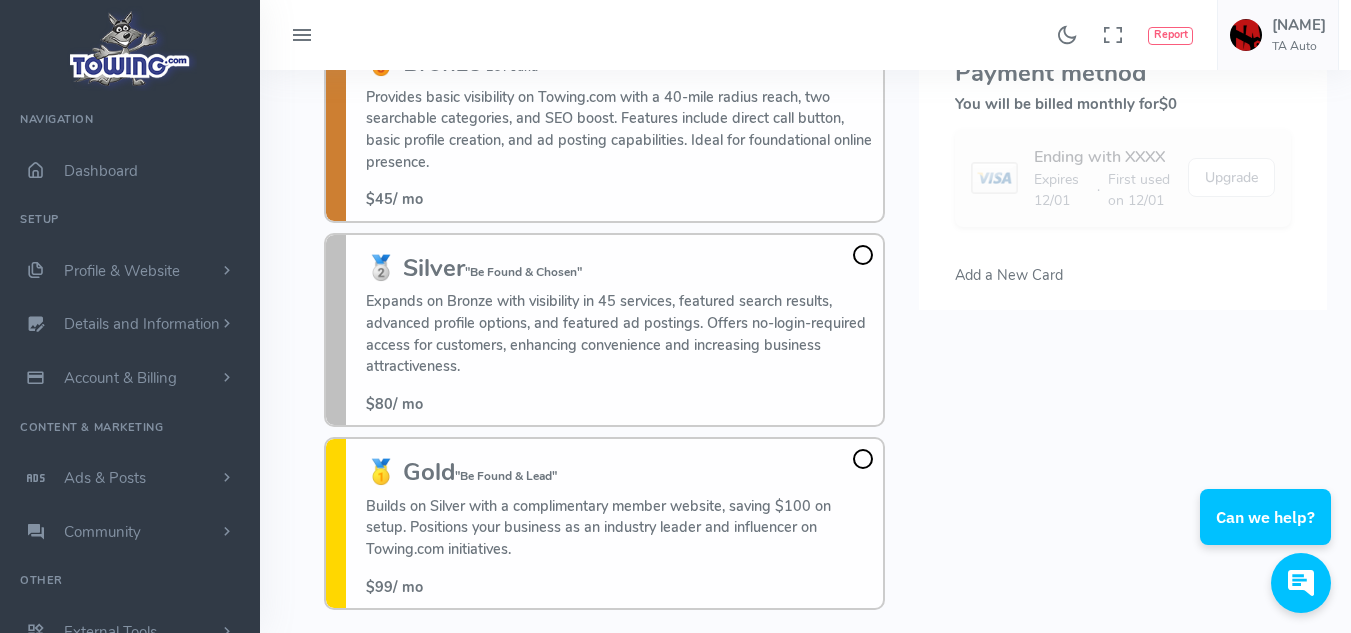 scroll, scrollTop: 145, scrollLeft: 0, axis: vertical 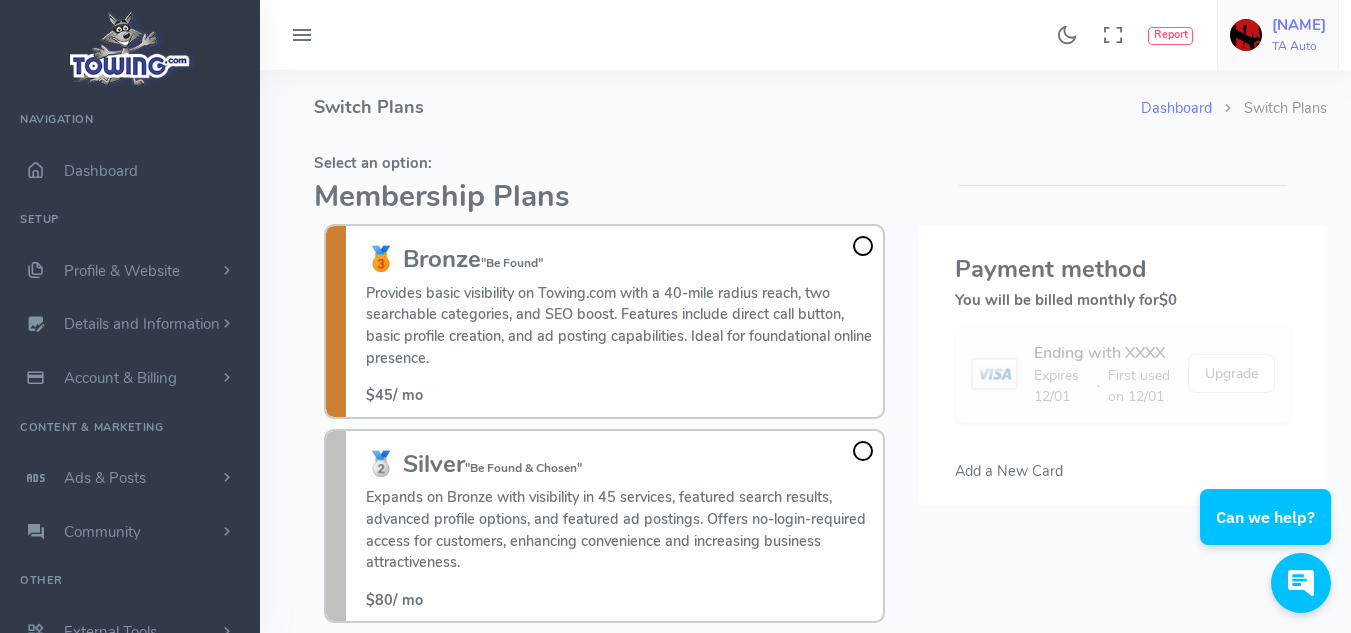 click on "[NAME]" at bounding box center (1299, 25) 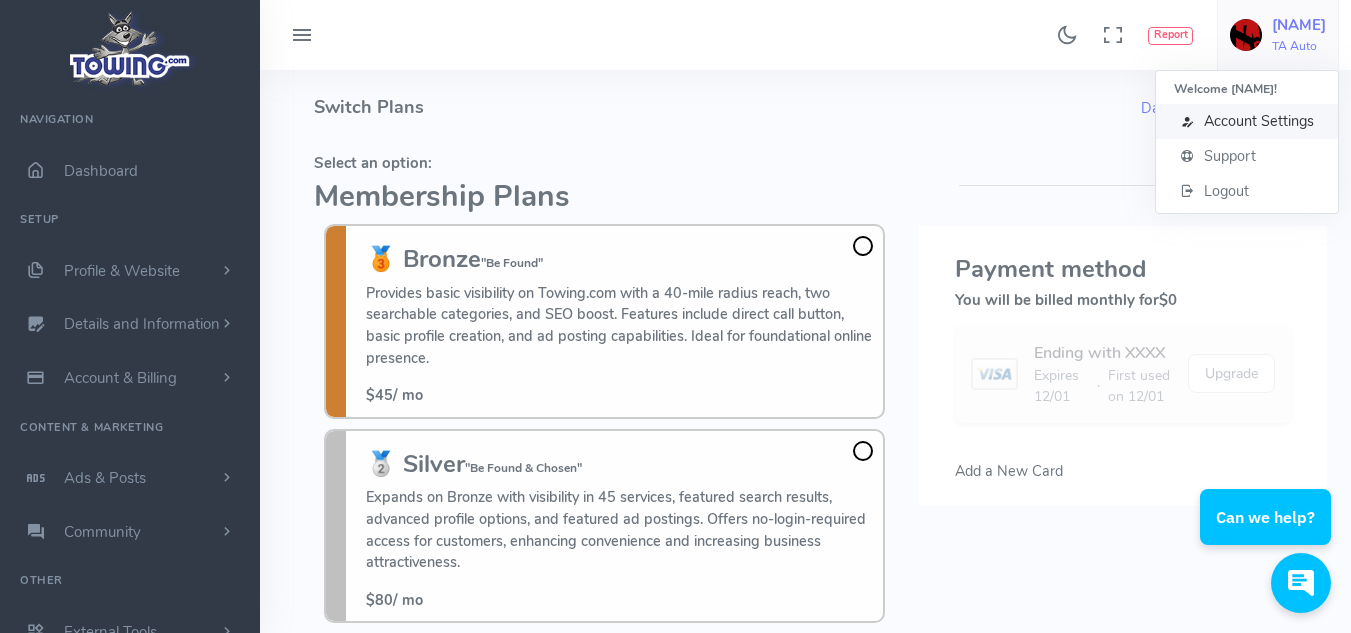 click on "Account Settings" at bounding box center (1259, 121) 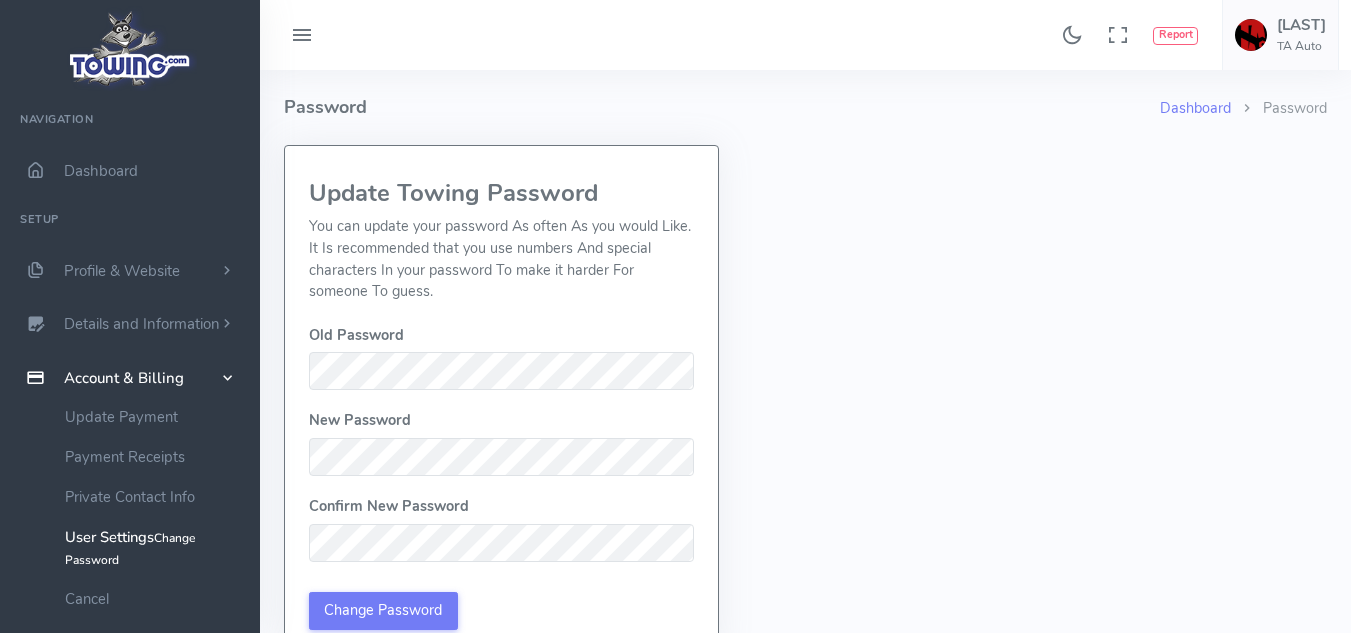 scroll, scrollTop: 0, scrollLeft: 0, axis: both 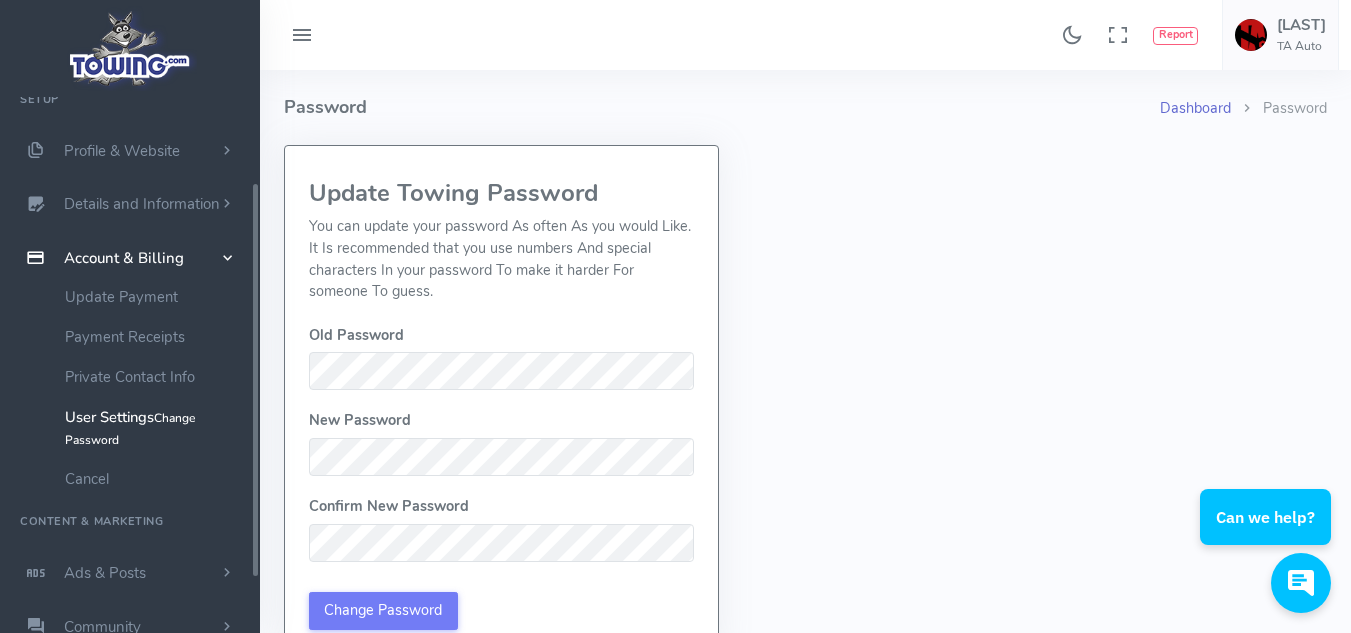 click on "Dashboard" at bounding box center (1195, 108) 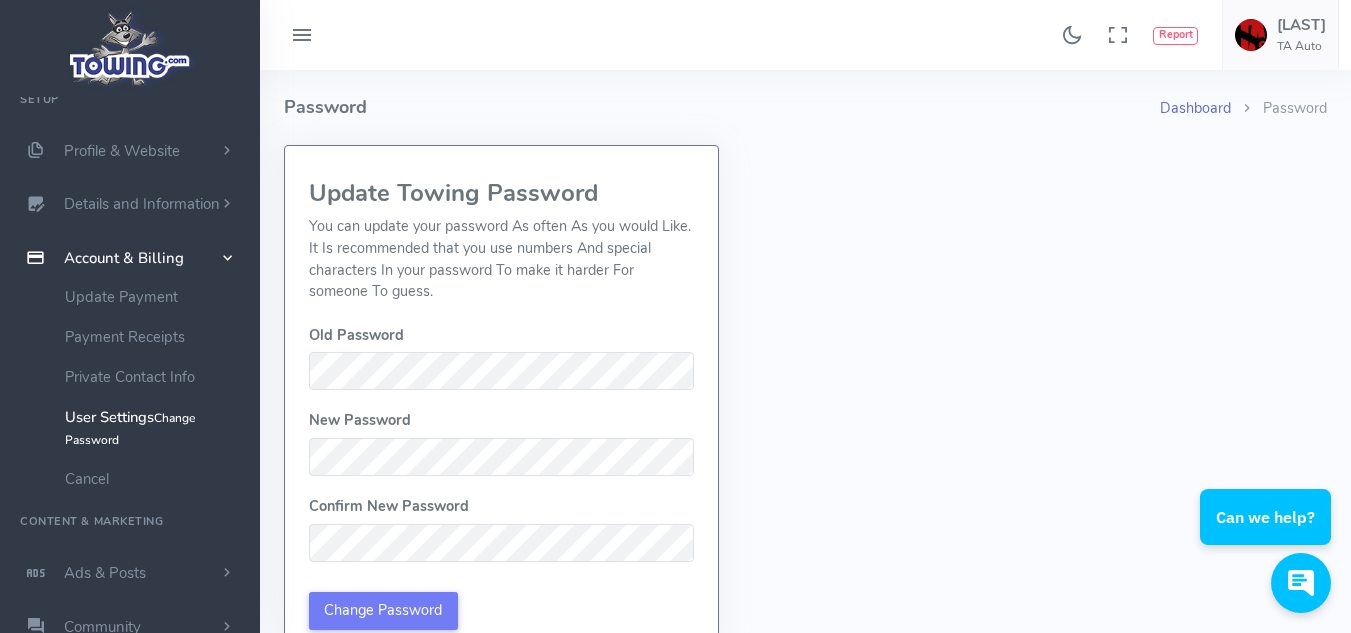 click on "Dashboard" at bounding box center [1195, 108] 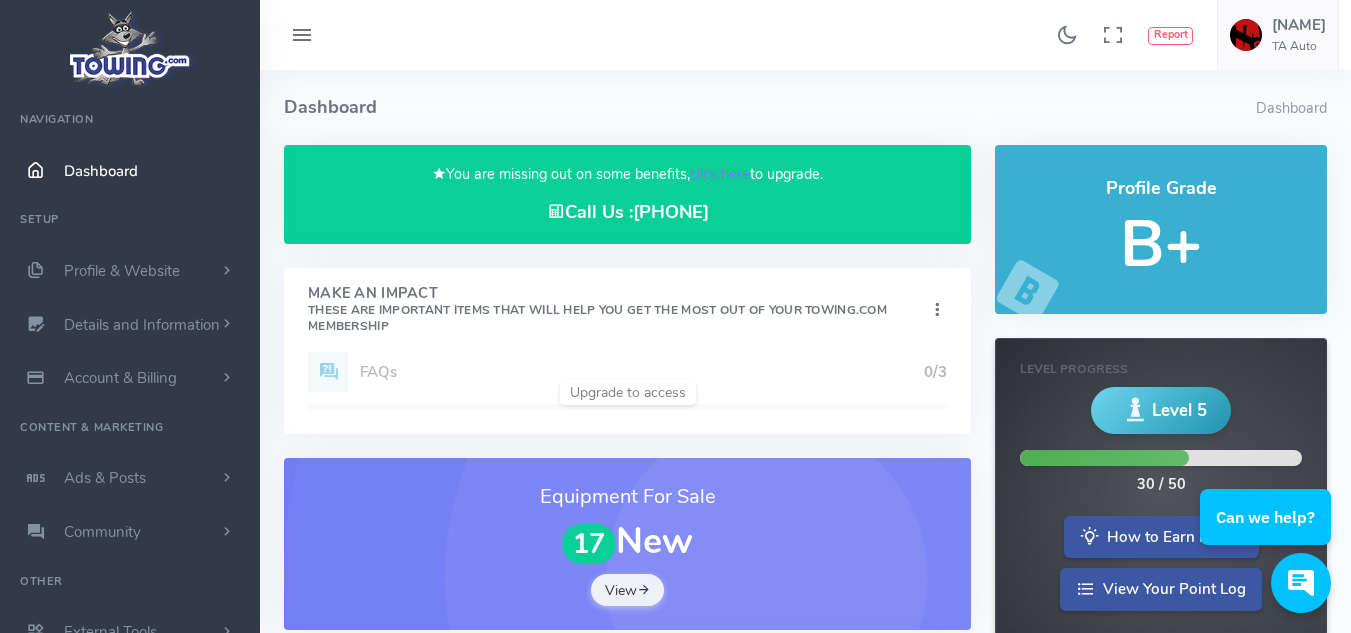 scroll, scrollTop: 0, scrollLeft: 0, axis: both 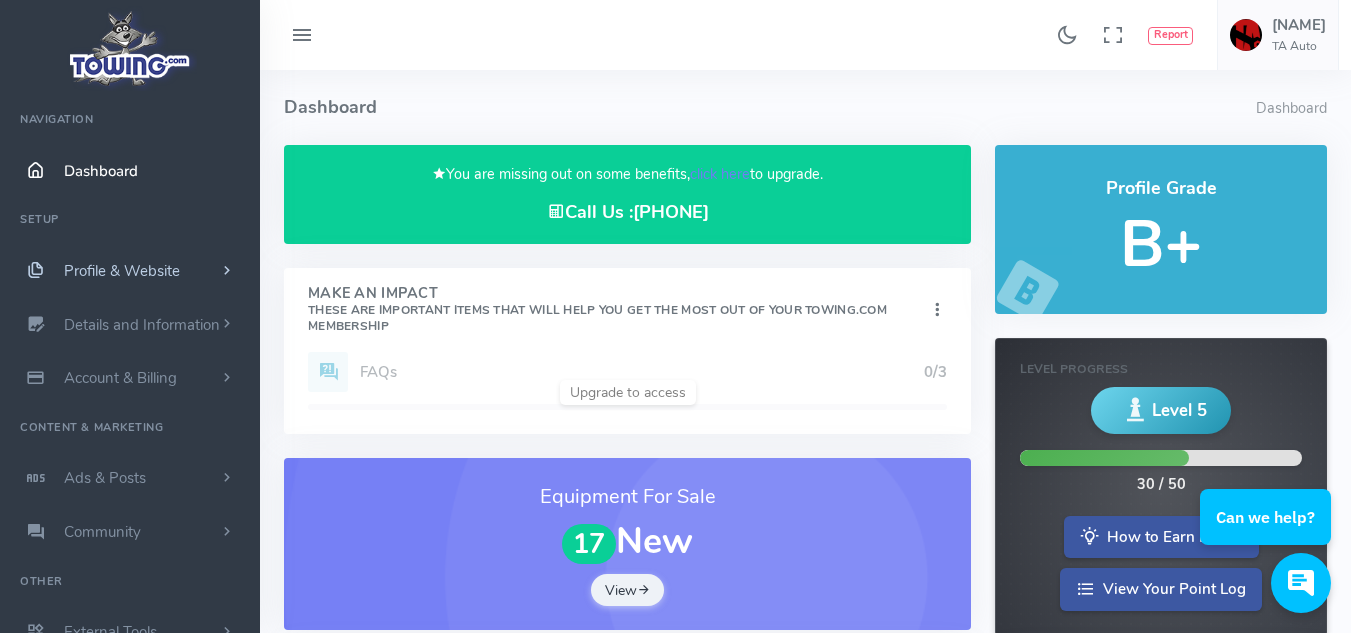 click on "Profile & Website" at bounding box center [122, 271] 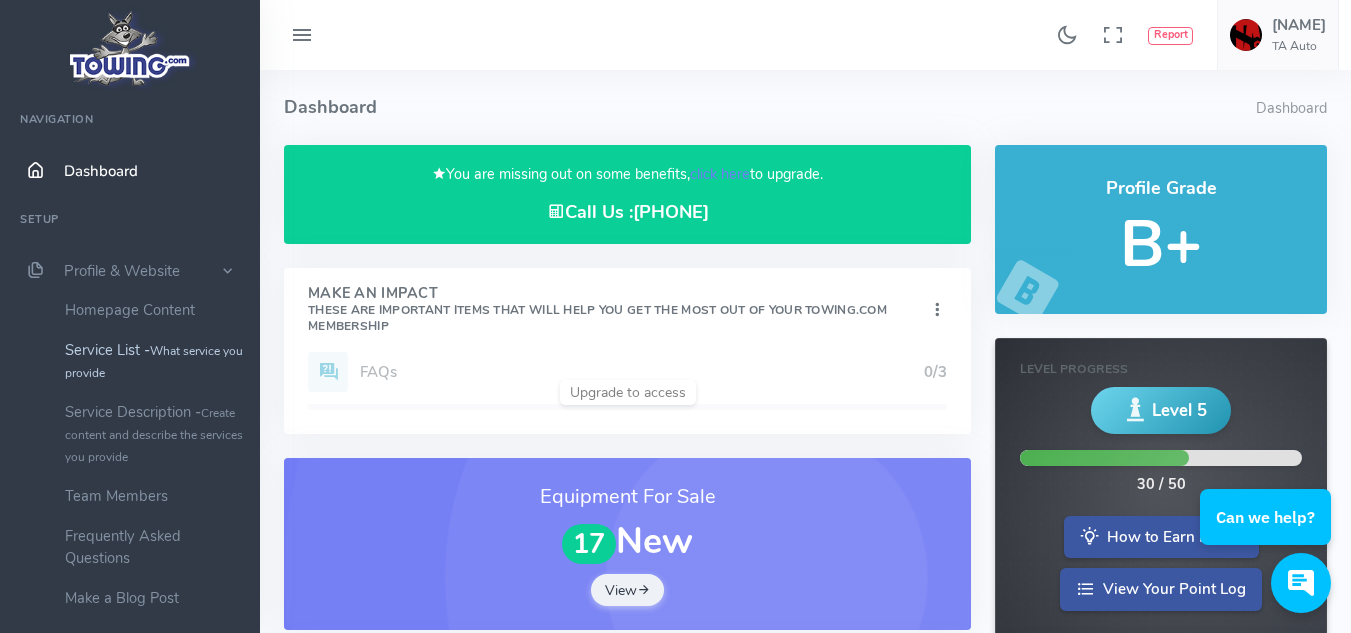click on "Service List -  What service you provide" at bounding box center [155, 361] 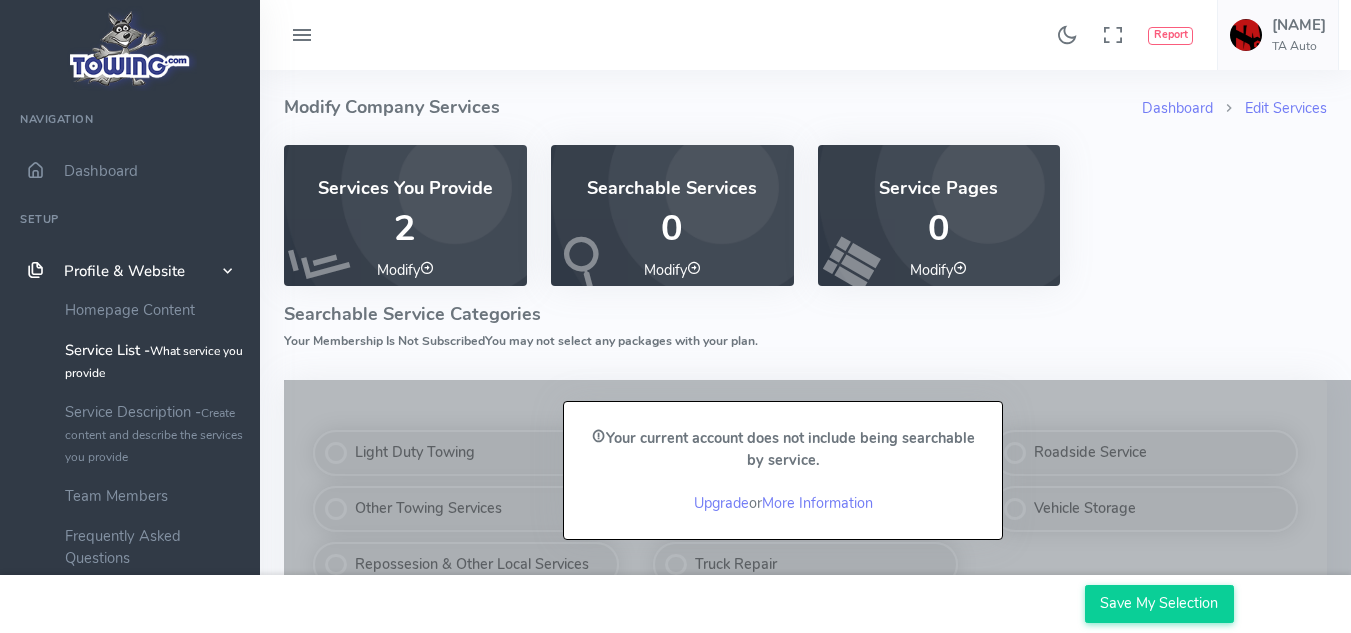 scroll, scrollTop: 0, scrollLeft: 0, axis: both 